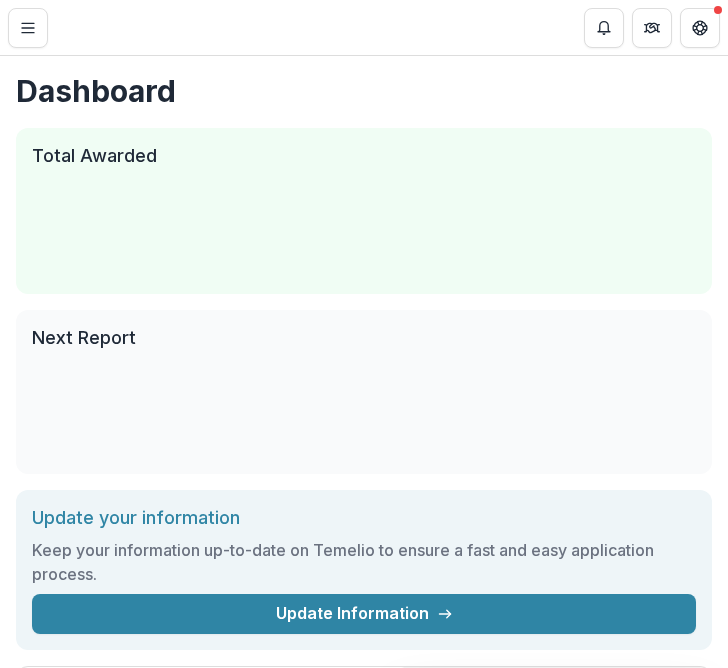 scroll, scrollTop: 0, scrollLeft: 0, axis: both 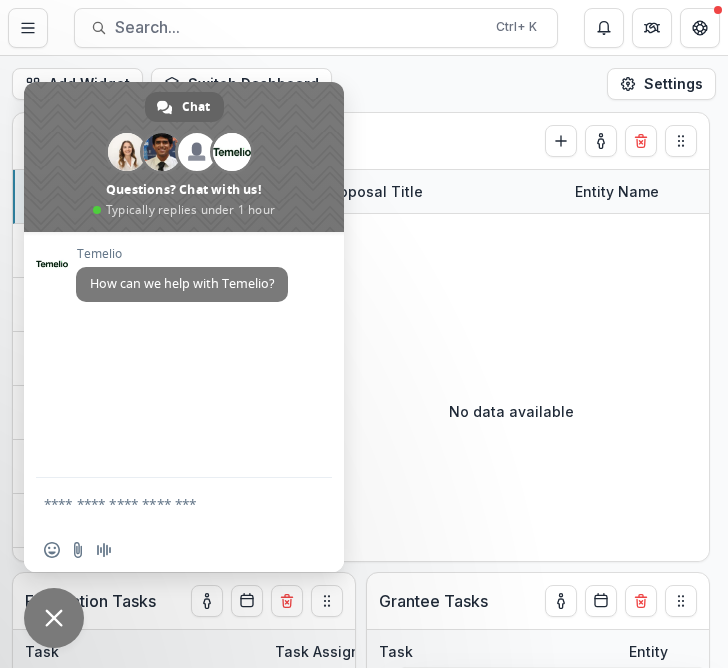 click on "Add Widget Switch Dashboard Default New Dashboard Settings" at bounding box center [364, 84] 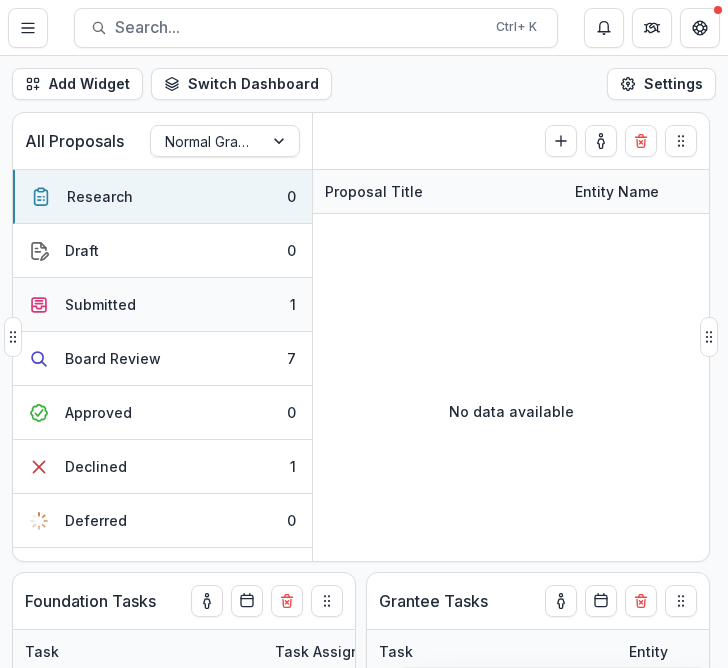click on "Submitted 1" at bounding box center [162, 305] 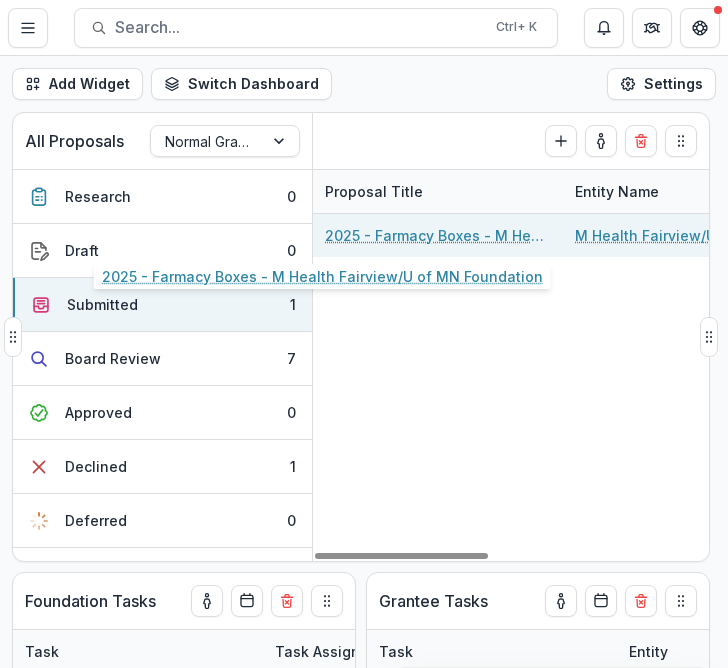 click on "2025 - Farmacy Boxes - M Health Fairview/U of MN Foundation" at bounding box center [438, 235] 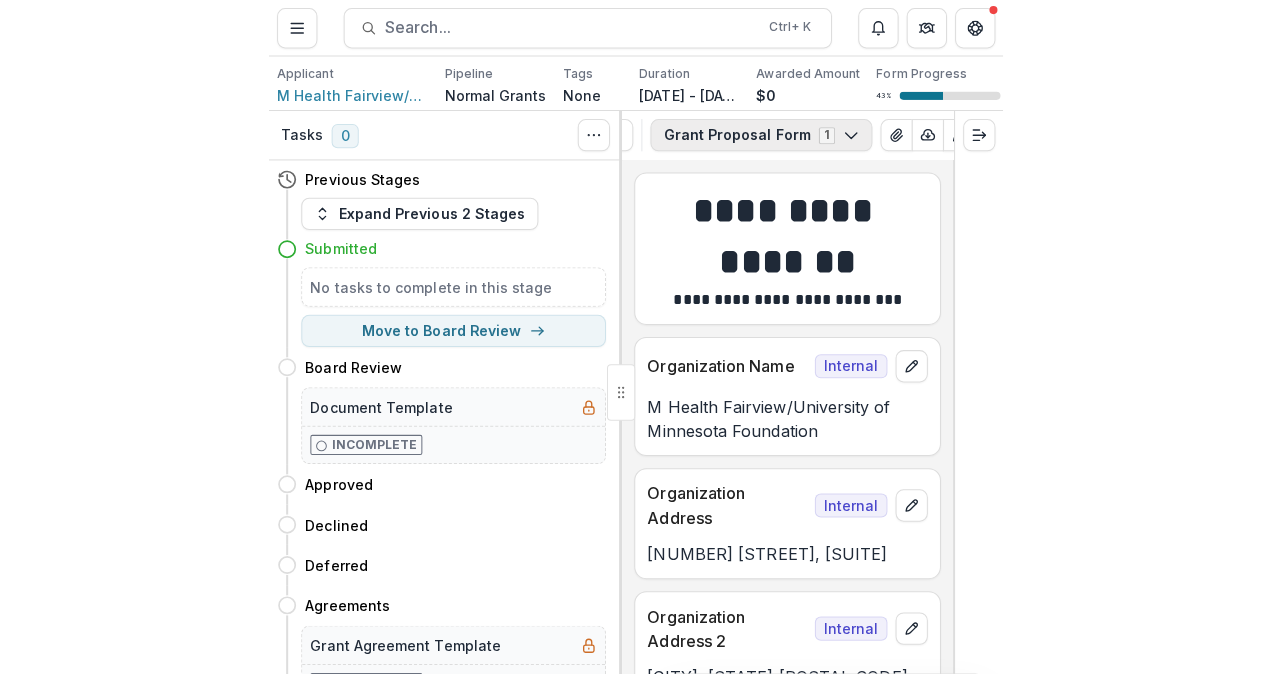 scroll, scrollTop: 0, scrollLeft: 178, axis: horizontal 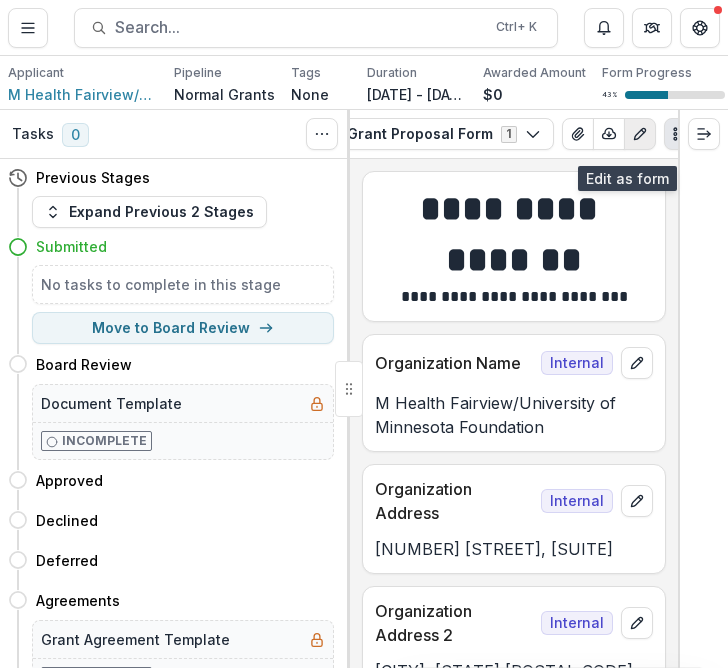 click at bounding box center (640, 134) 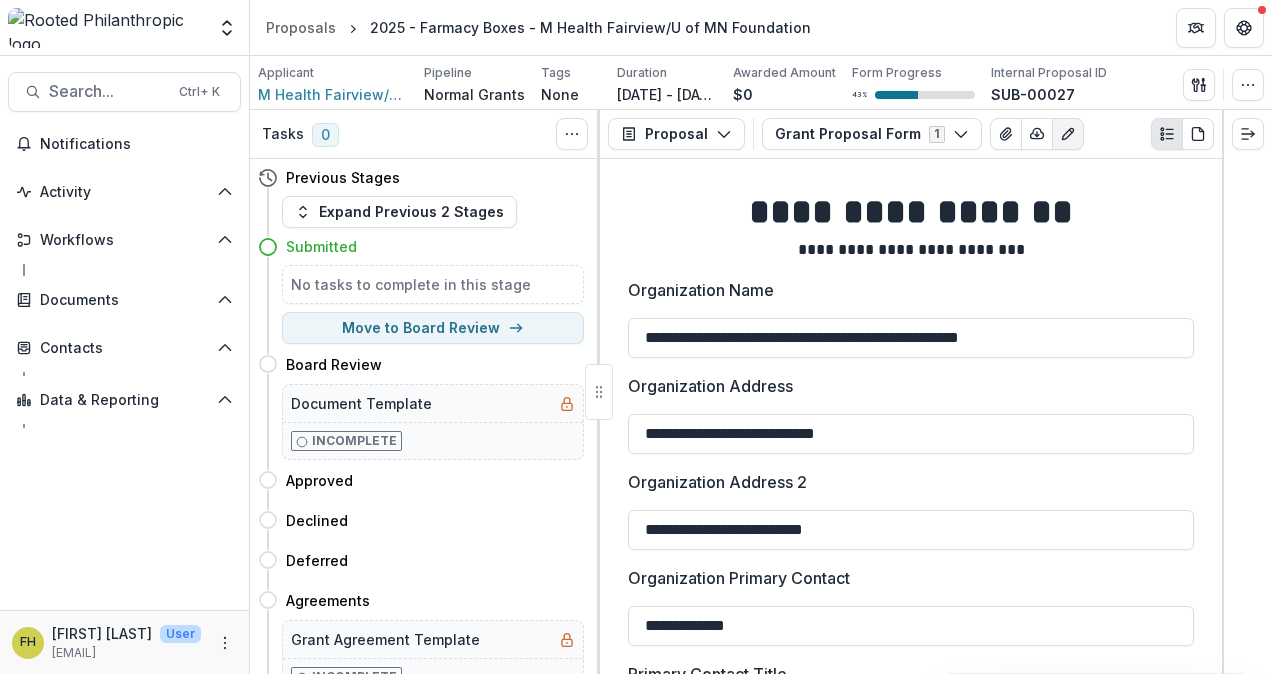 scroll, scrollTop: 0, scrollLeft: 0, axis: both 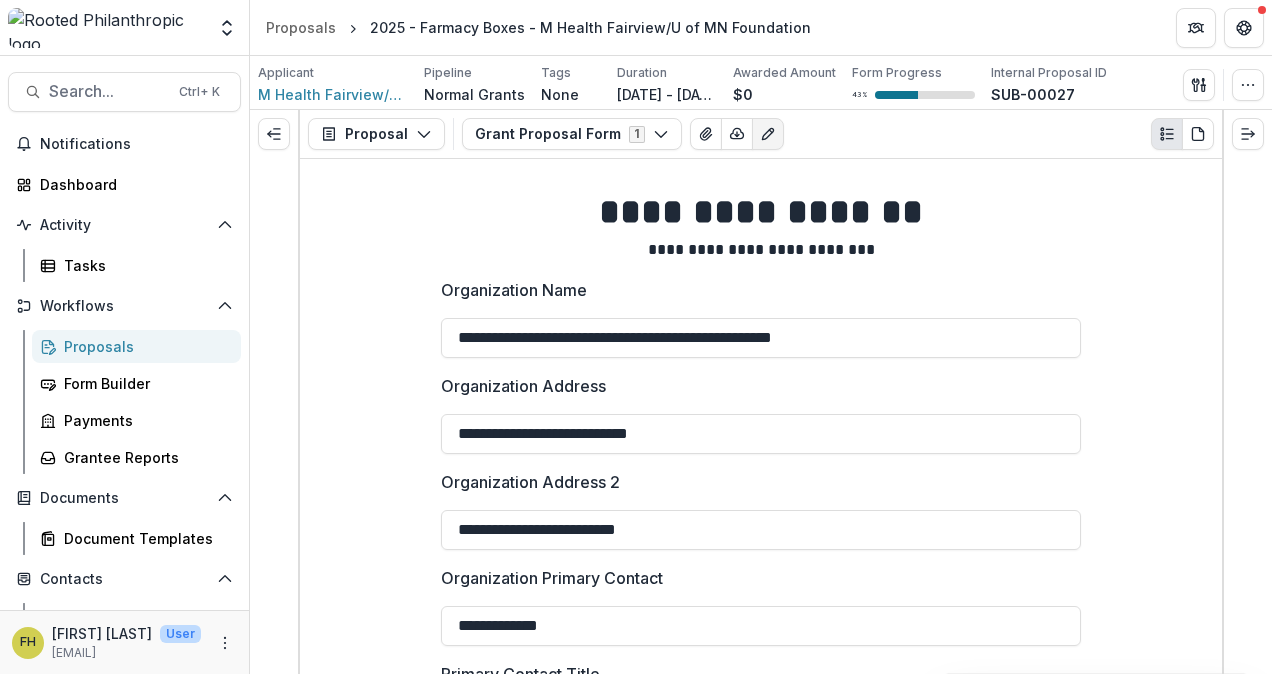 click on "**********" at bounding box center (761, 2596) 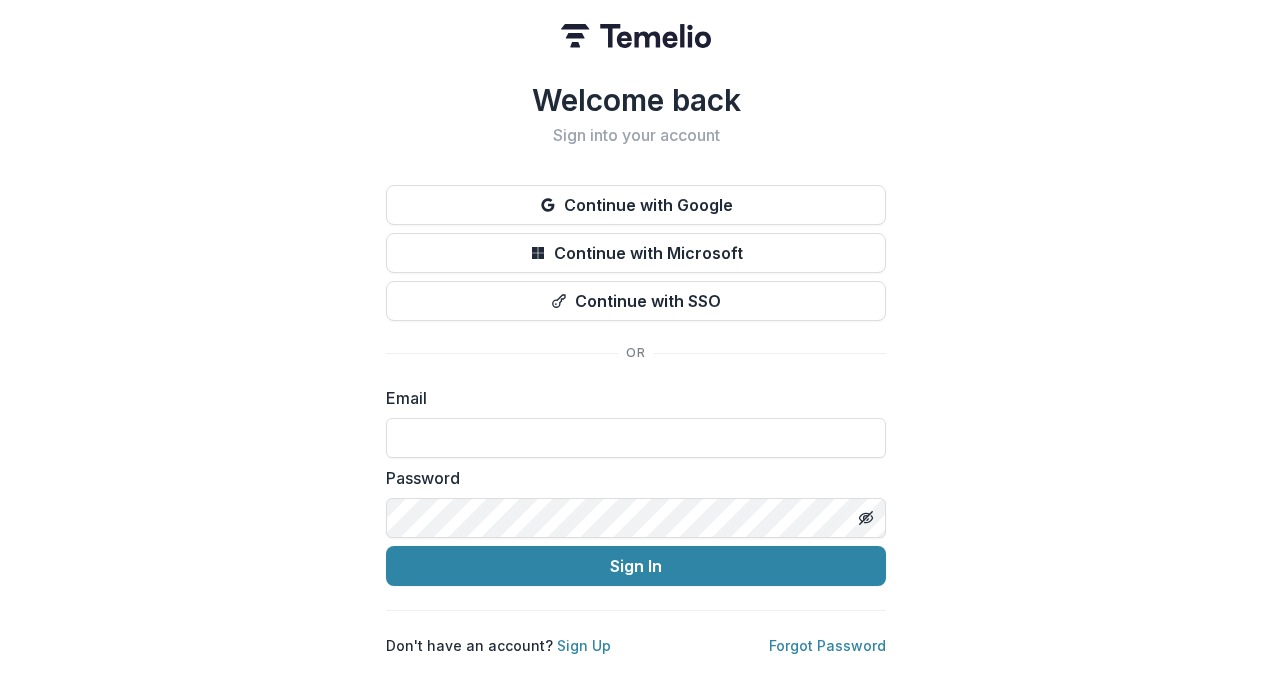 scroll, scrollTop: 0, scrollLeft: 0, axis: both 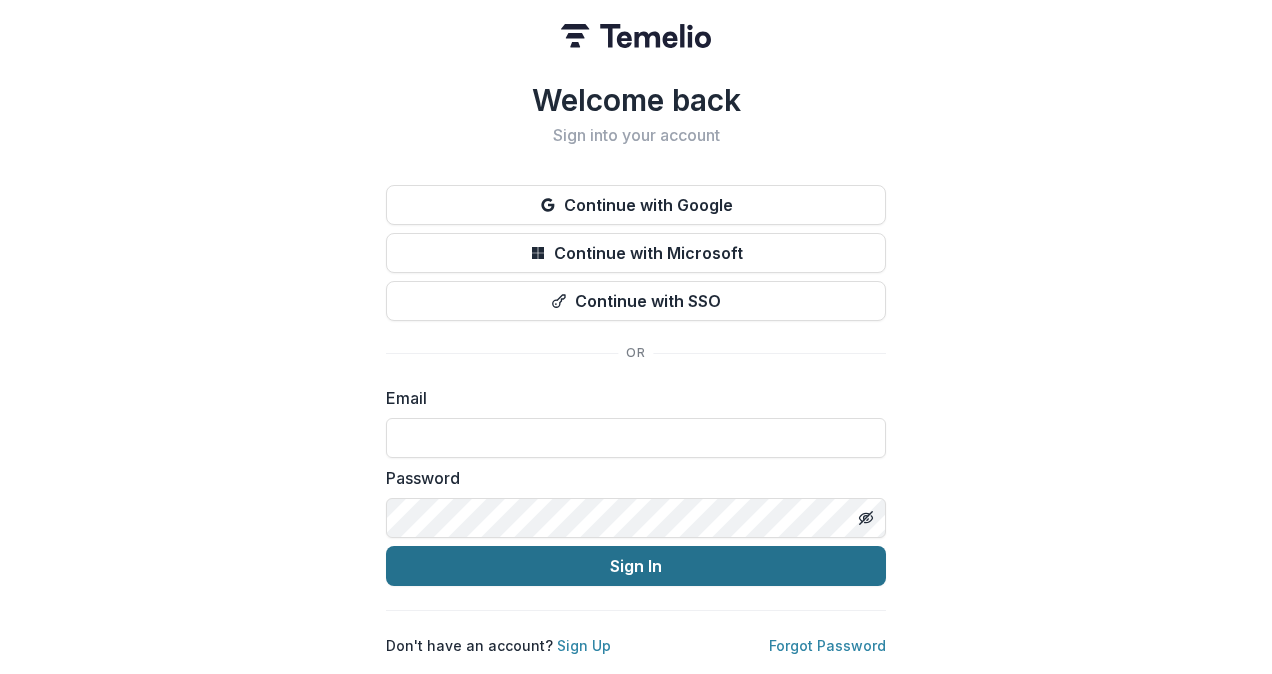 type on "**********" 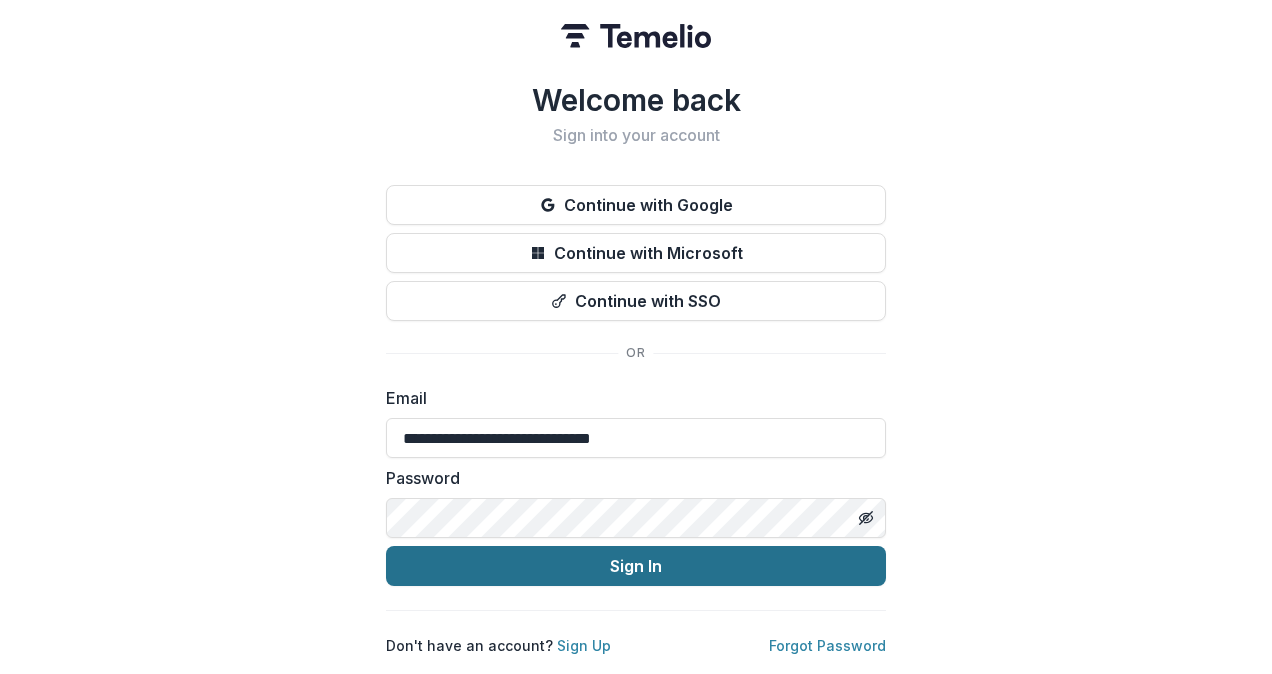 click on "Sign In" at bounding box center [636, 566] 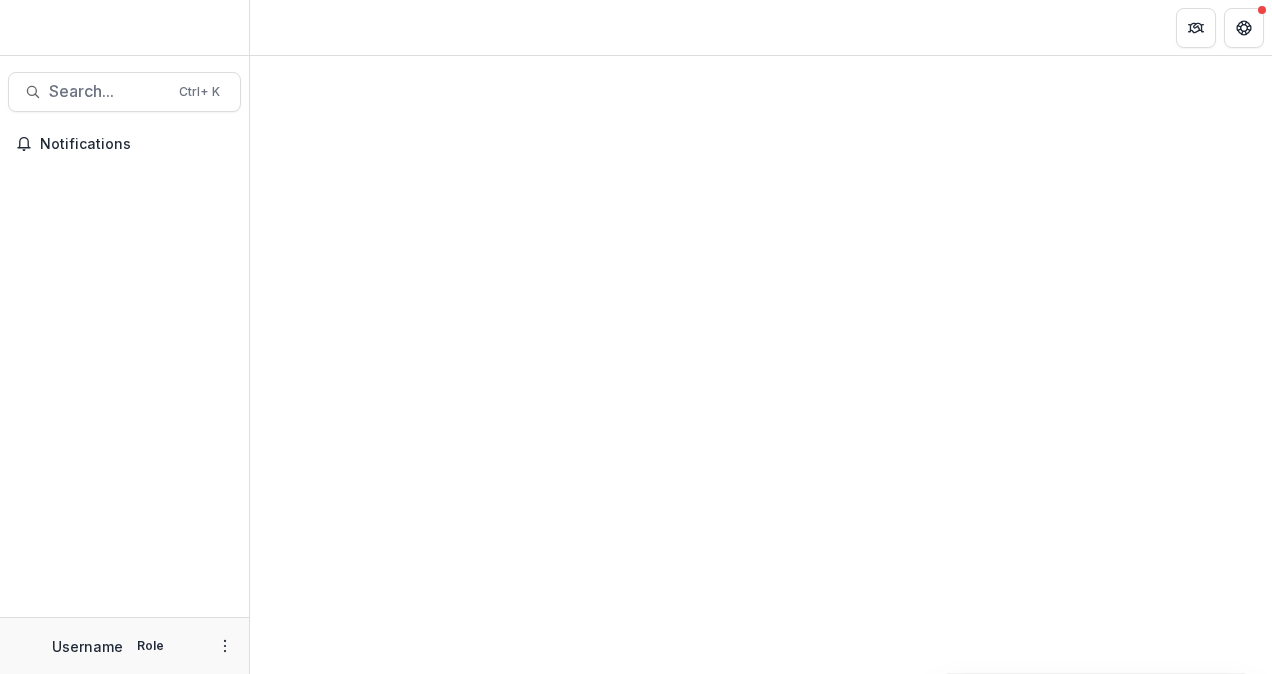 scroll, scrollTop: 0, scrollLeft: 0, axis: both 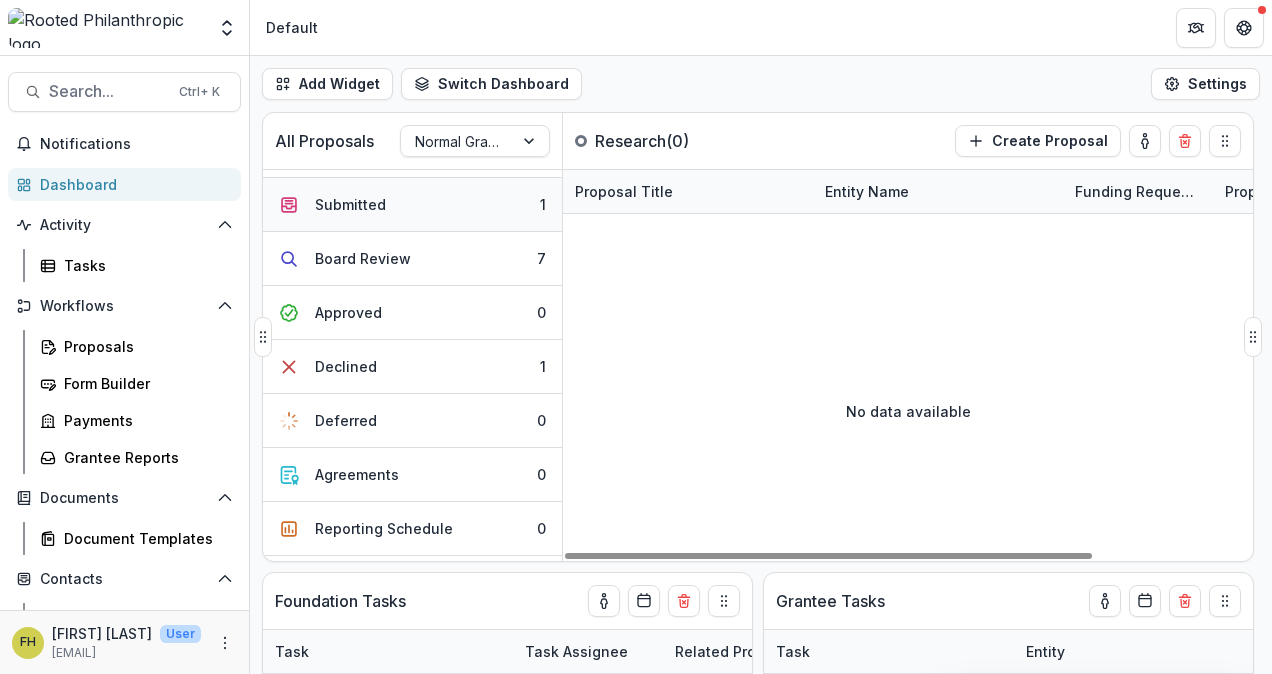 click on "Submitted 1" at bounding box center [412, 205] 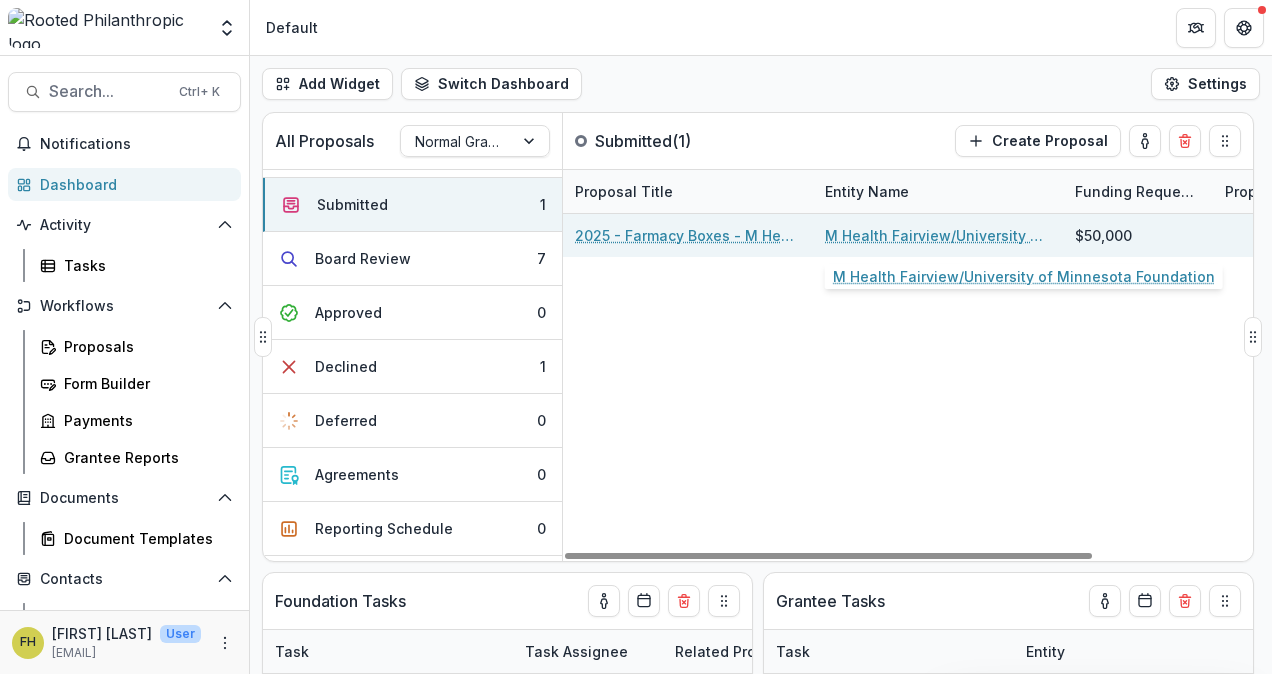click on "M Health Fairview/University of Minnesota Foundation" at bounding box center (938, 235) 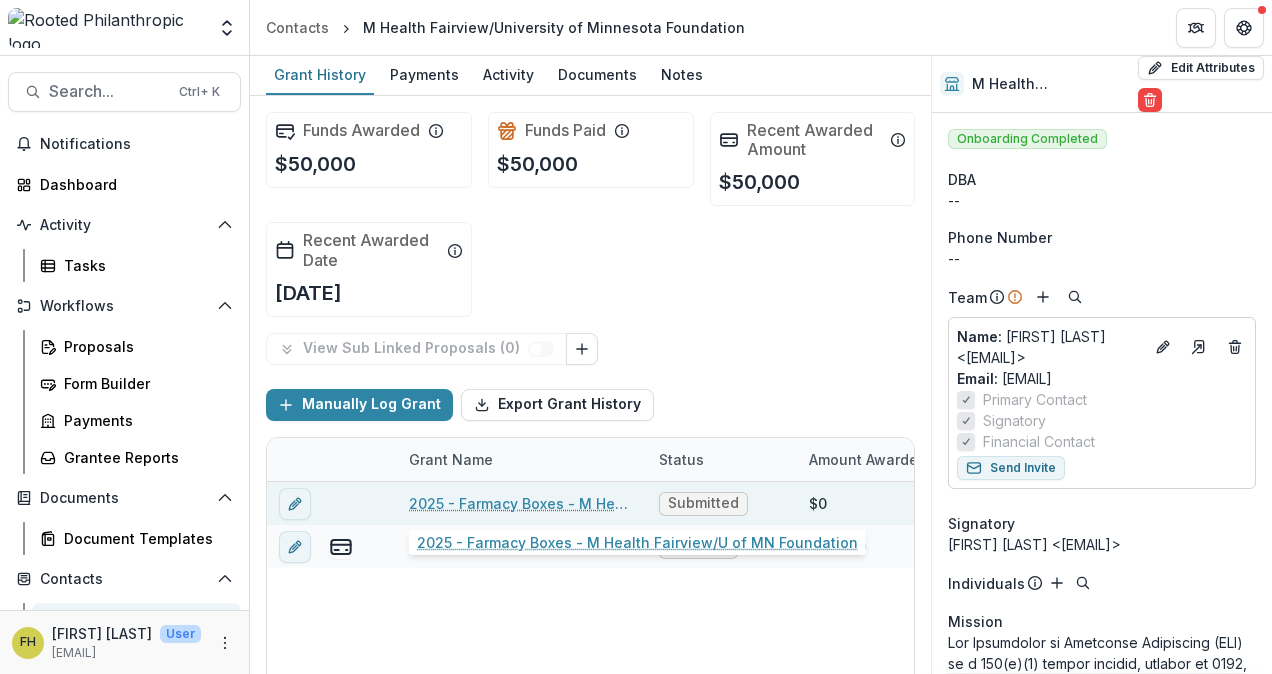 click on "2025 - Farmacy Boxes - M Health Fairview/U of MN Foundation" at bounding box center (522, 503) 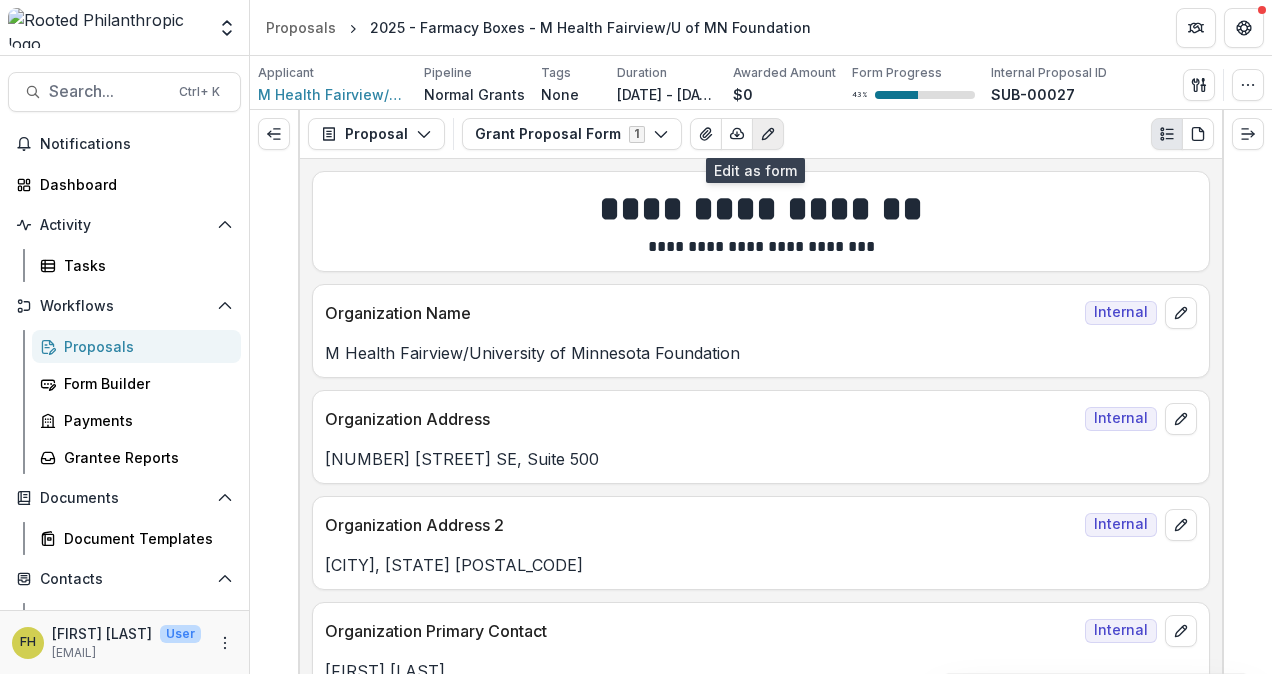 click 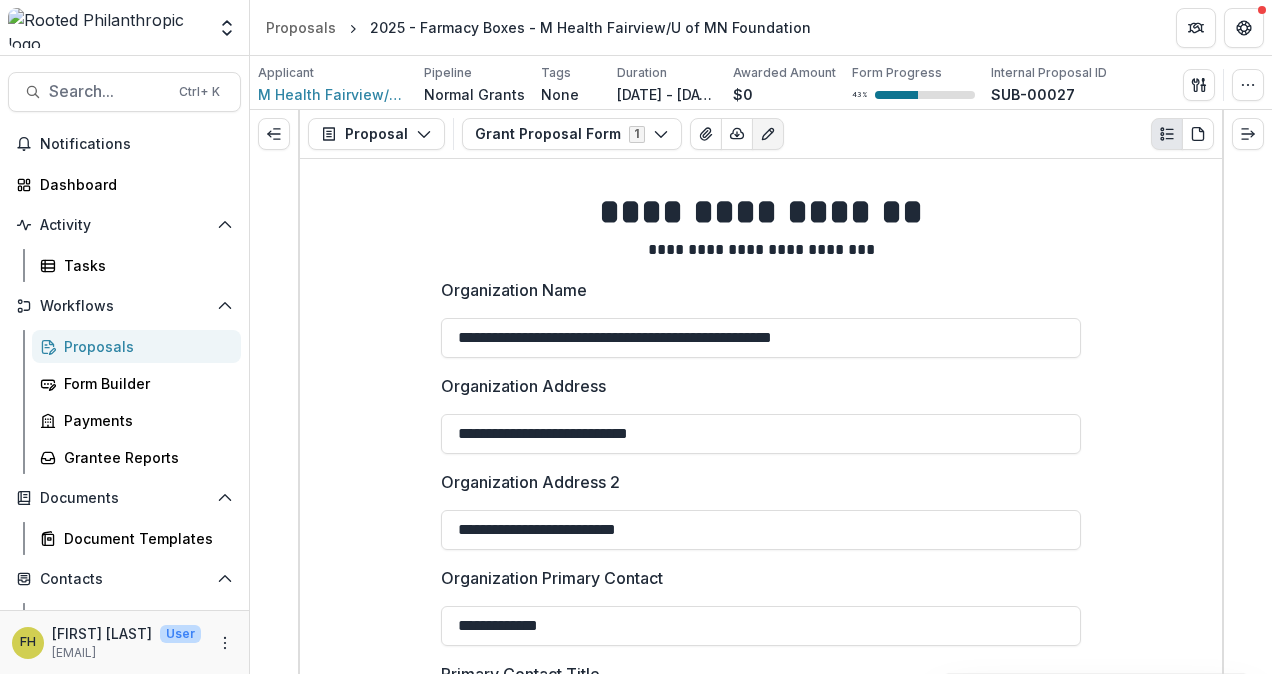 click on "**********" at bounding box center (761, 2596) 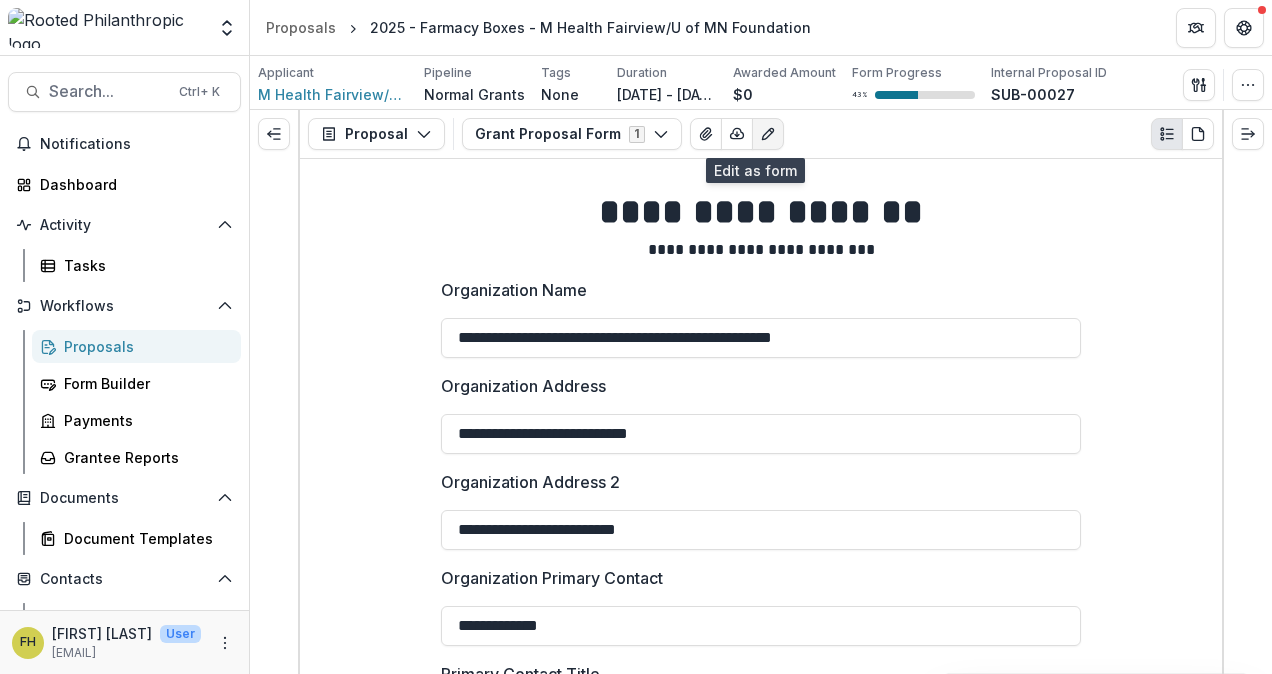 click at bounding box center (768, 134) 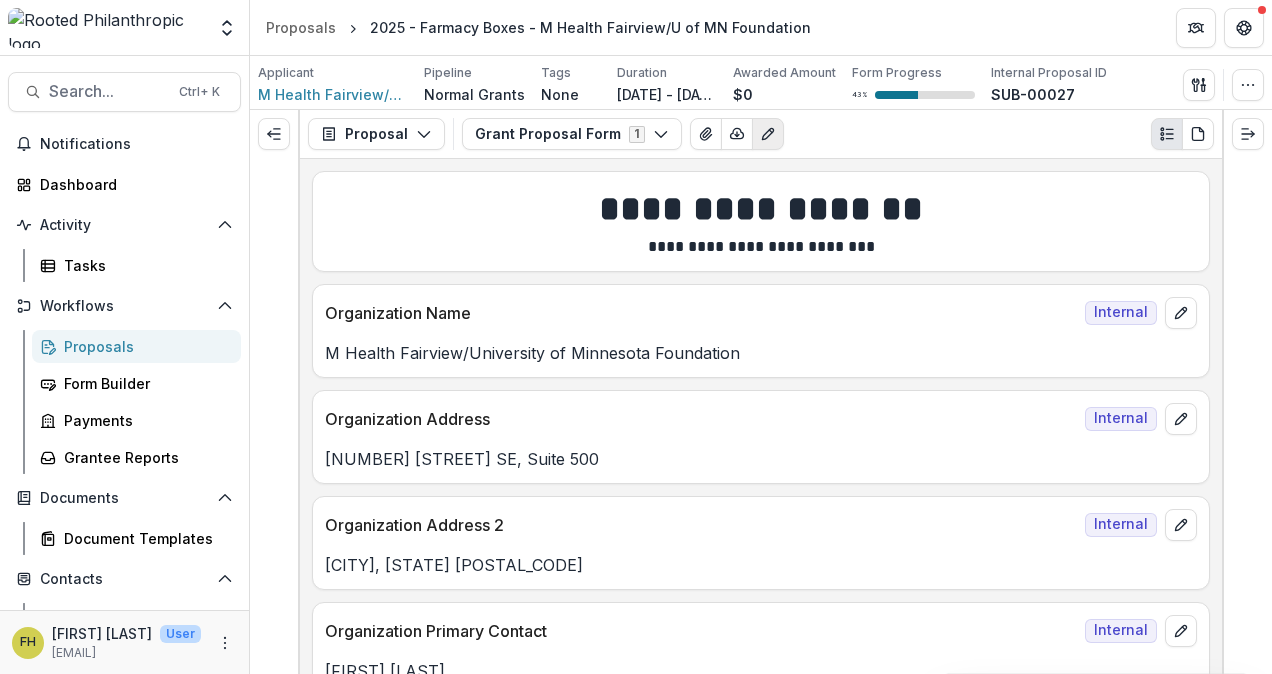 click at bounding box center (768, 134) 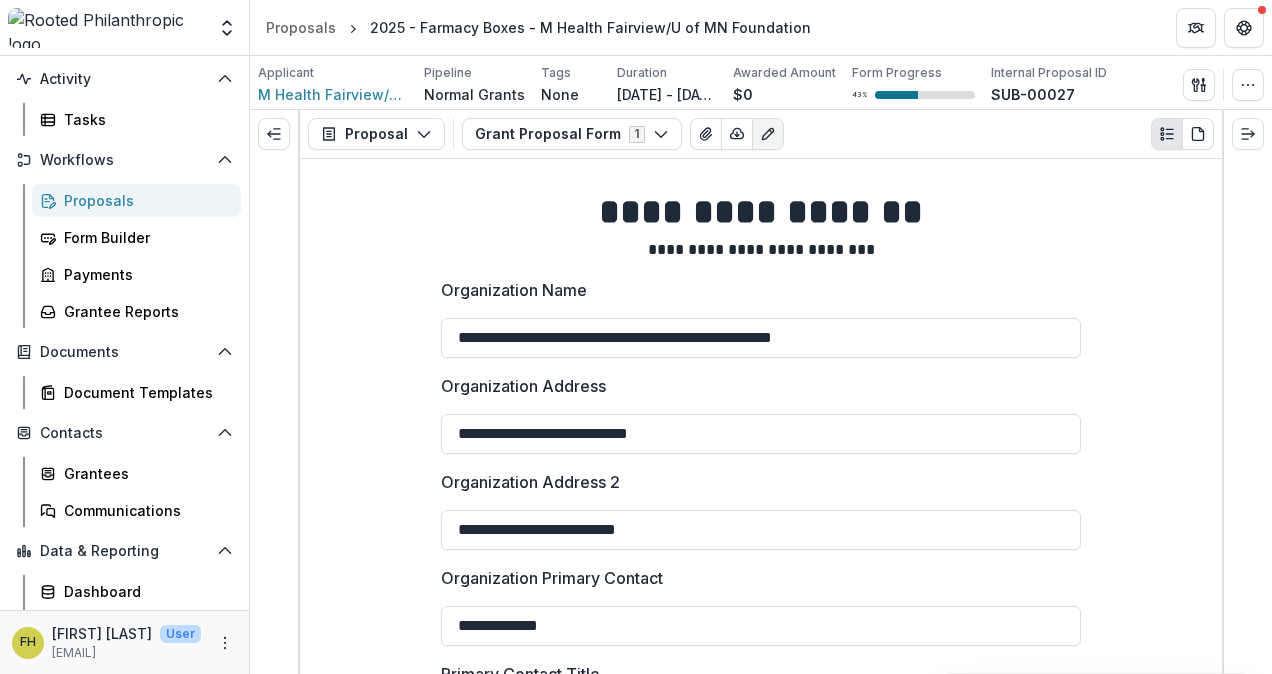scroll, scrollTop: 0, scrollLeft: 0, axis: both 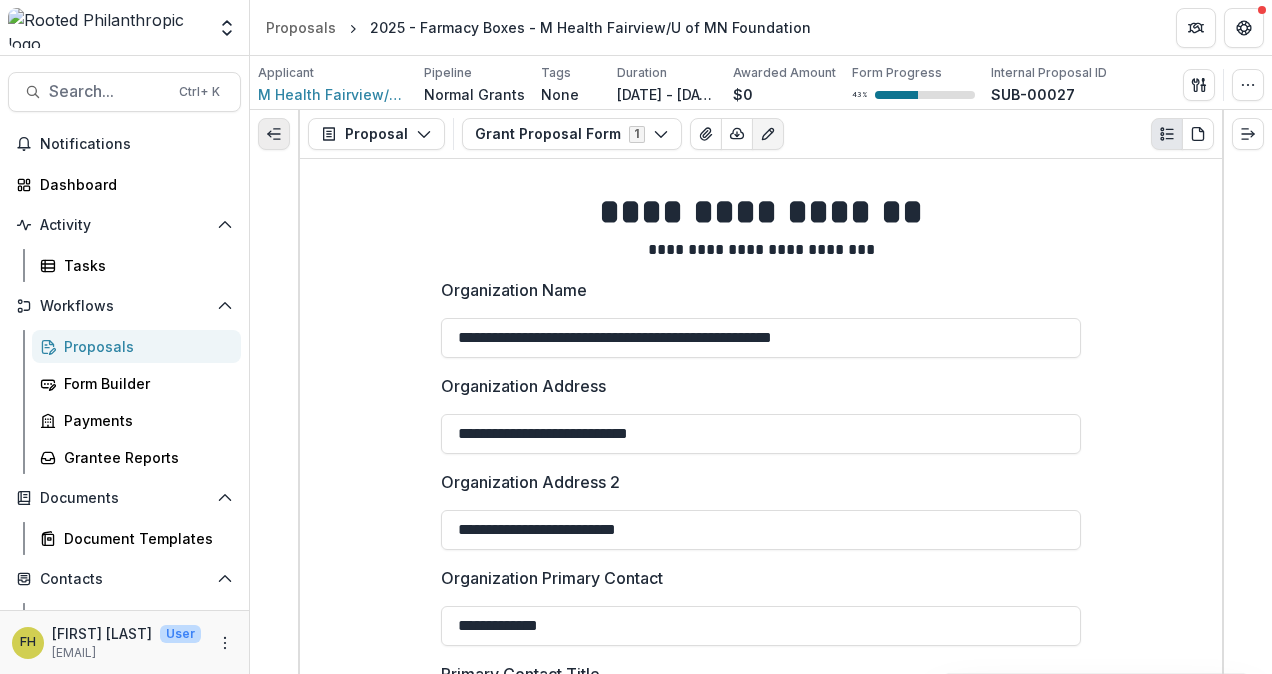click 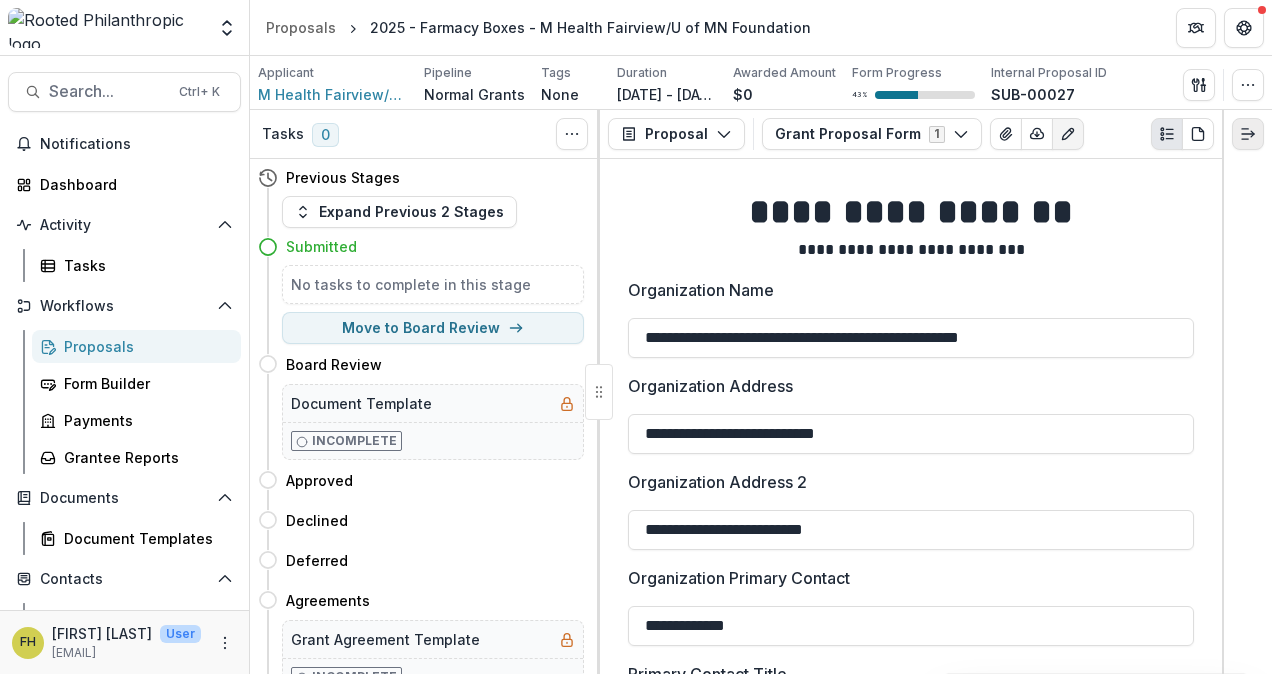 click 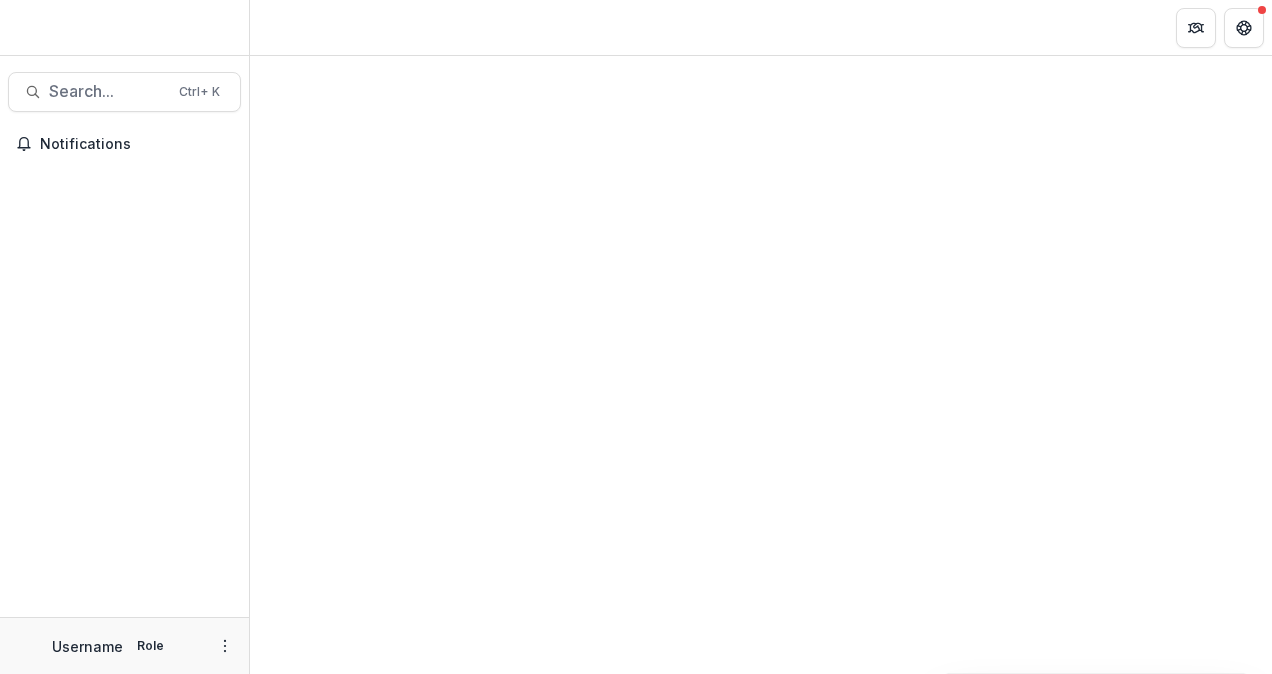 scroll, scrollTop: 0, scrollLeft: 0, axis: both 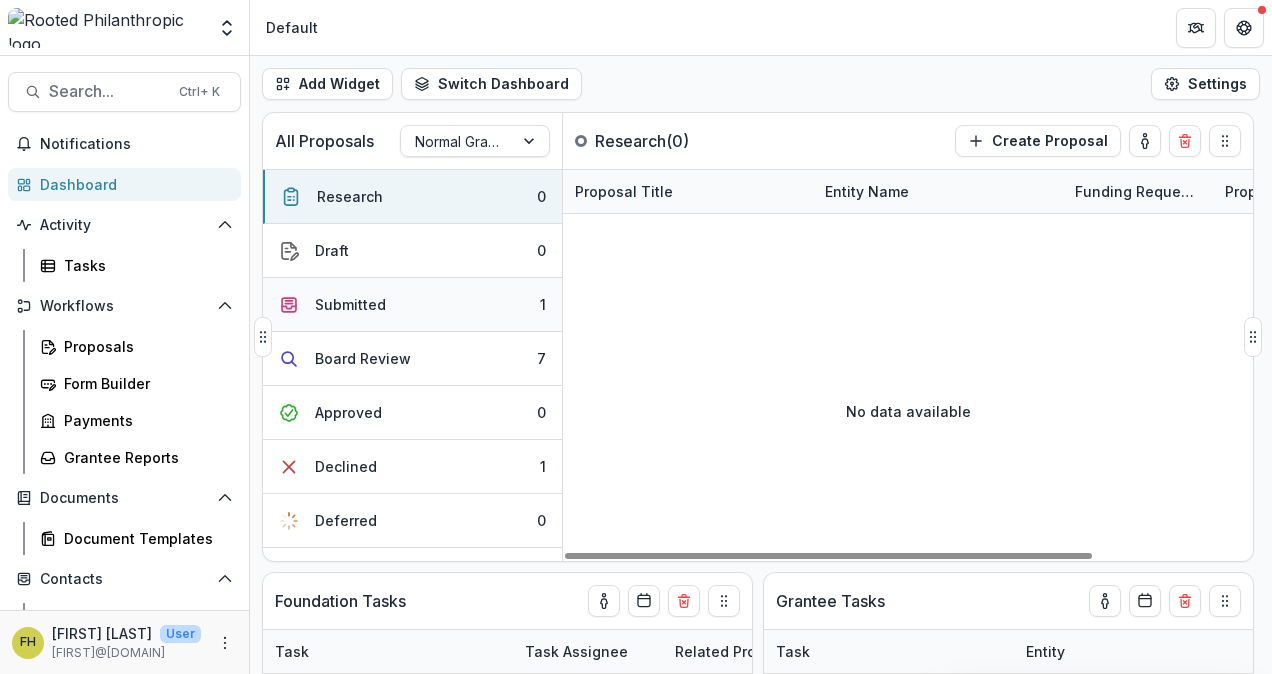click on "Submitted 1" at bounding box center (412, 305) 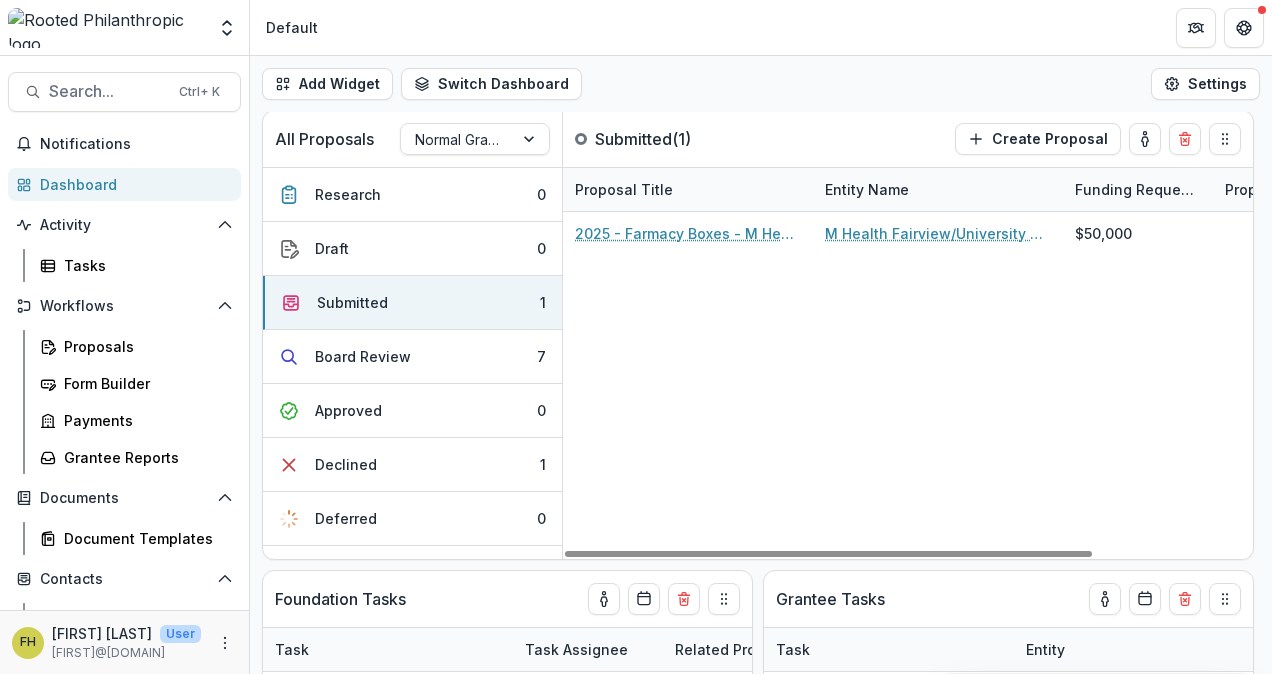 scroll, scrollTop: 0, scrollLeft: 0, axis: both 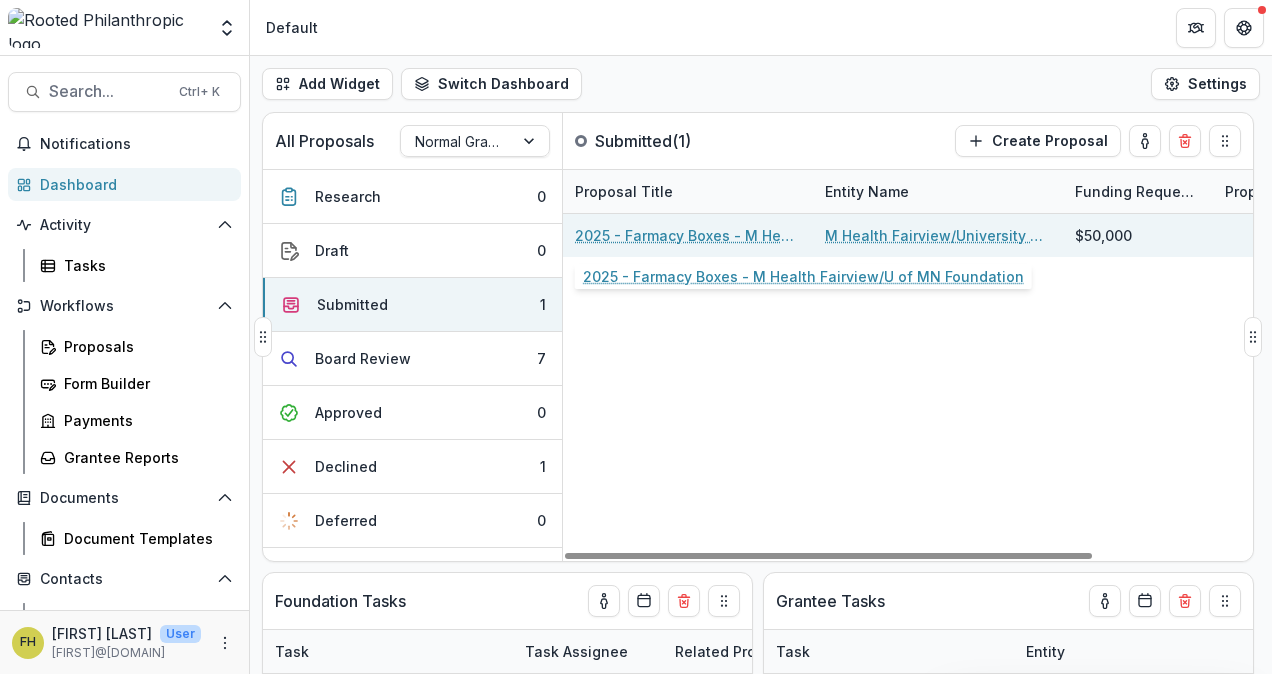 click on "2025 - Farmacy Boxes - M Health Fairview/U of MN Foundation" at bounding box center (688, 235) 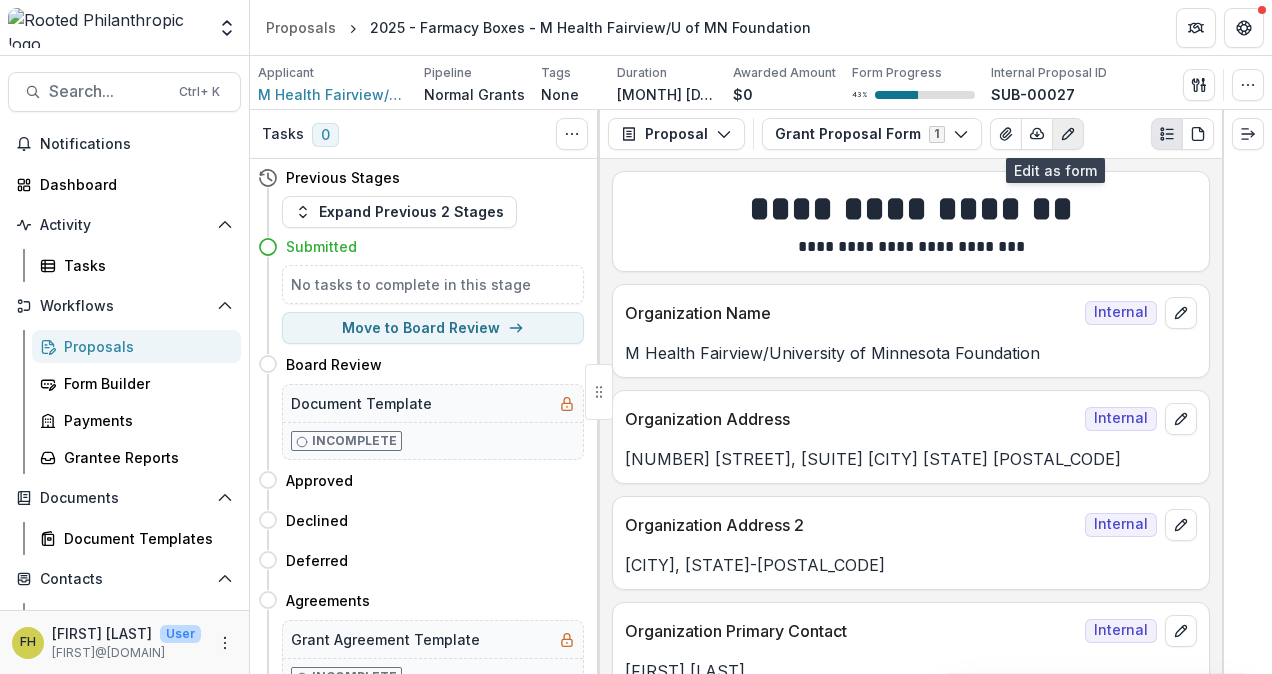 click 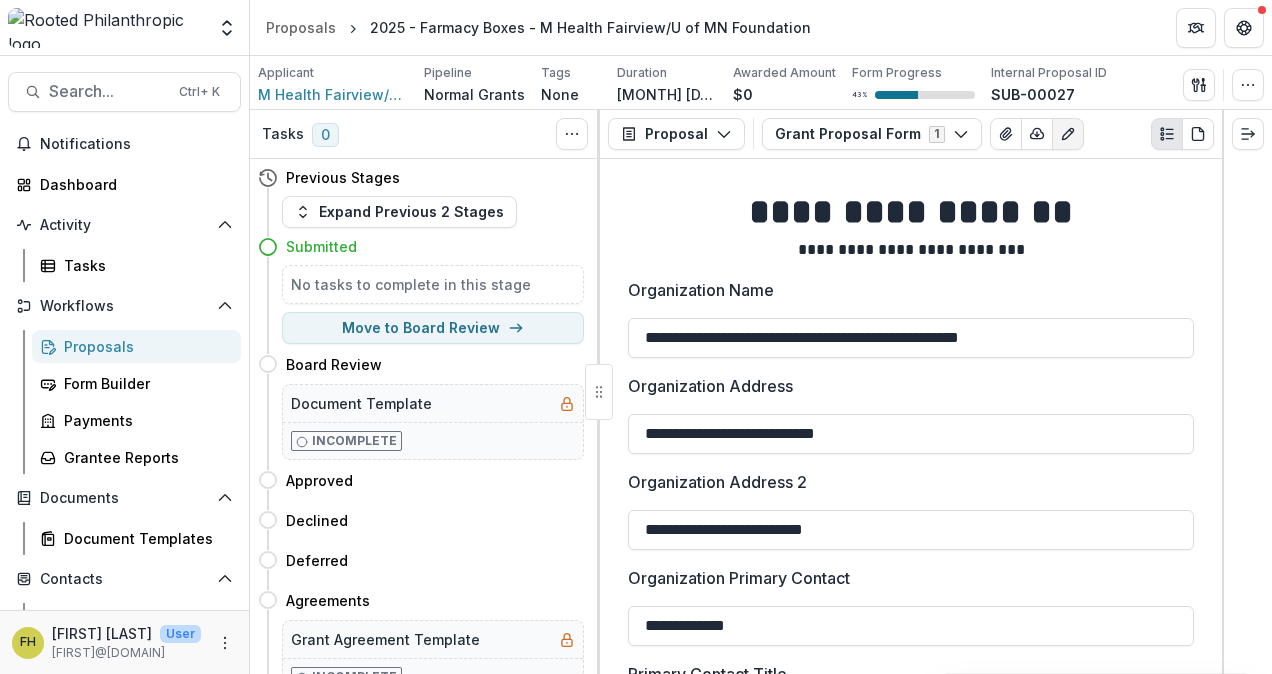 click on "Organization Name" at bounding box center (905, 290) 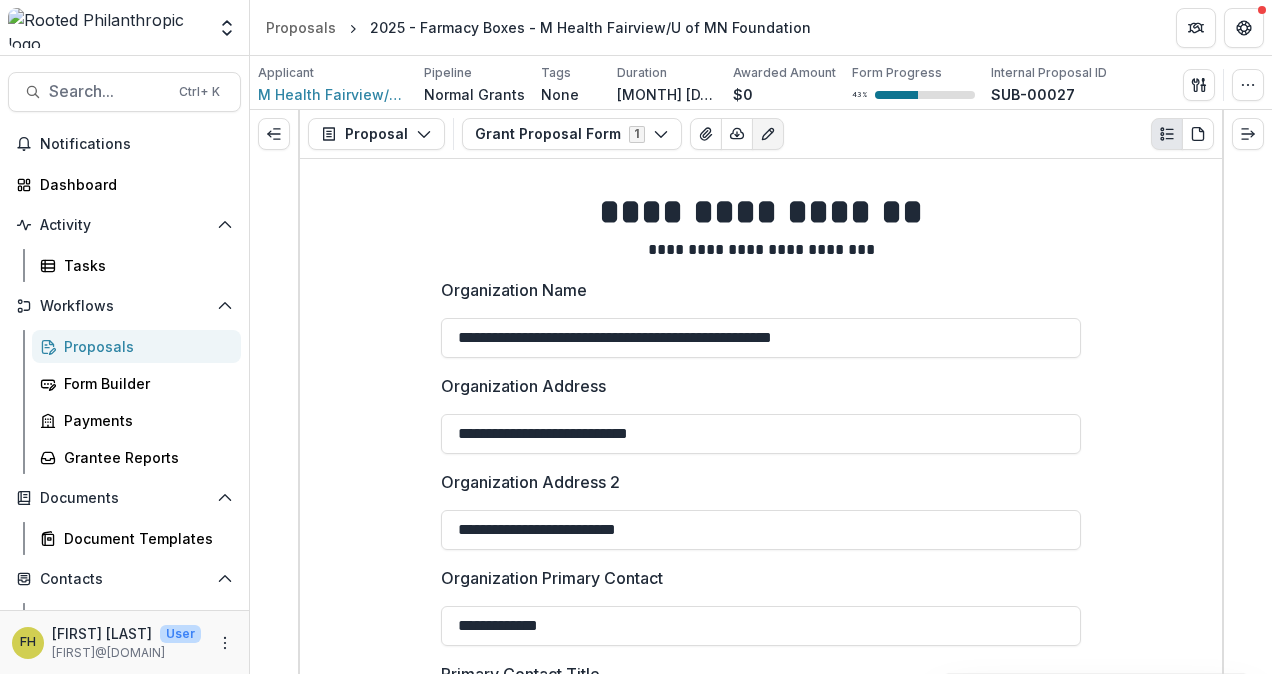 click on "**********" at bounding box center [761, 2596] 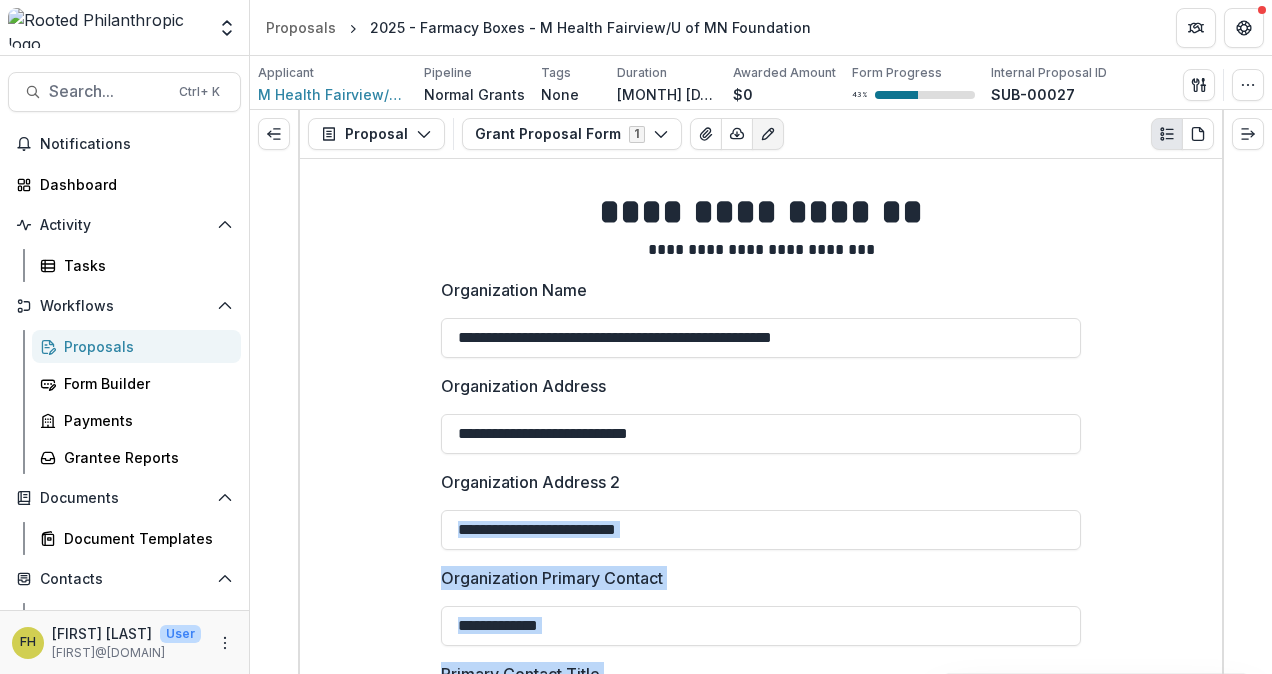 drag, startPoint x: 1268, startPoint y: 376, endPoint x: 1211, endPoint y: 536, distance: 169.84993 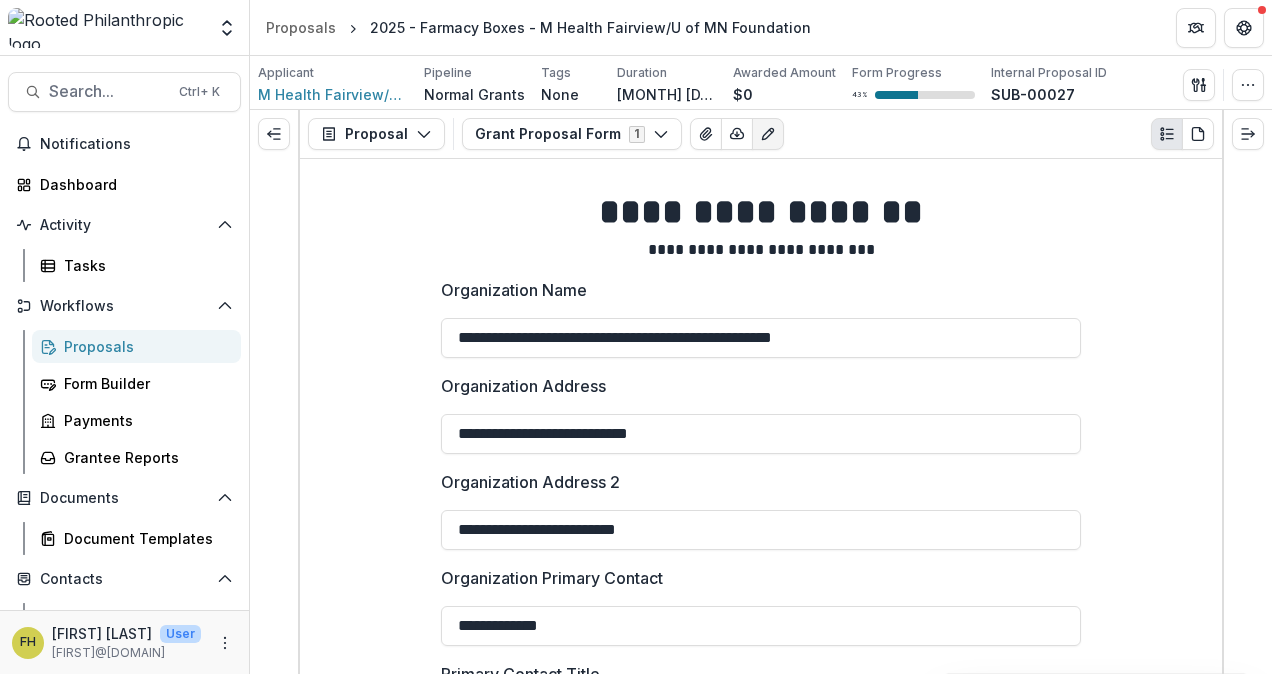 drag, startPoint x: 1211, startPoint y: 536, endPoint x: 1154, endPoint y: 382, distance: 164.21024 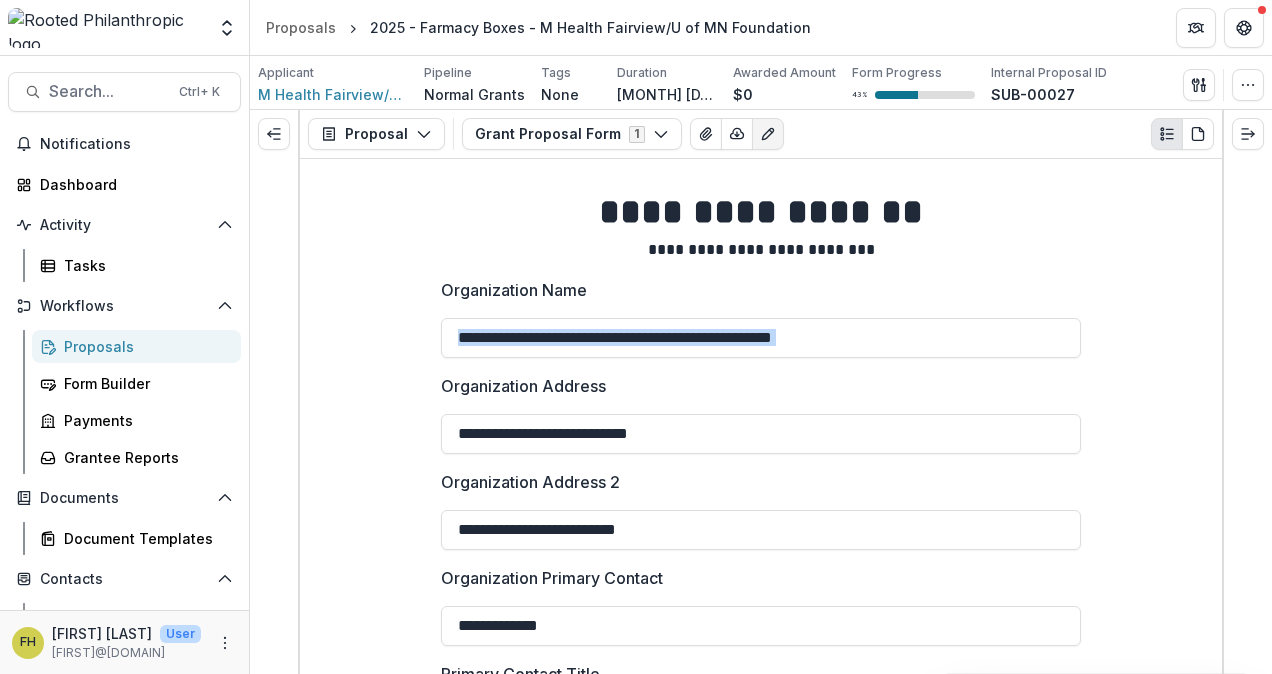 click on "**********" at bounding box center (761, 2596) 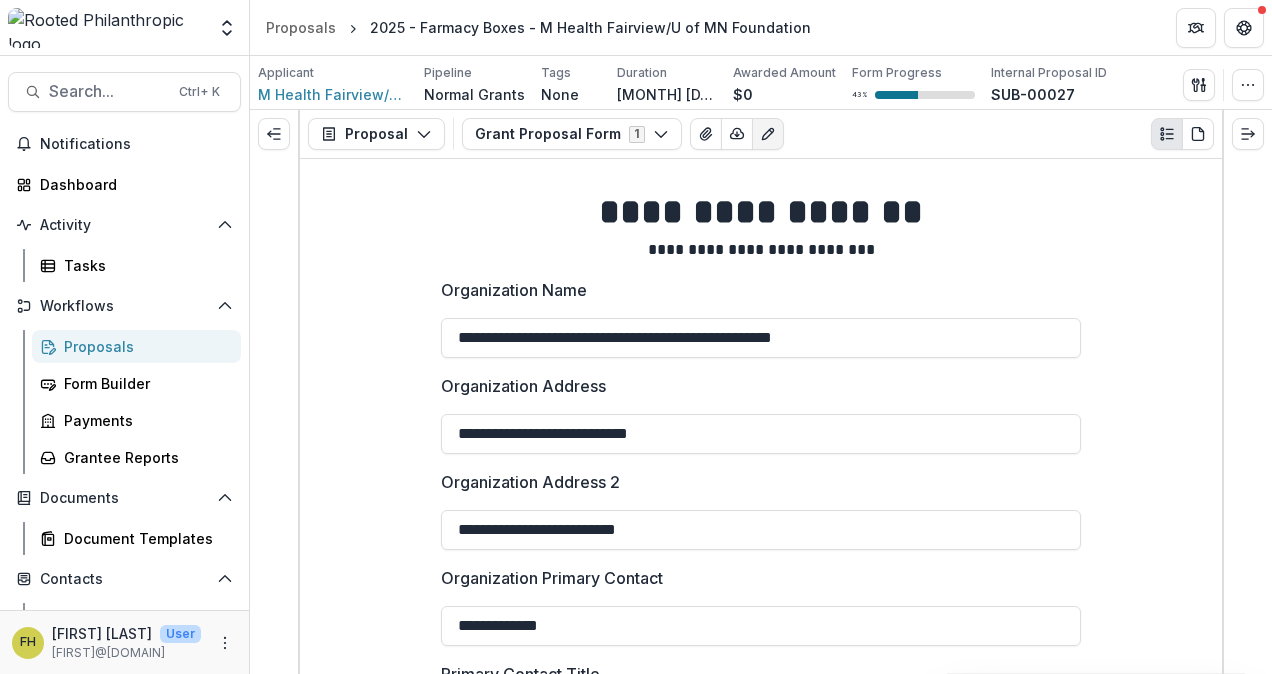 drag, startPoint x: 1110, startPoint y: 346, endPoint x: 1135, endPoint y: 391, distance: 51.47815 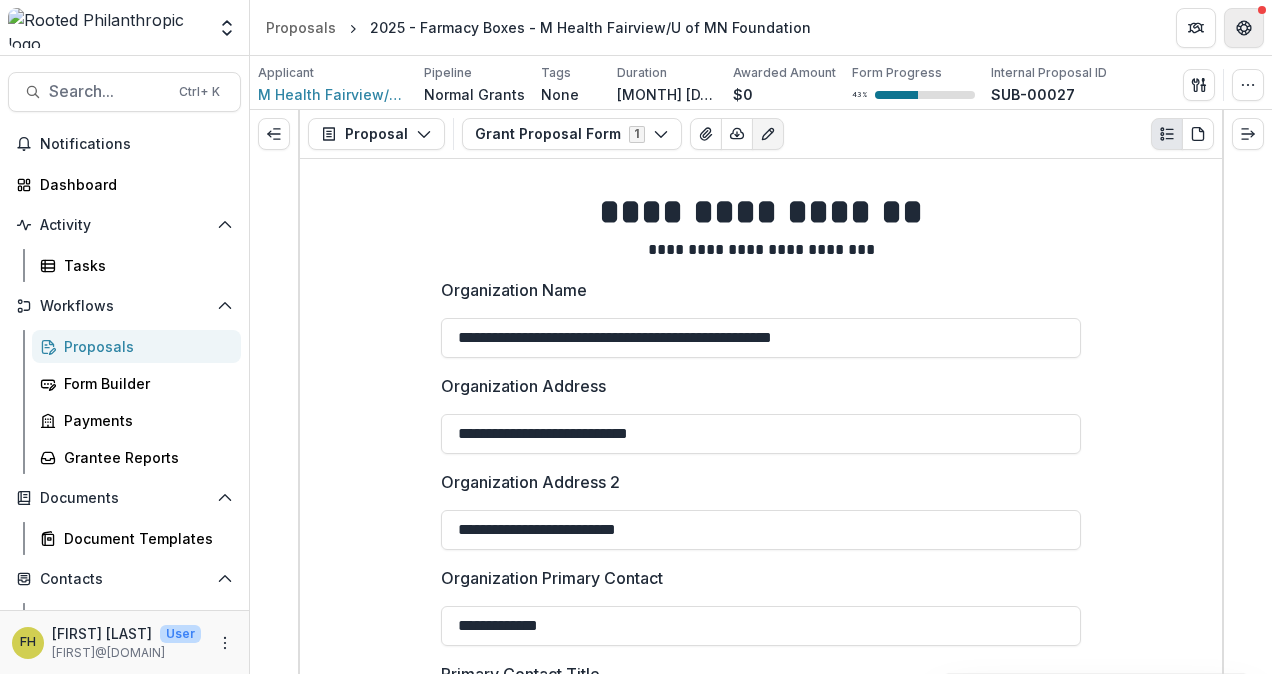 click 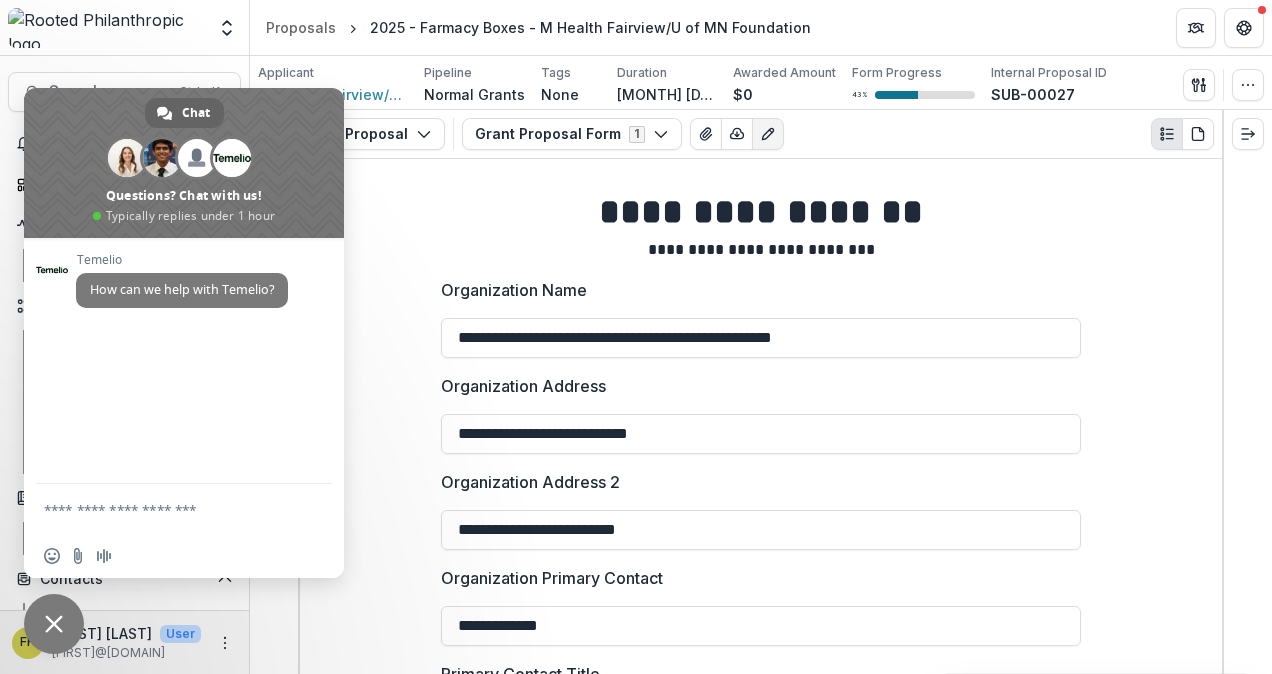 click at bounding box center [54, 624] 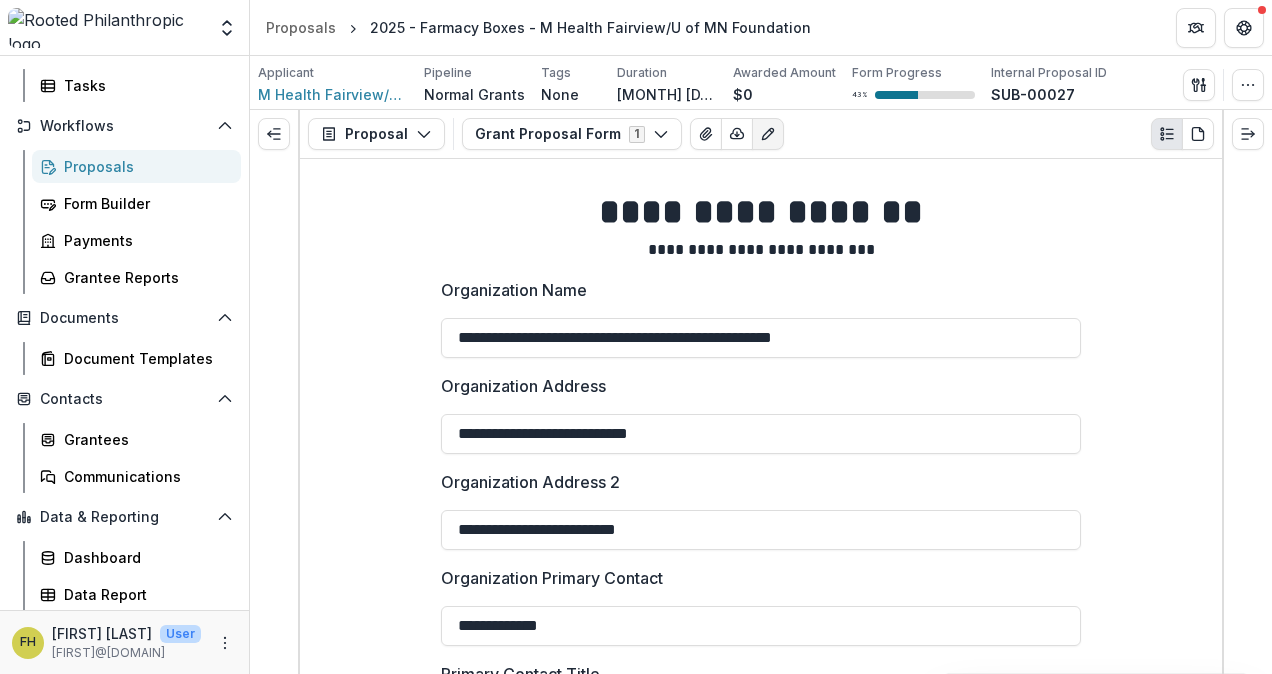 scroll, scrollTop: 0, scrollLeft: 0, axis: both 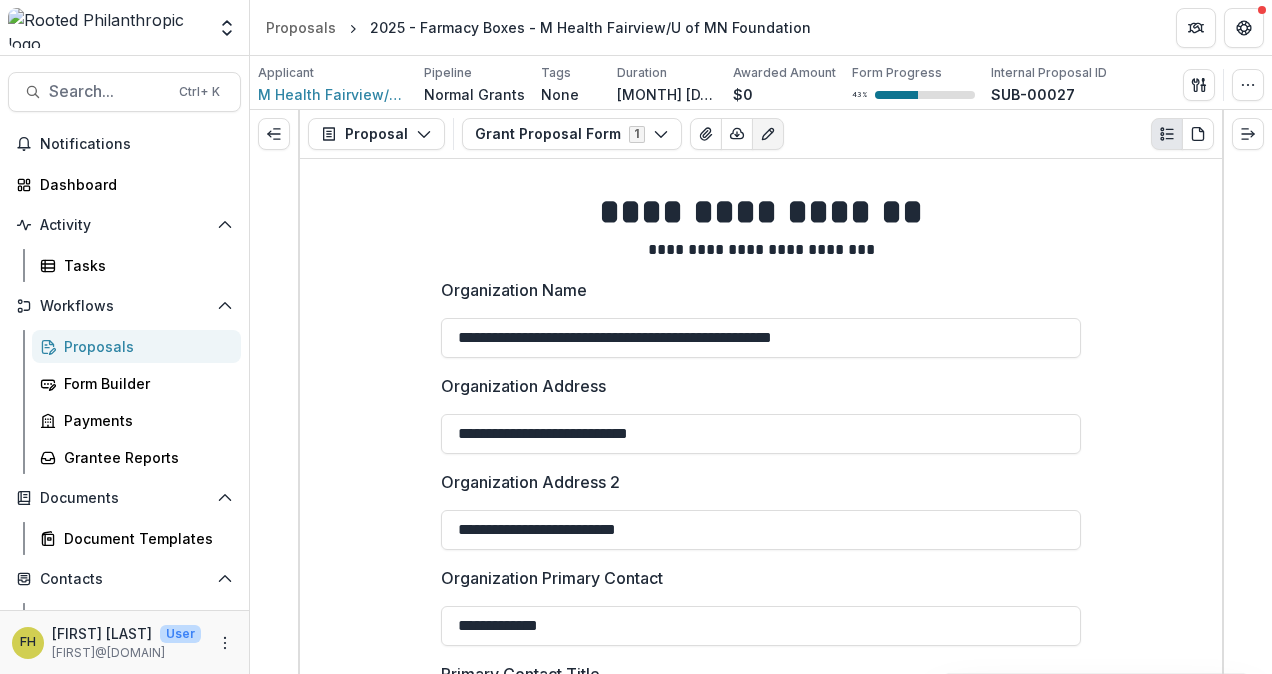 click on "**********" at bounding box center (761, 2596) 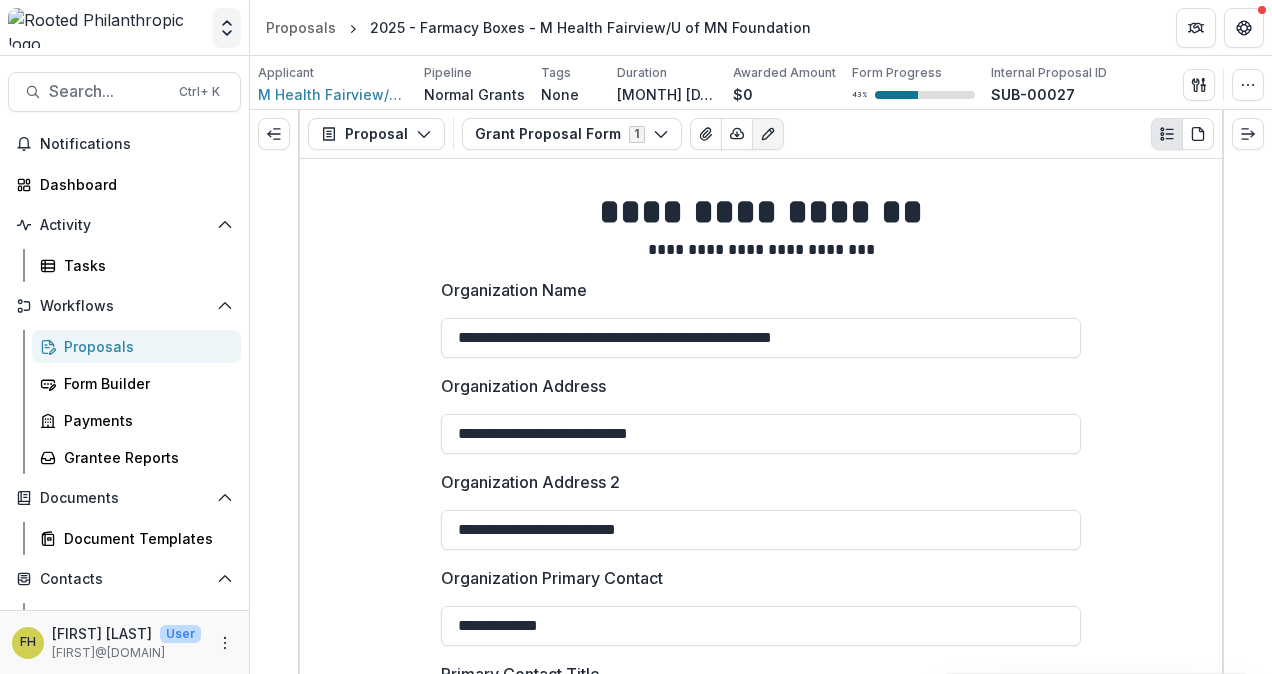 click 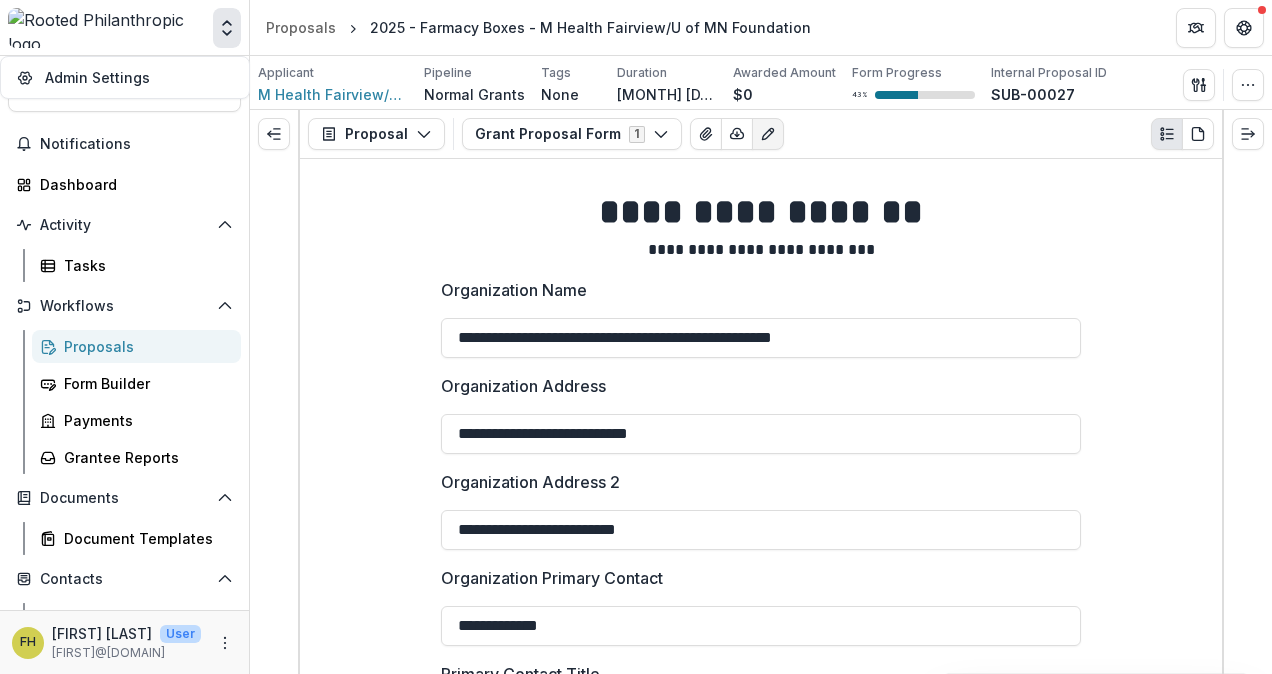 click 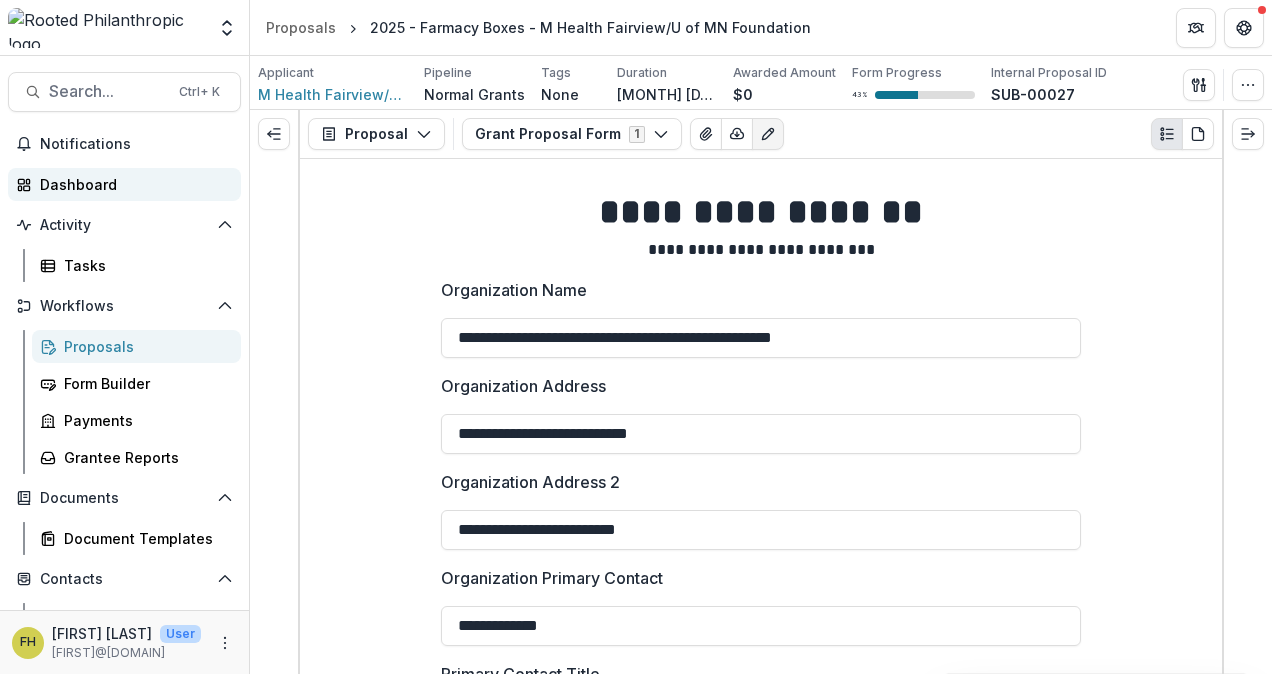 click on "Dashboard" at bounding box center (124, 184) 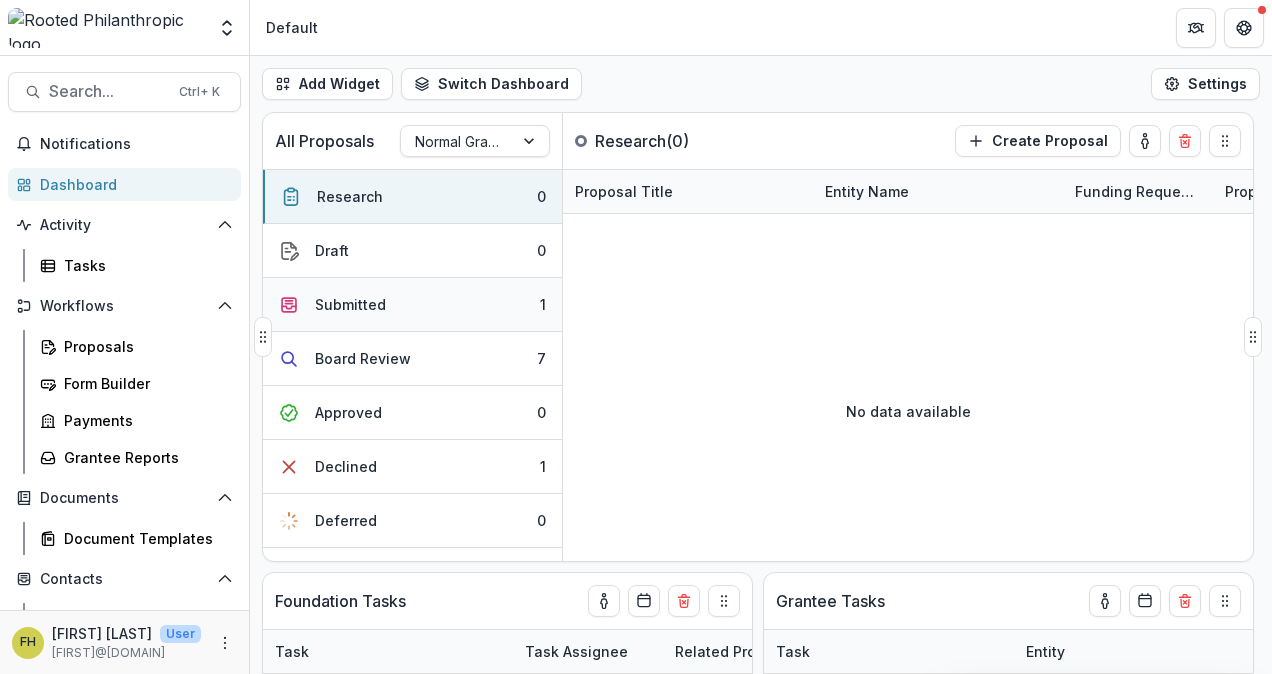 click on "Submitted" at bounding box center [350, 304] 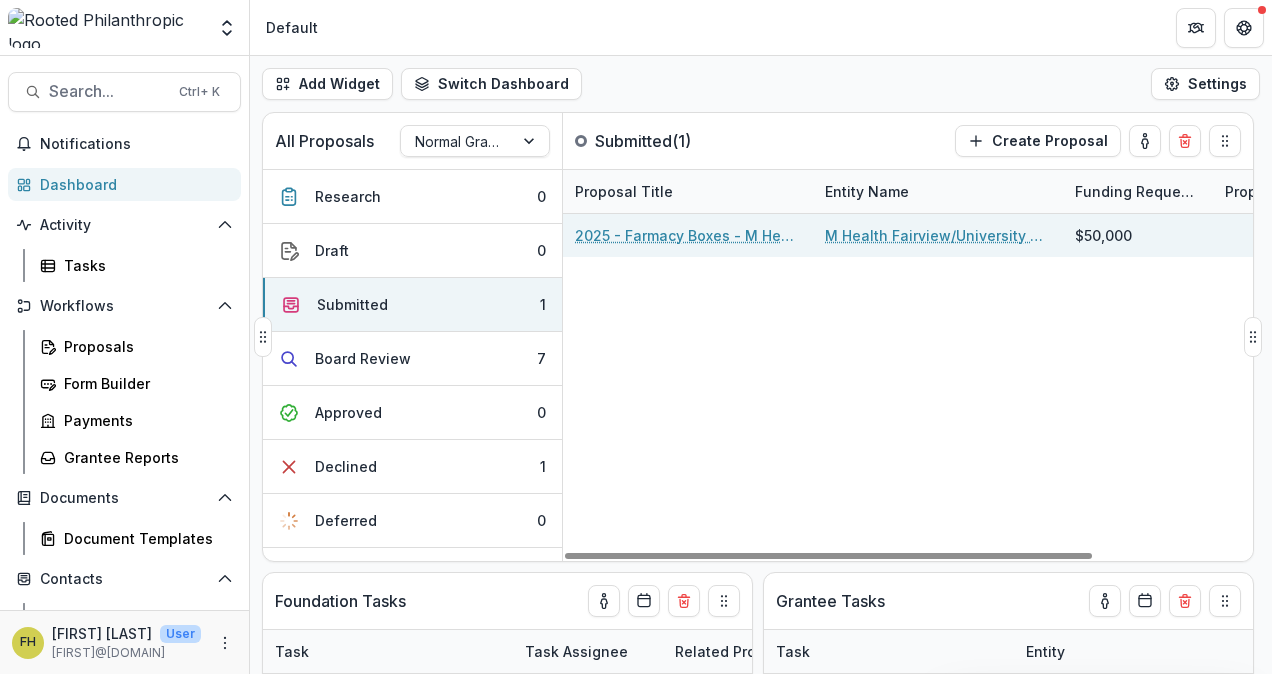 click on "M Health Fairview/University of Minnesota Foundation" at bounding box center [938, 235] 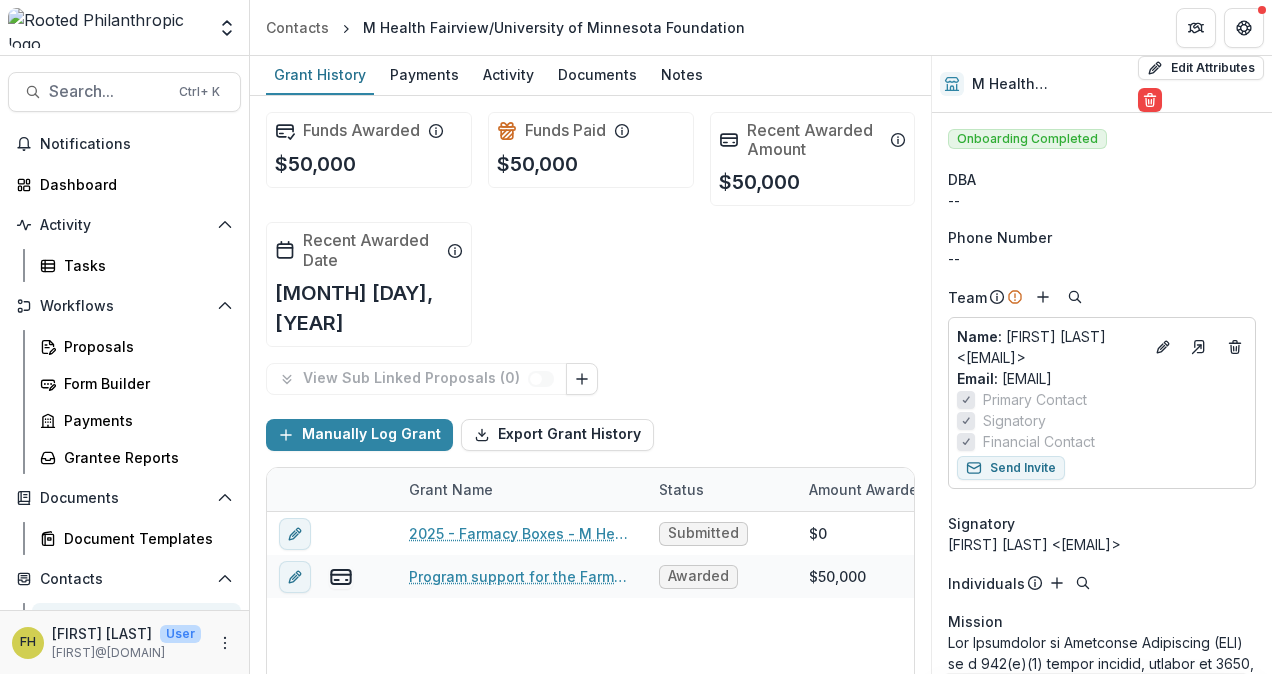 scroll, scrollTop: 0, scrollLeft: 0, axis: both 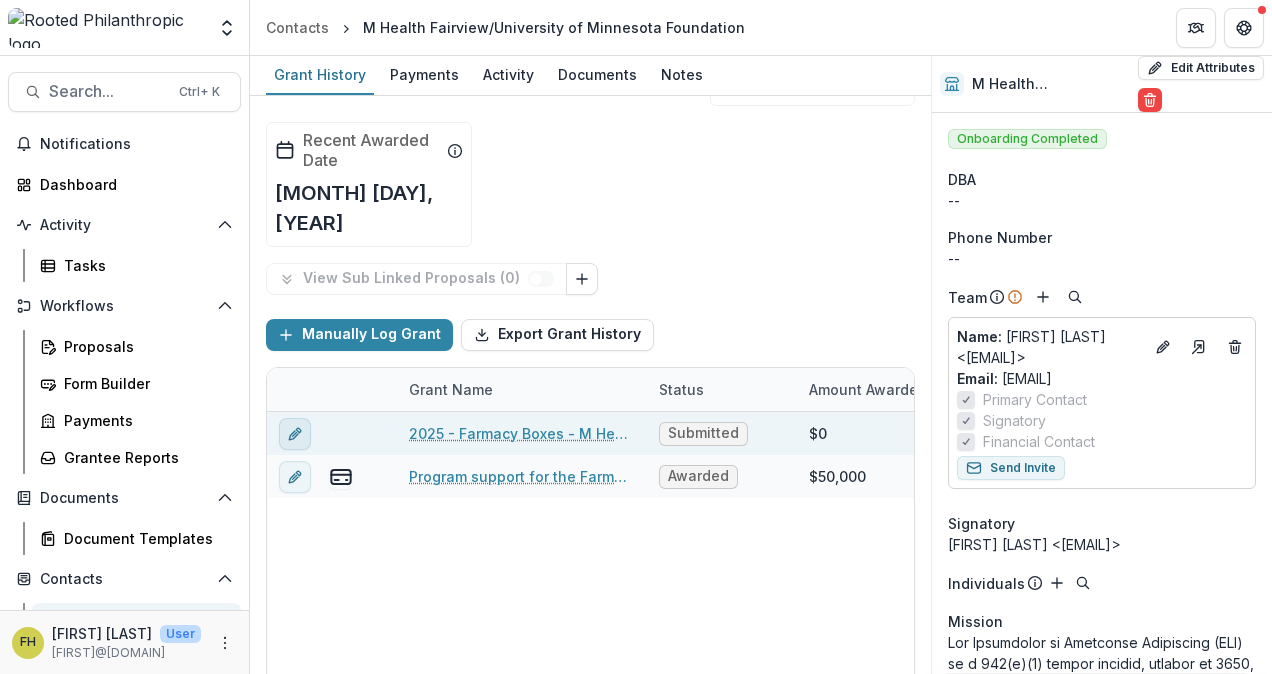 click 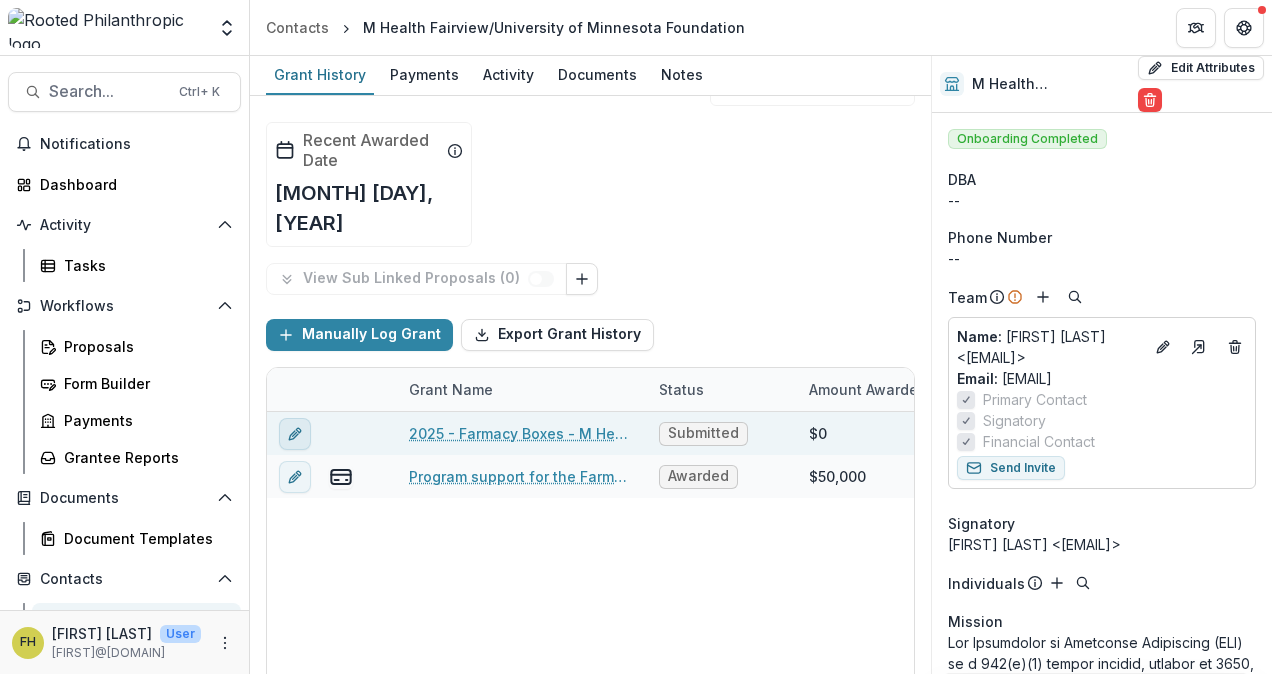 type on "*******" 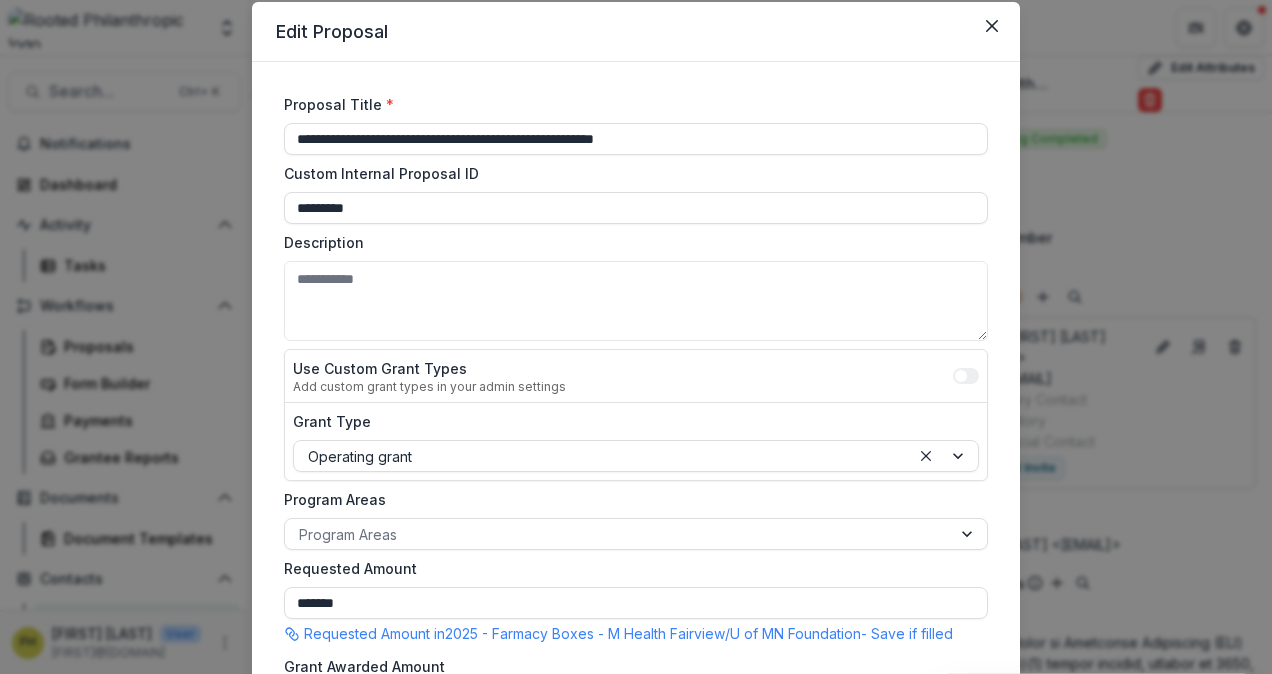 scroll, scrollTop: 0, scrollLeft: 0, axis: both 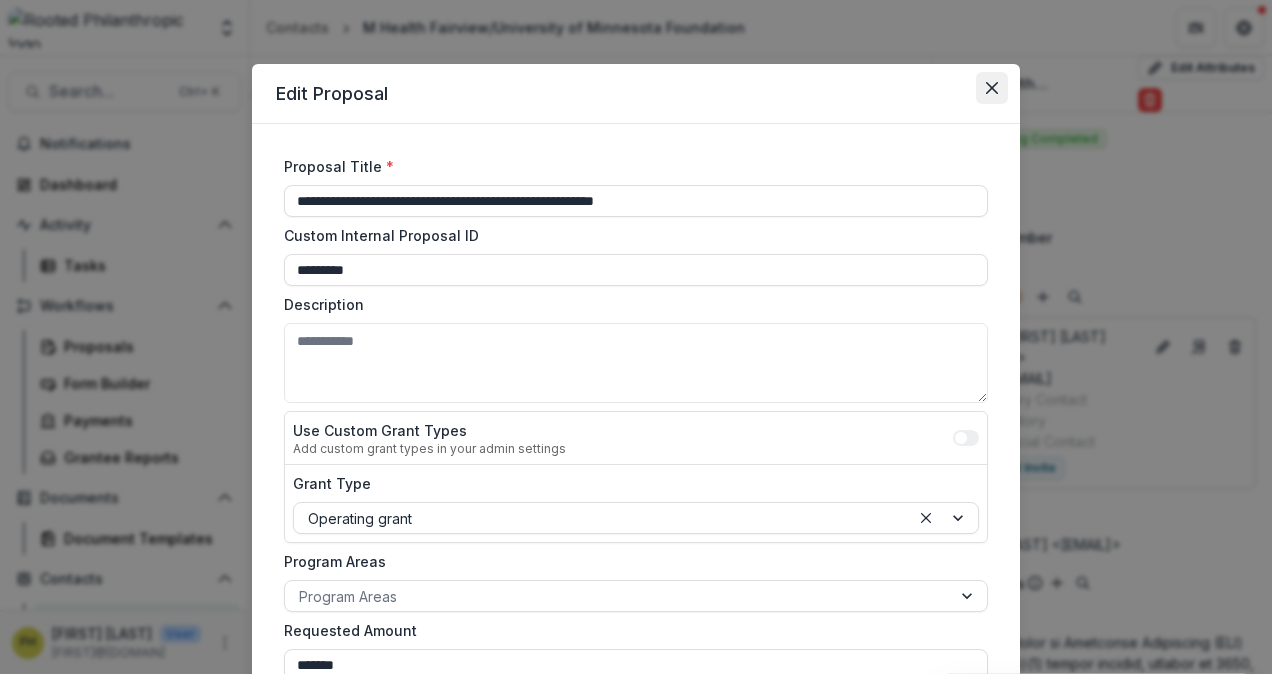 click at bounding box center (992, 88) 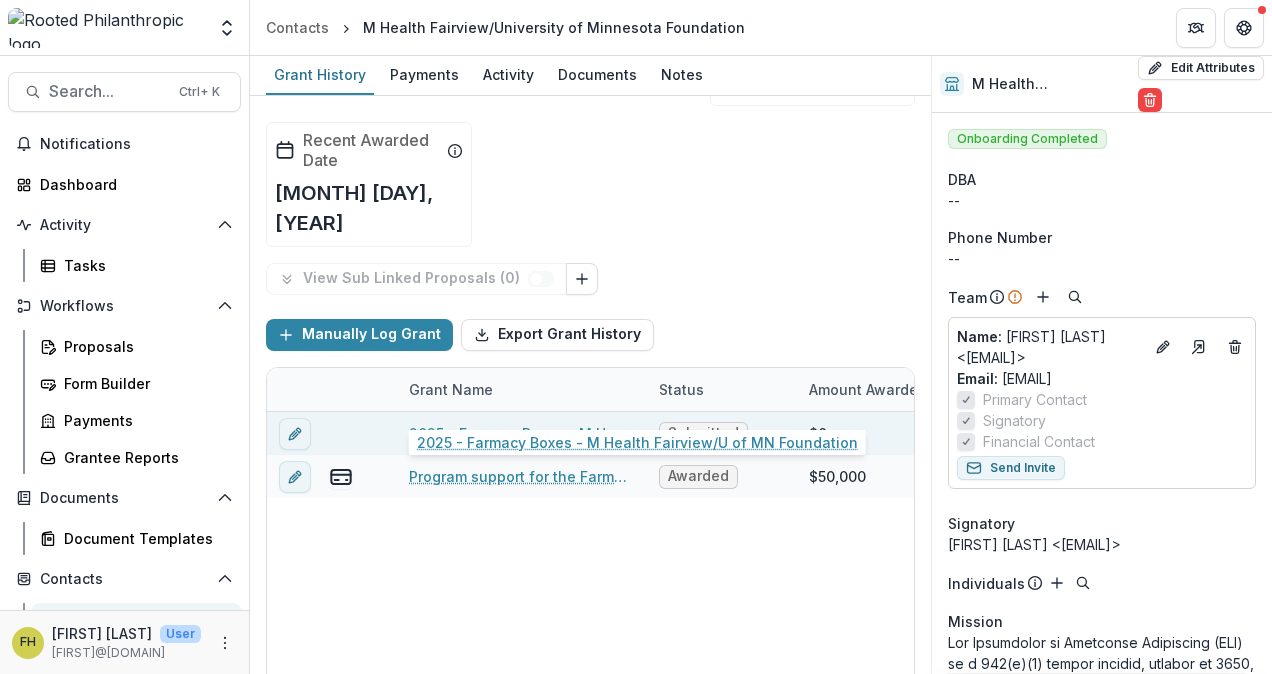 click on "2025 - Farmacy Boxes - M Health Fairview/U of MN Foundation" at bounding box center [522, 433] 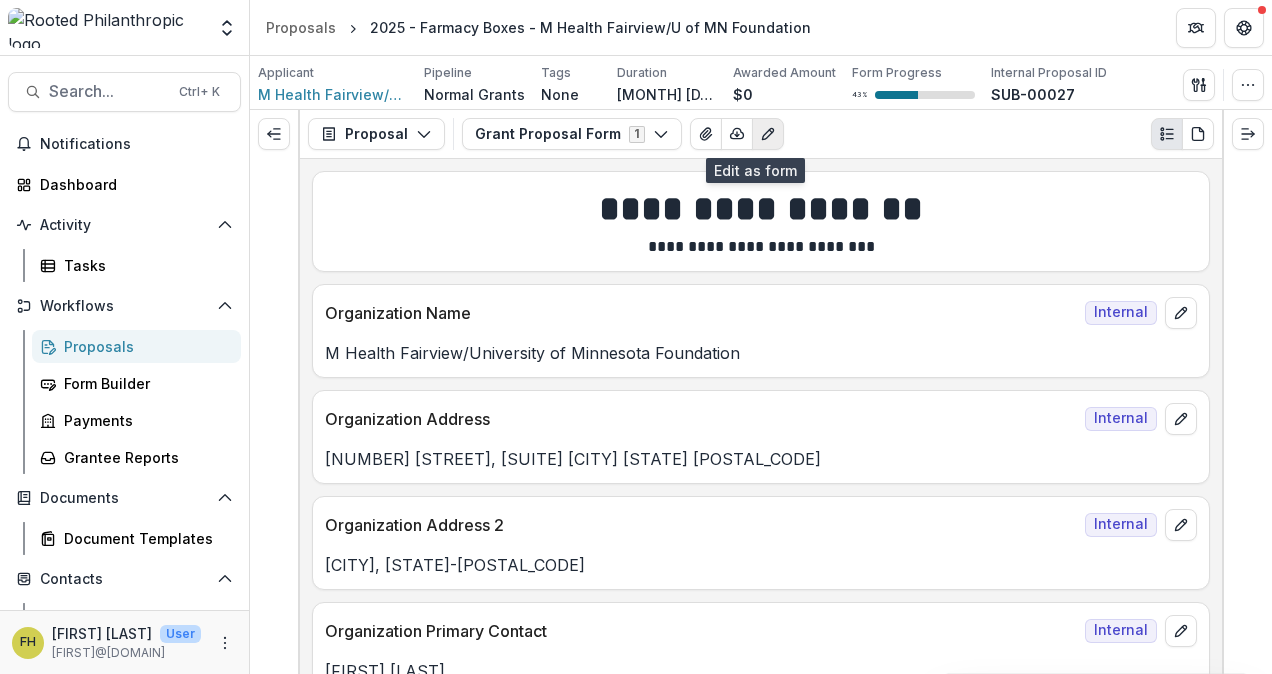 click 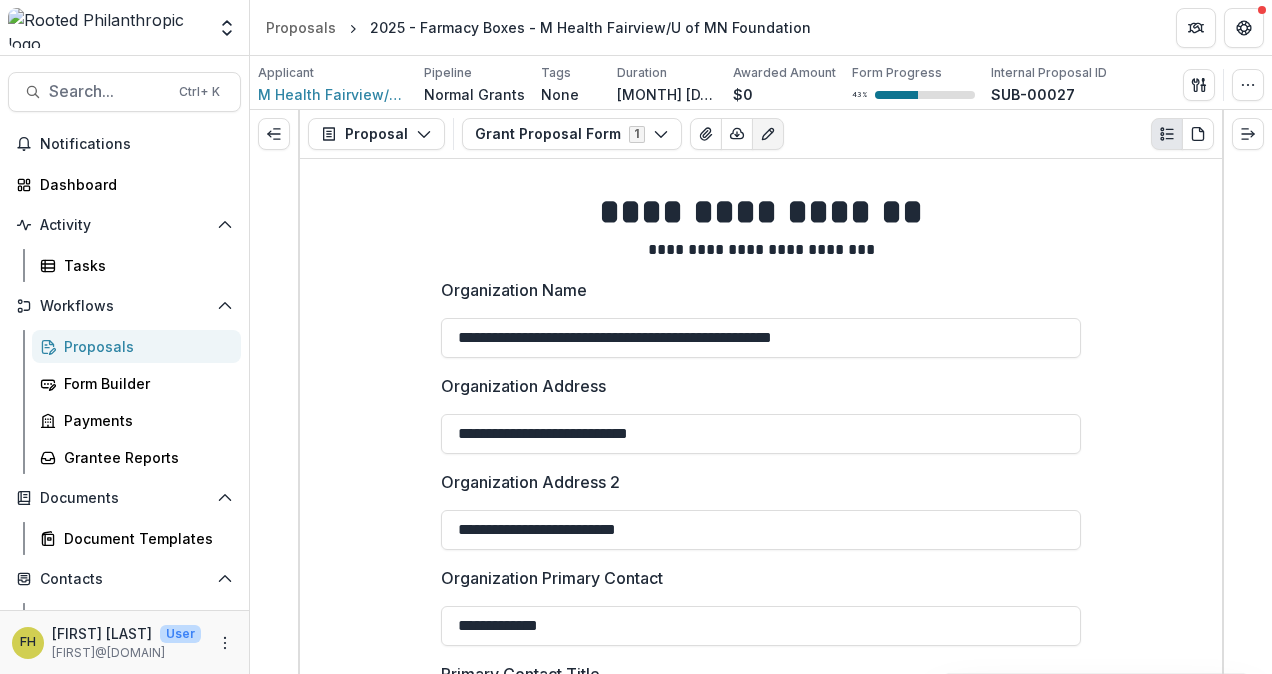 click on "**********" at bounding box center (761, 212) 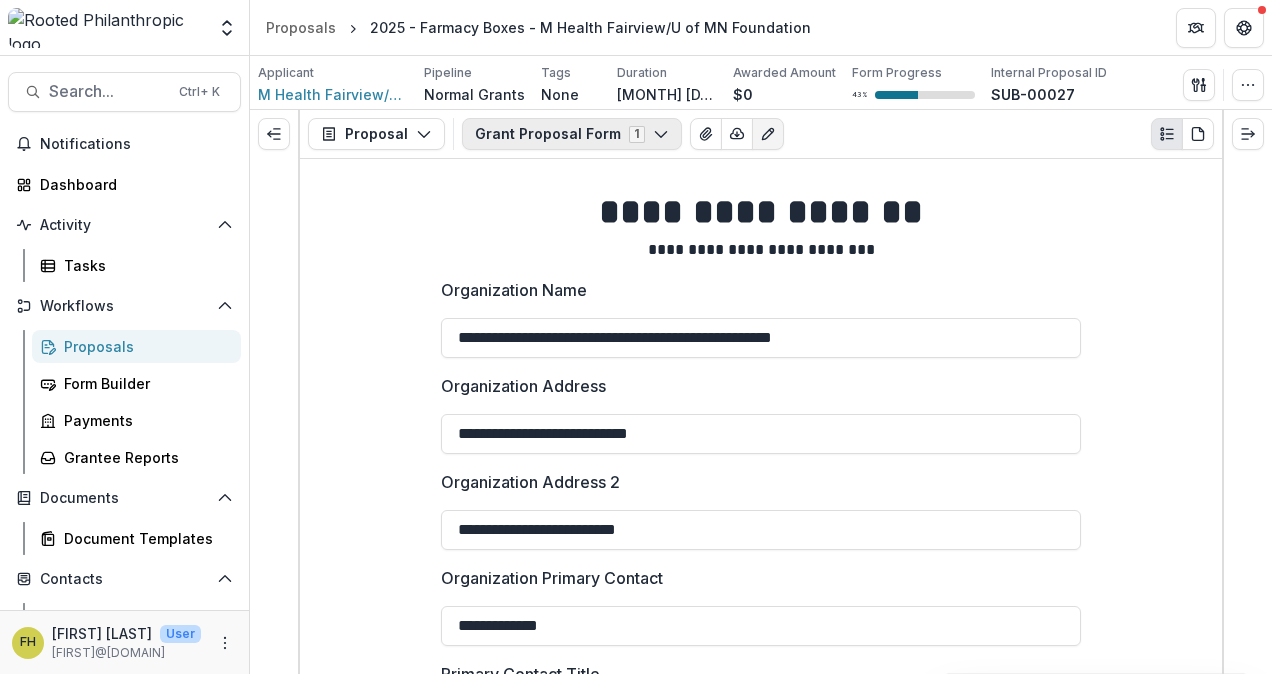 click on "Grant Proposal Form 1" at bounding box center (572, 134) 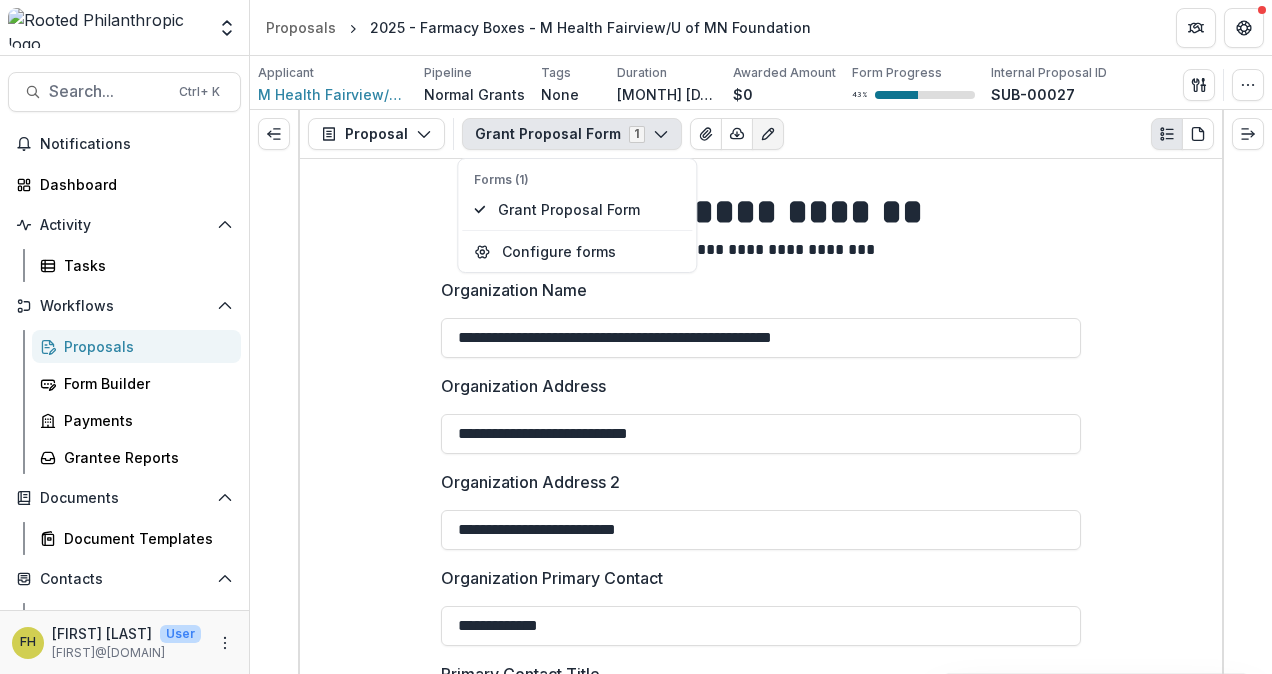 click on "Grant Proposal Form 1" at bounding box center [572, 134] 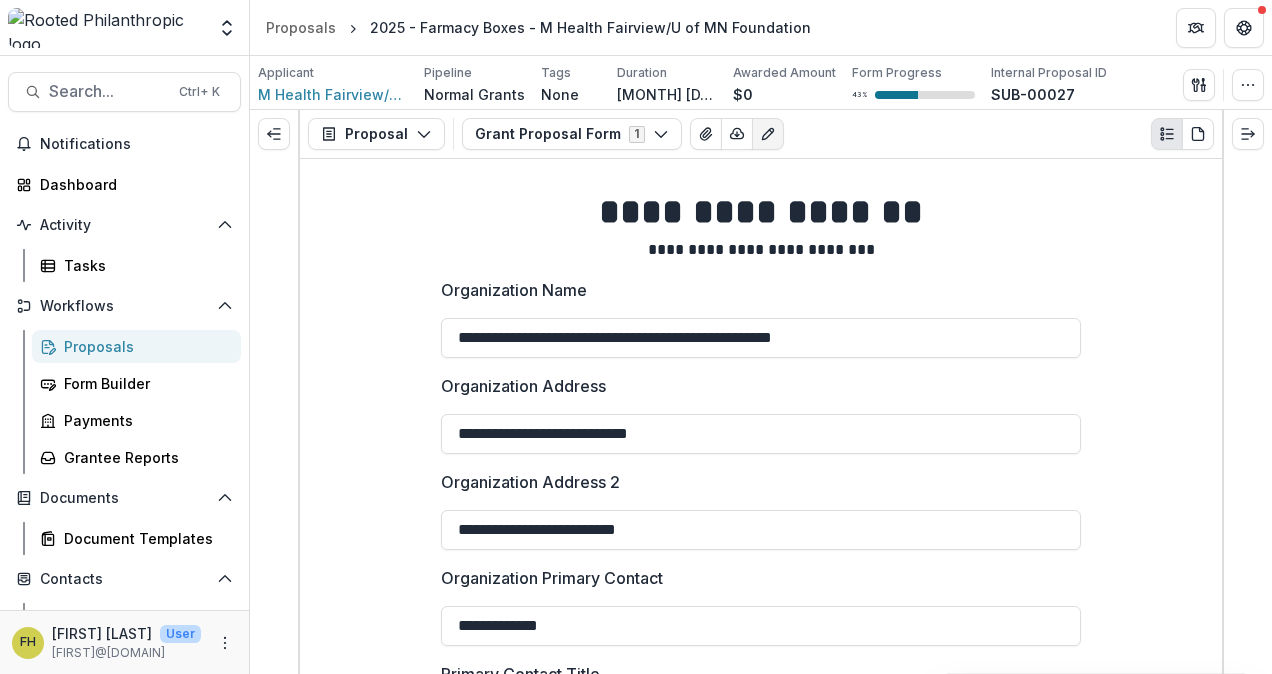click at bounding box center (768, 134) 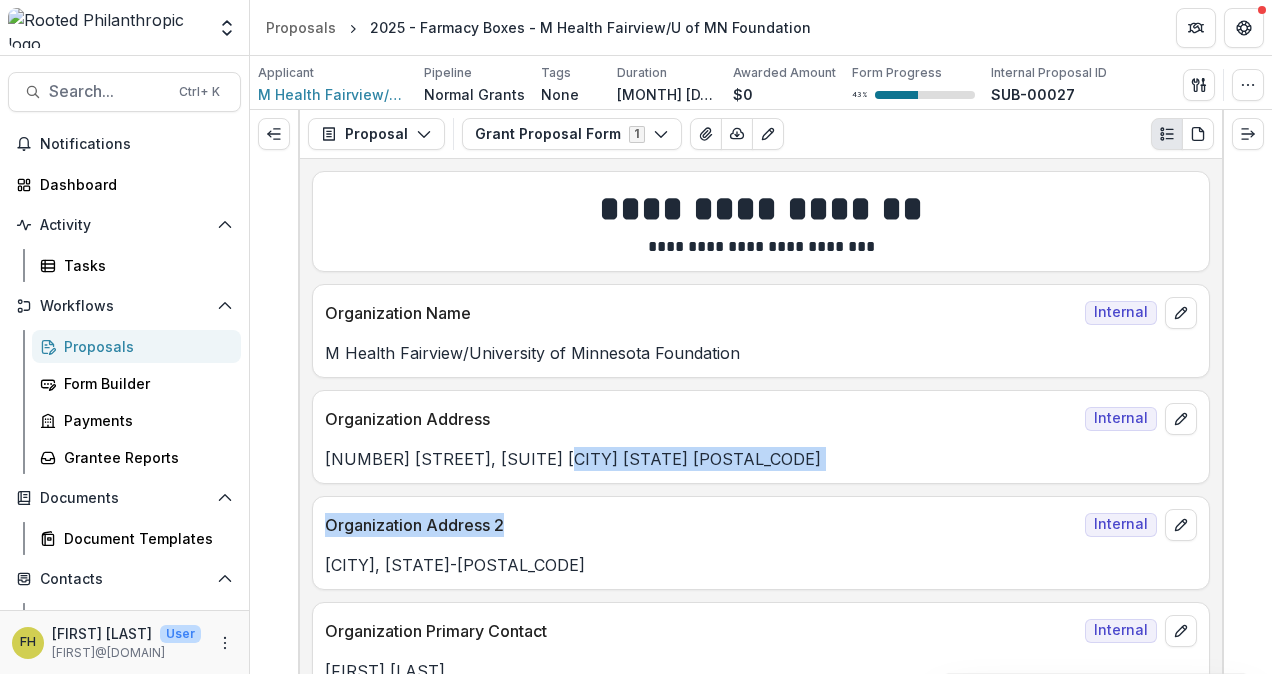 drag, startPoint x: 830, startPoint y: 472, endPoint x: 830, endPoint y: 513, distance: 41 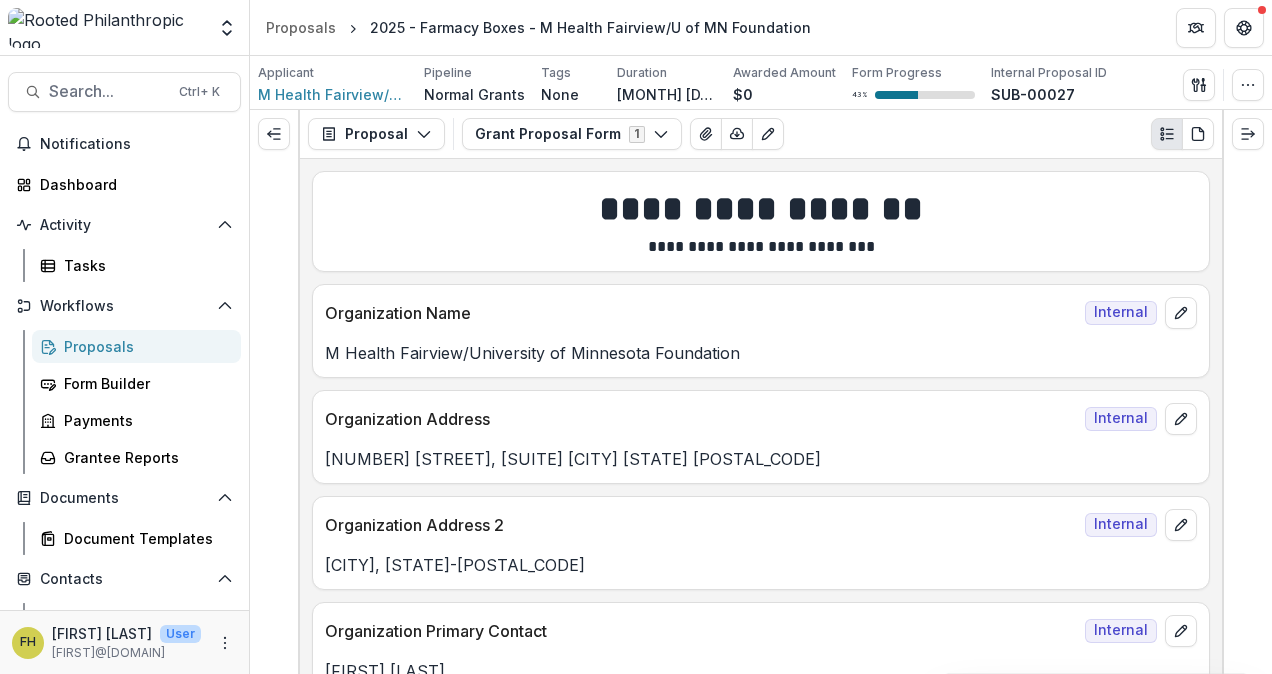 click at bounding box center [1247, 392] 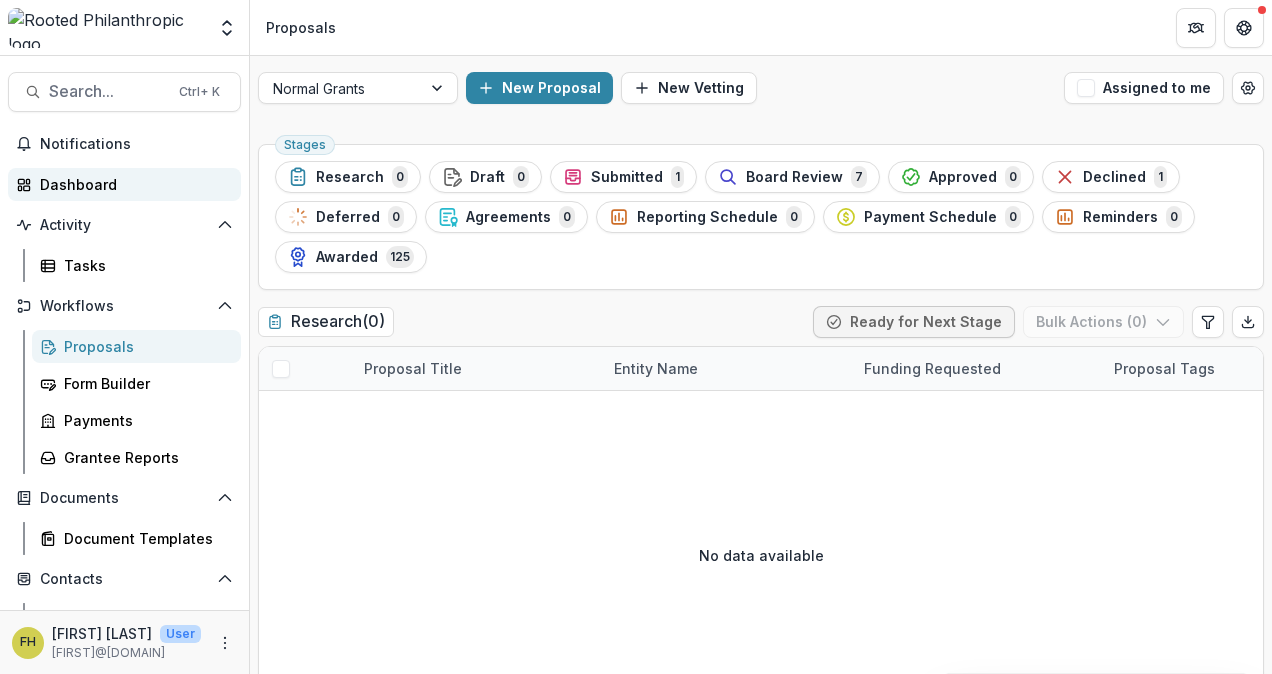 click on "Dashboard" at bounding box center (132, 184) 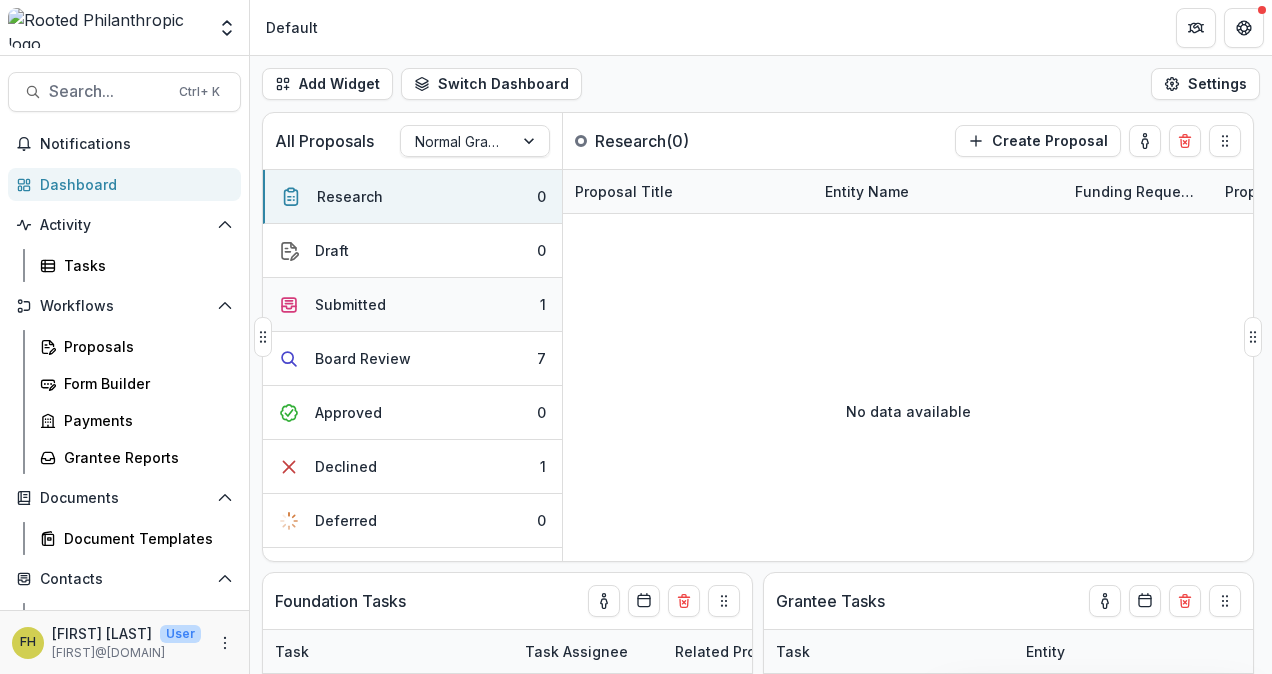 click on "Submitted 1" at bounding box center [412, 305] 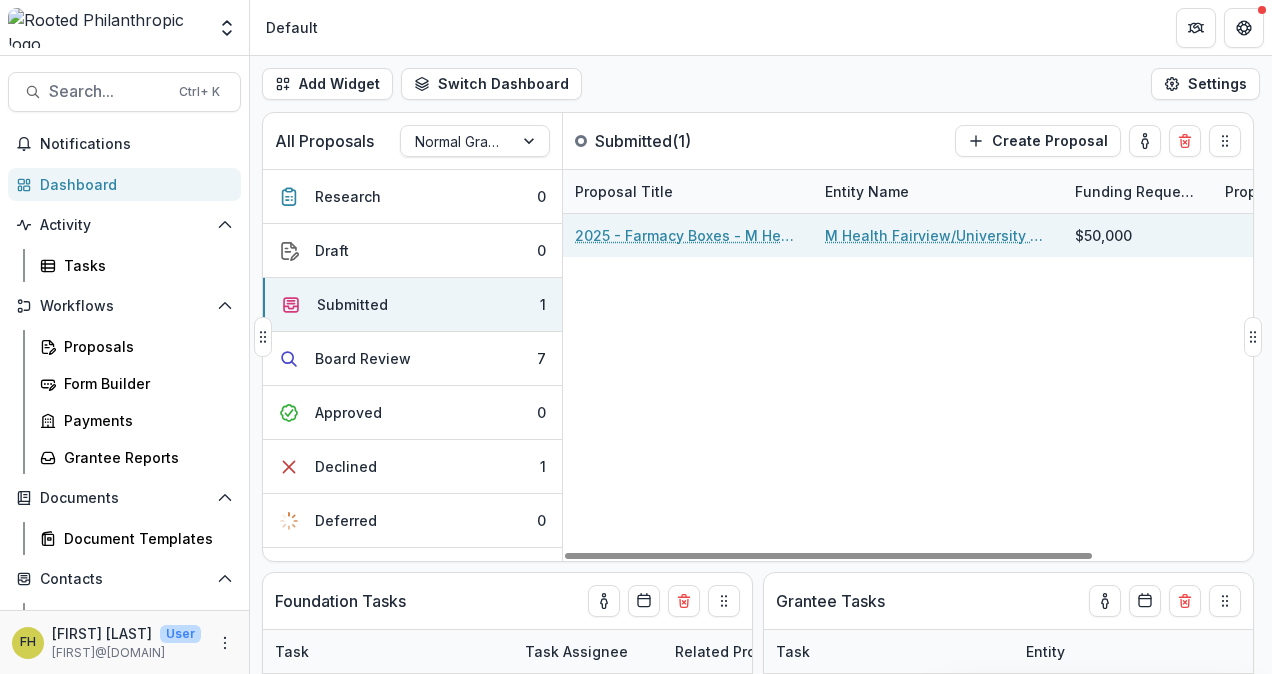 click on "M Health Fairview/University of Minnesota Foundation" at bounding box center [938, 235] 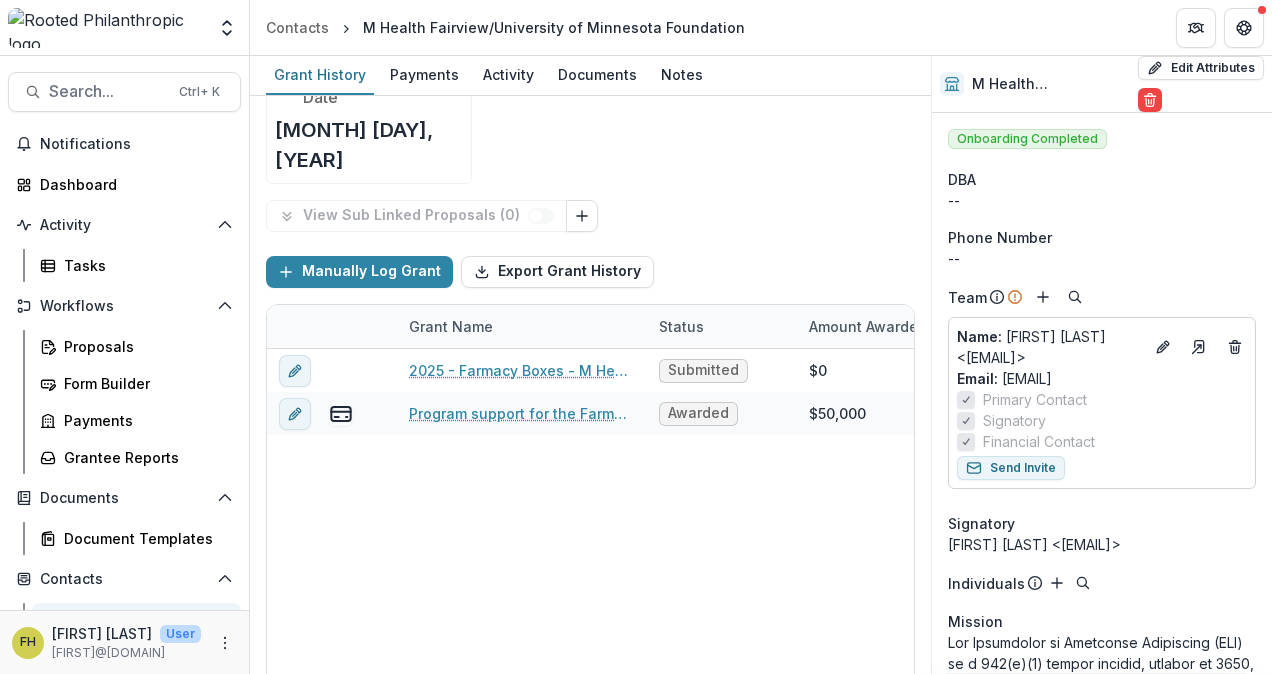 scroll, scrollTop: 164, scrollLeft: 0, axis: vertical 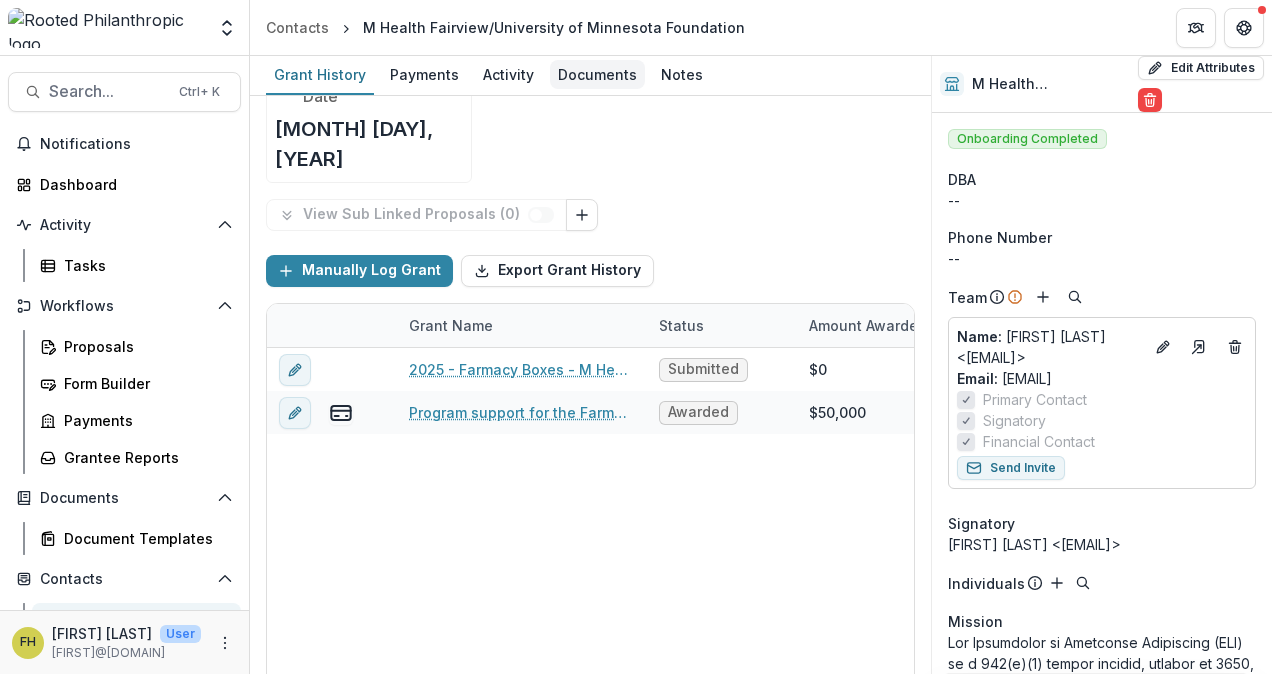 click on "Documents" at bounding box center [597, 74] 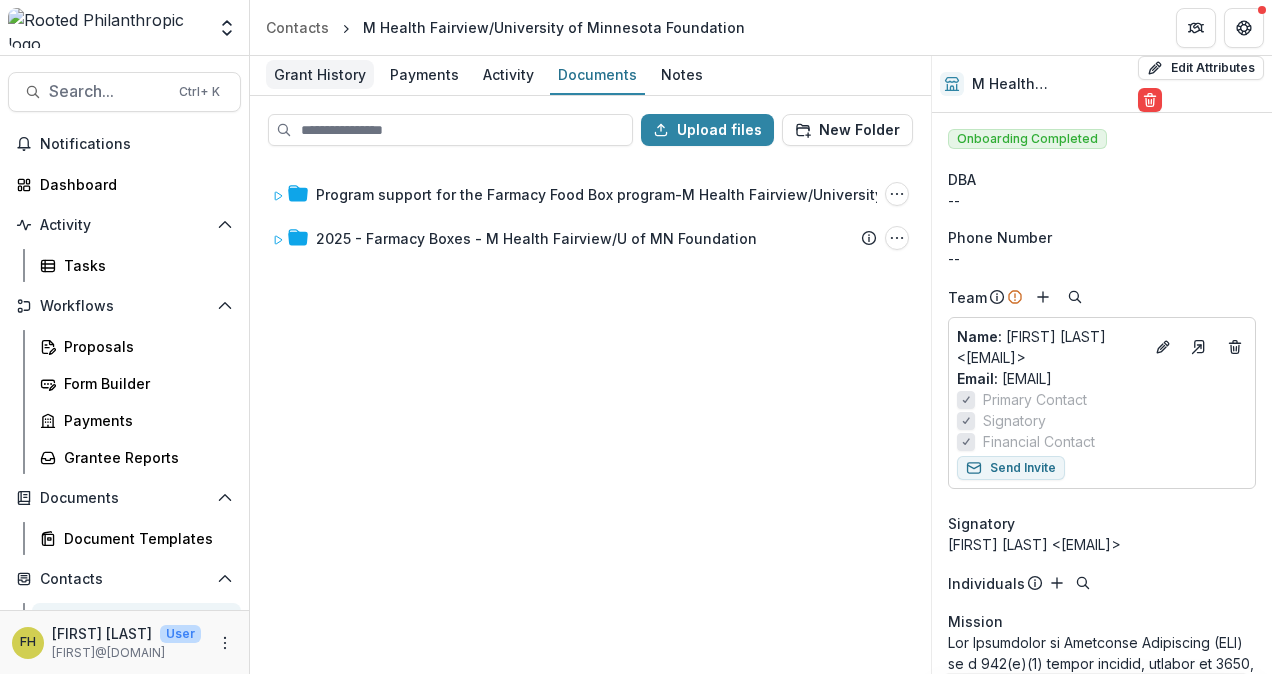 click on "Grant History" at bounding box center [320, 74] 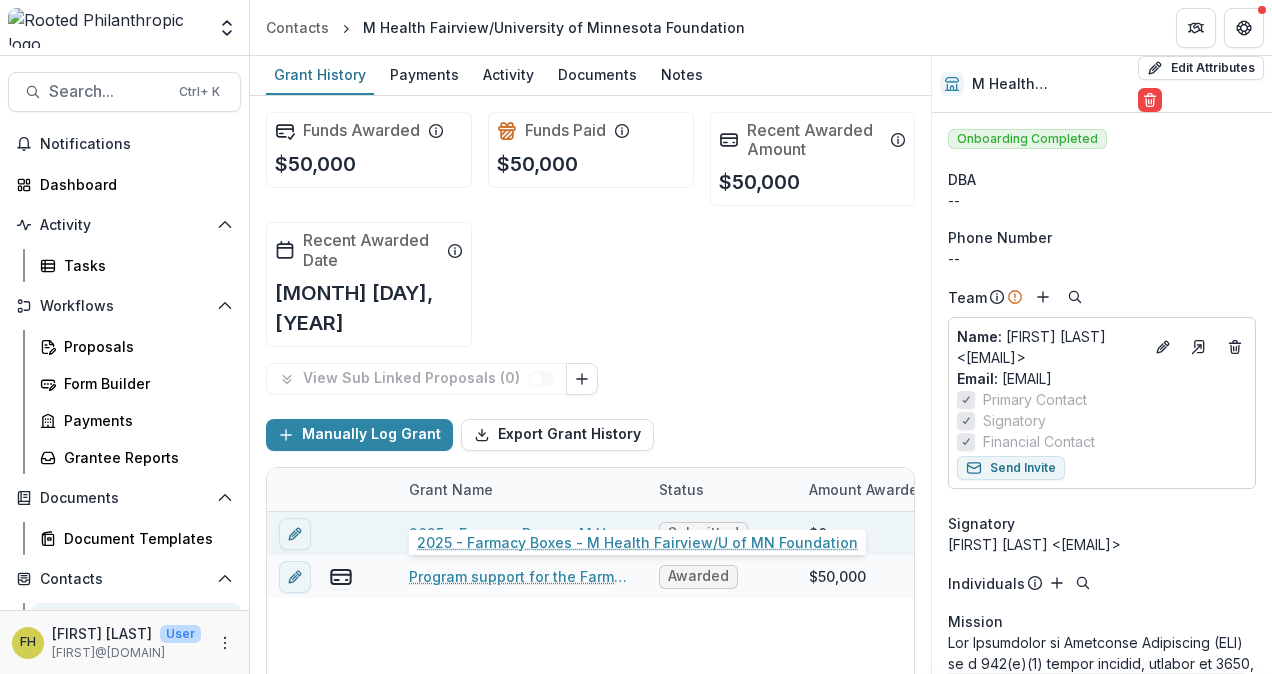click on "2025 - Farmacy Boxes - M Health Fairview/U of MN Foundation" at bounding box center (522, 533) 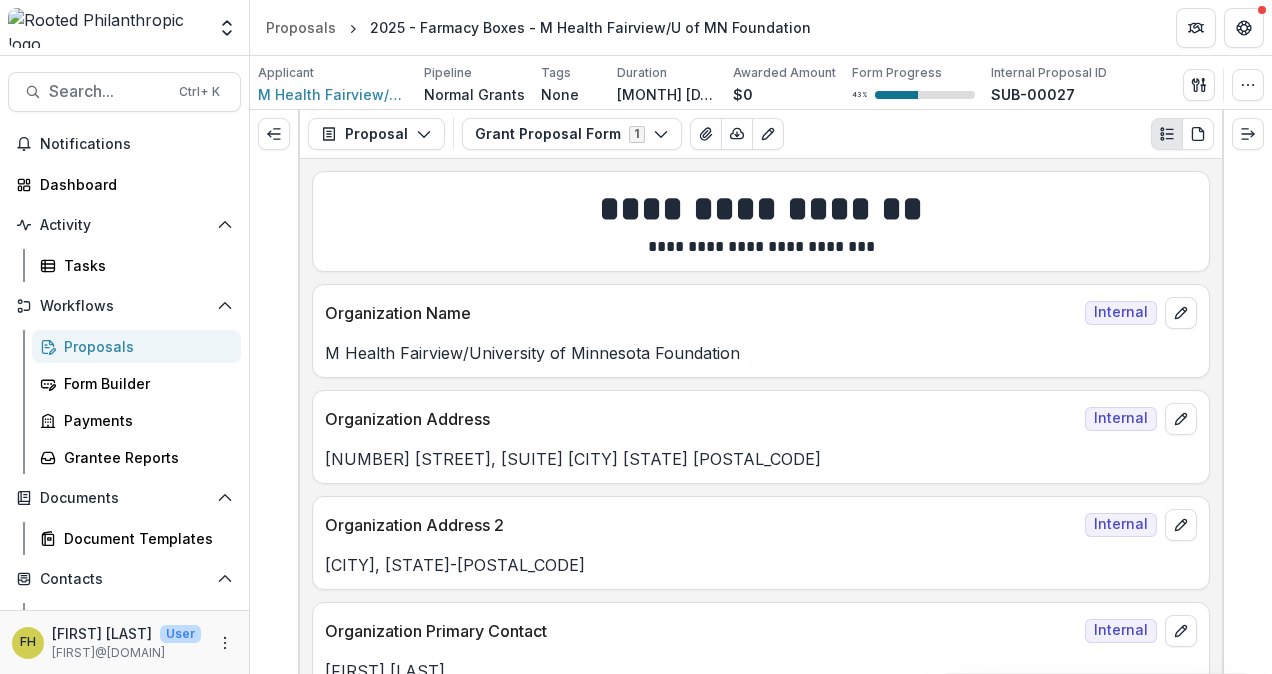 drag, startPoint x: 1248, startPoint y: 236, endPoint x: 1224, endPoint y: 344, distance: 110.63454 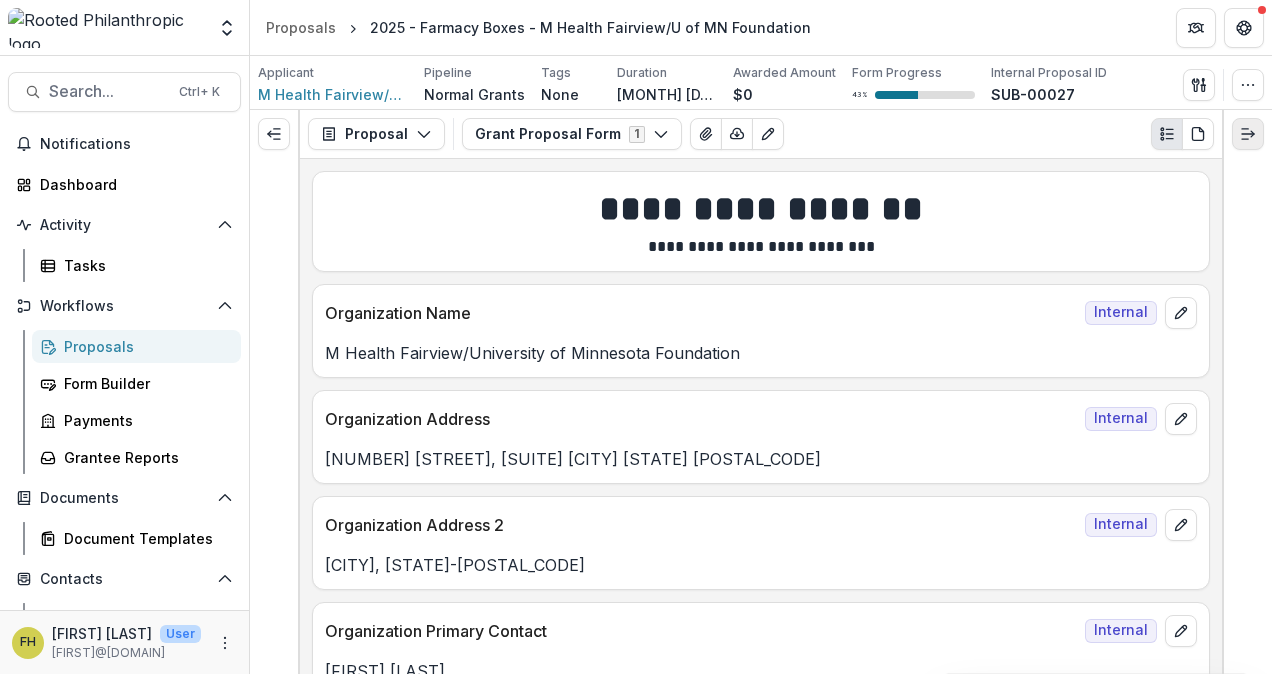 click at bounding box center (1248, 134) 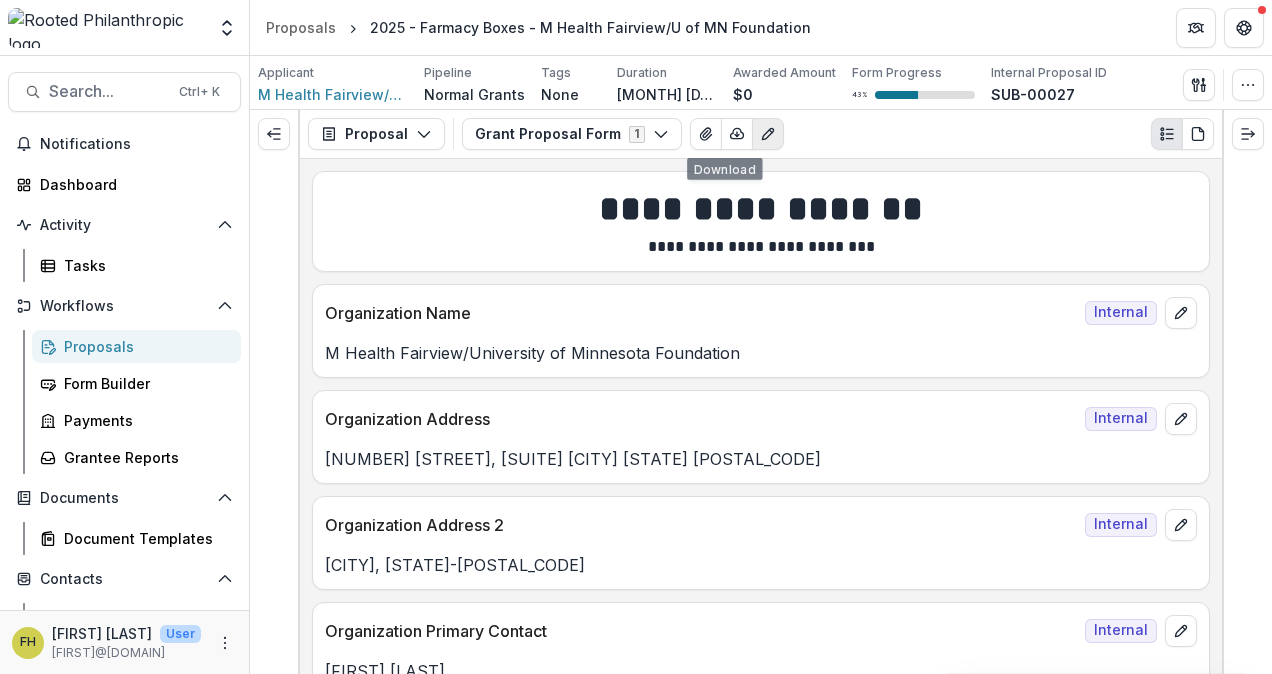 click at bounding box center (768, 134) 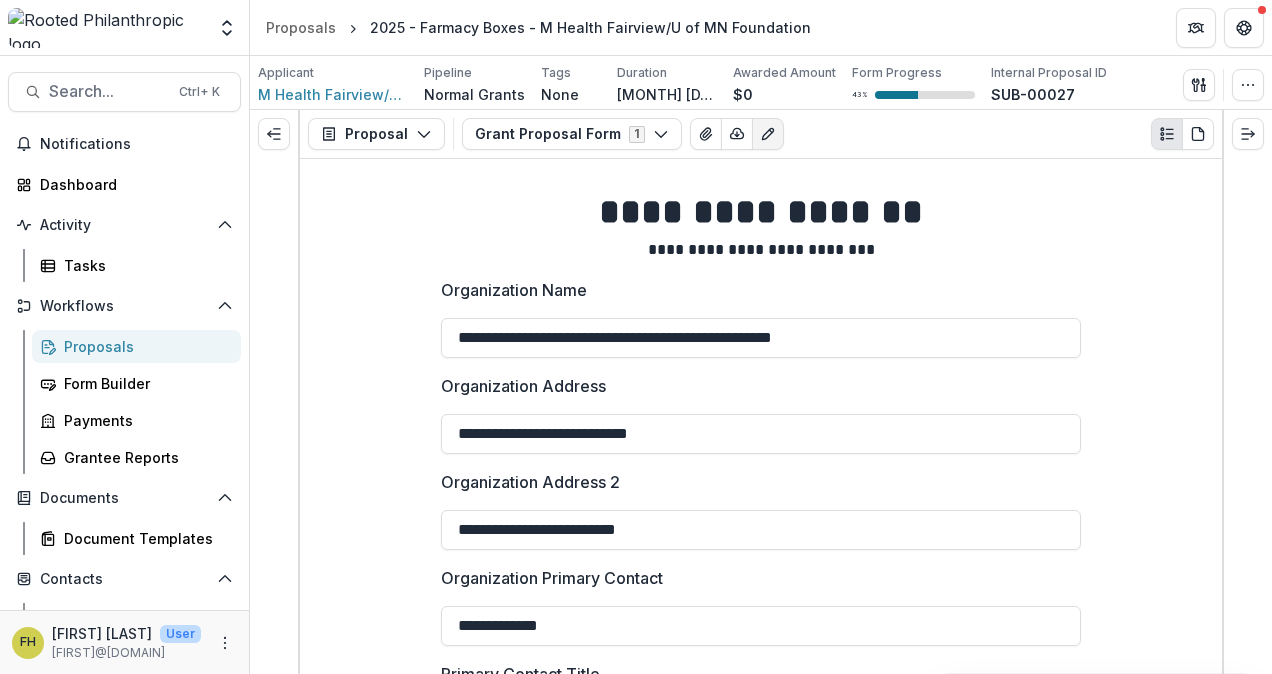 type on "*******" 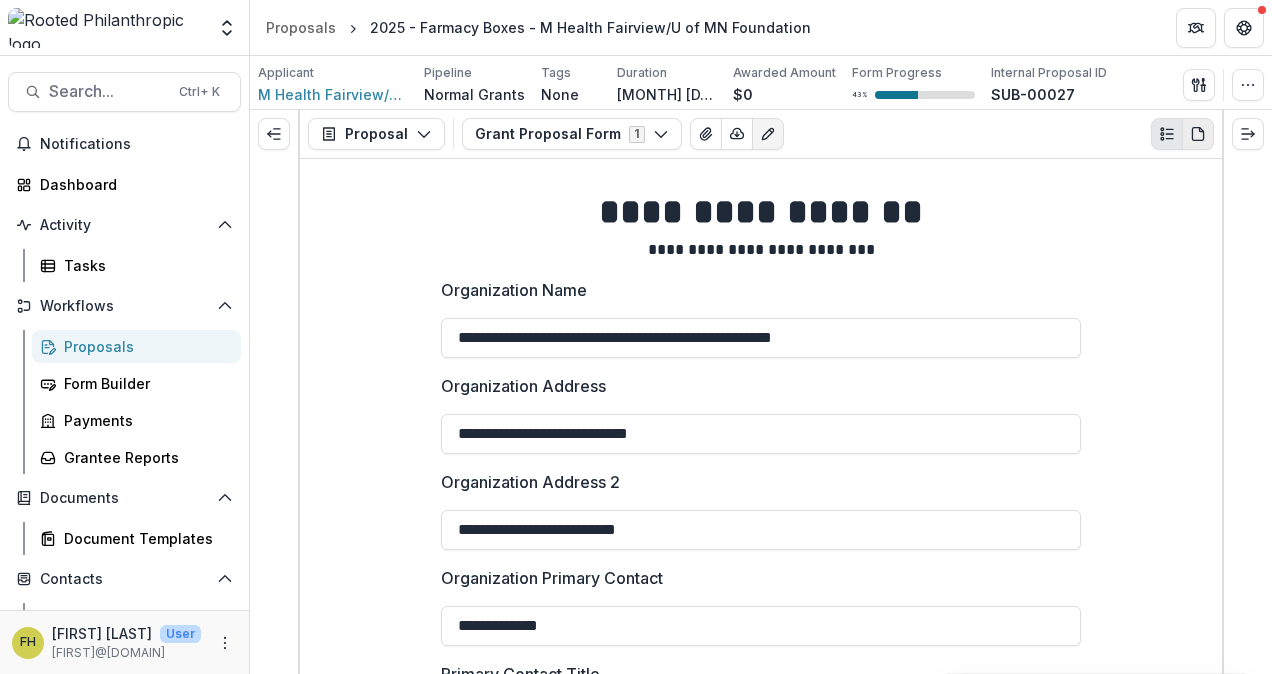 click at bounding box center [1198, 134] 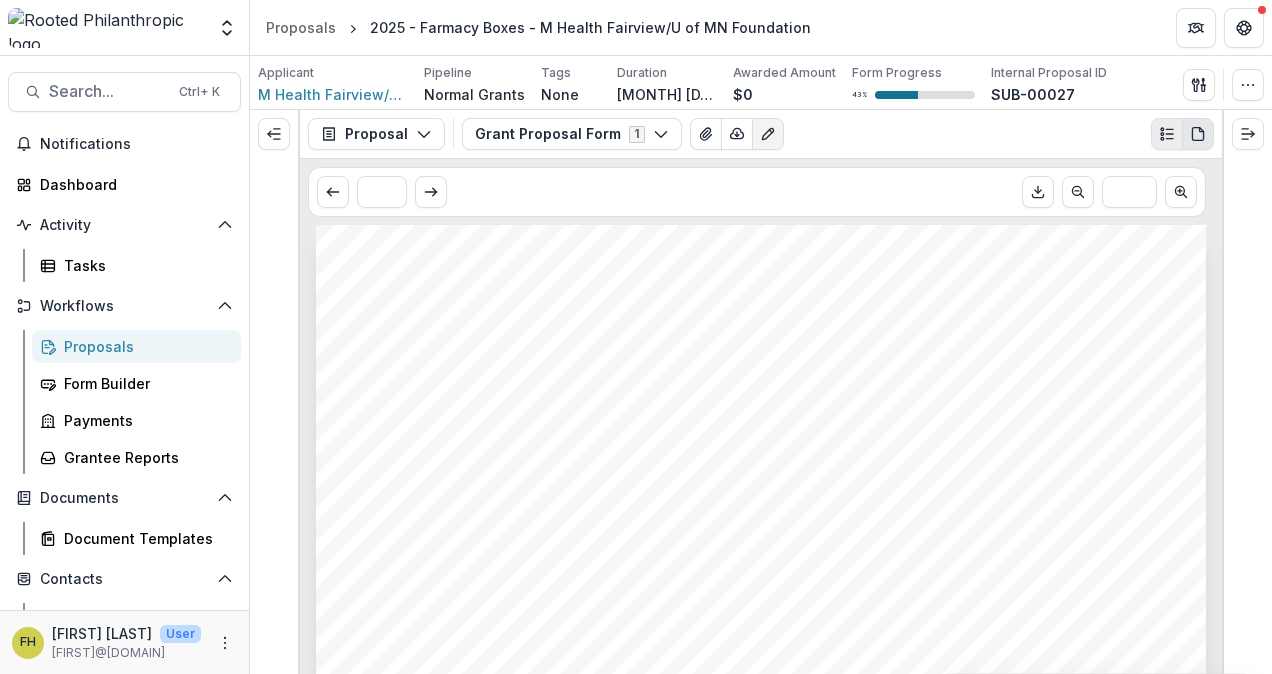 click 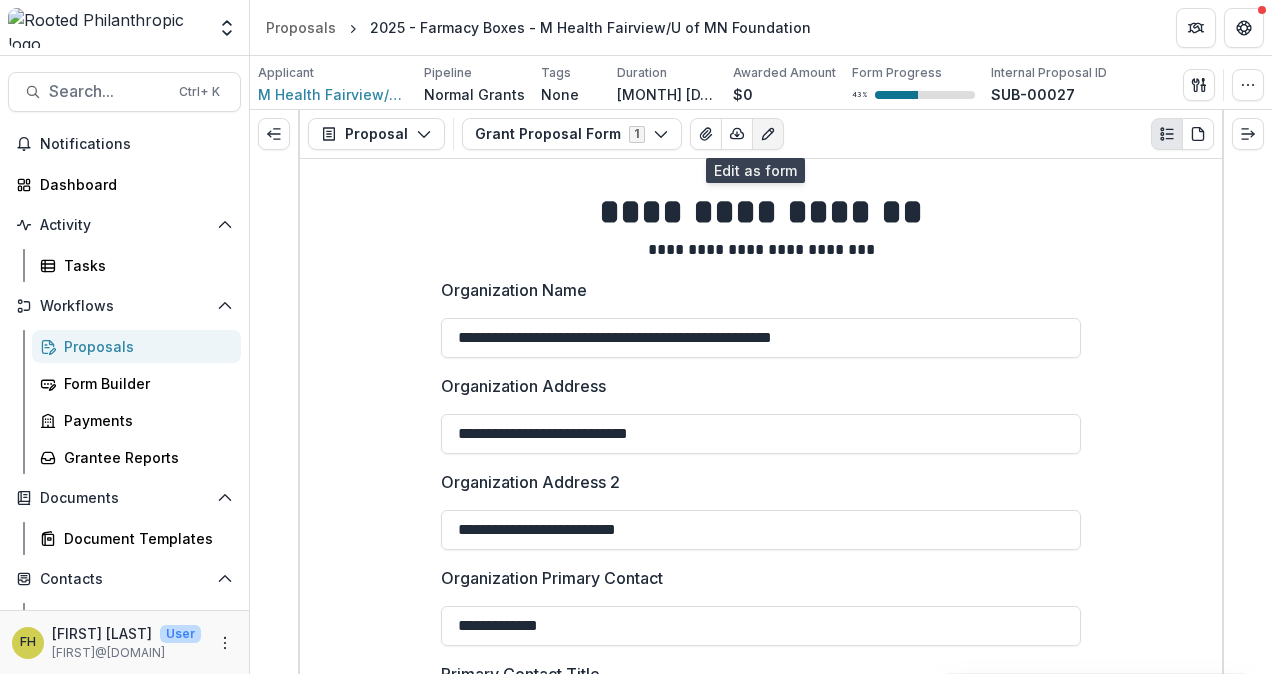 click 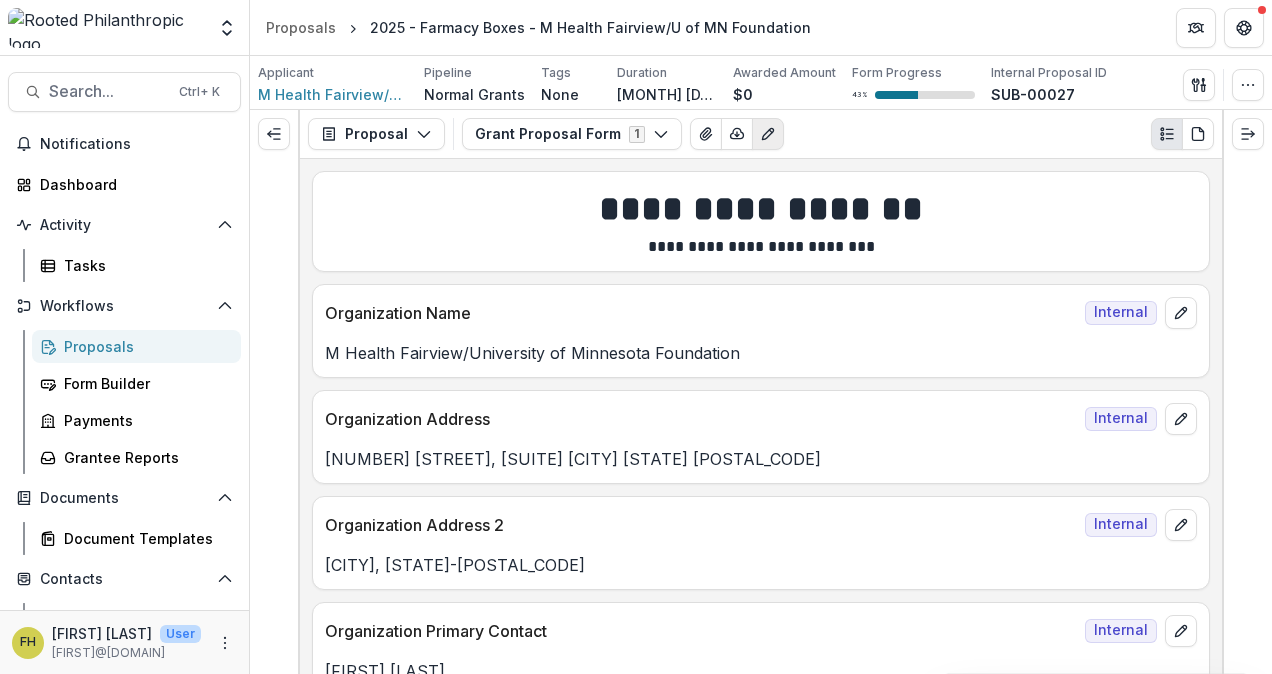 click 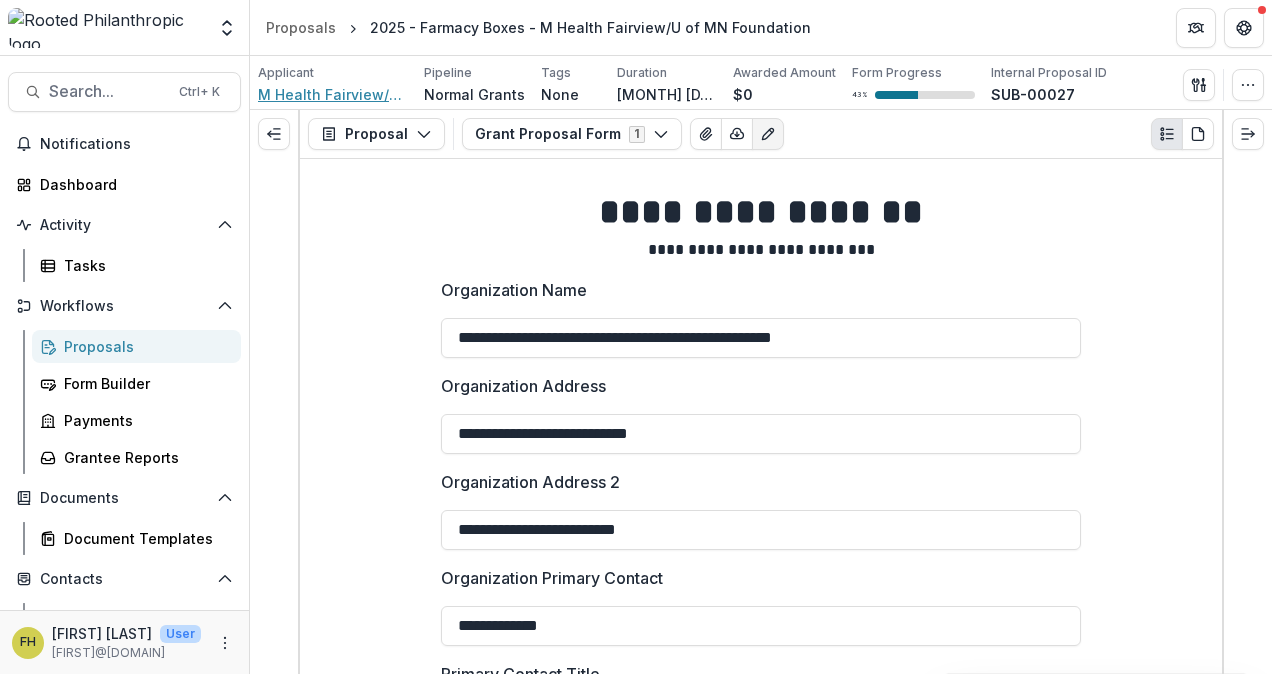 click on "M Health Fairview/University of Minnesota Foundation" at bounding box center [333, 94] 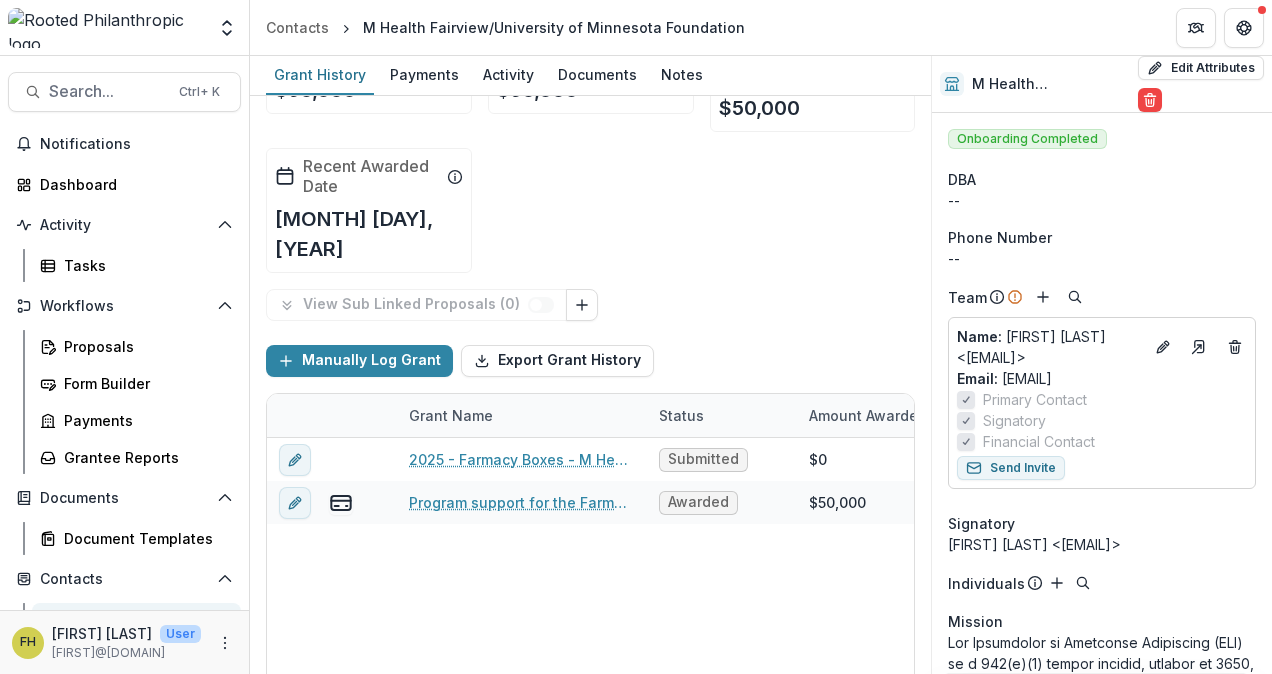 scroll, scrollTop: 164, scrollLeft: 0, axis: vertical 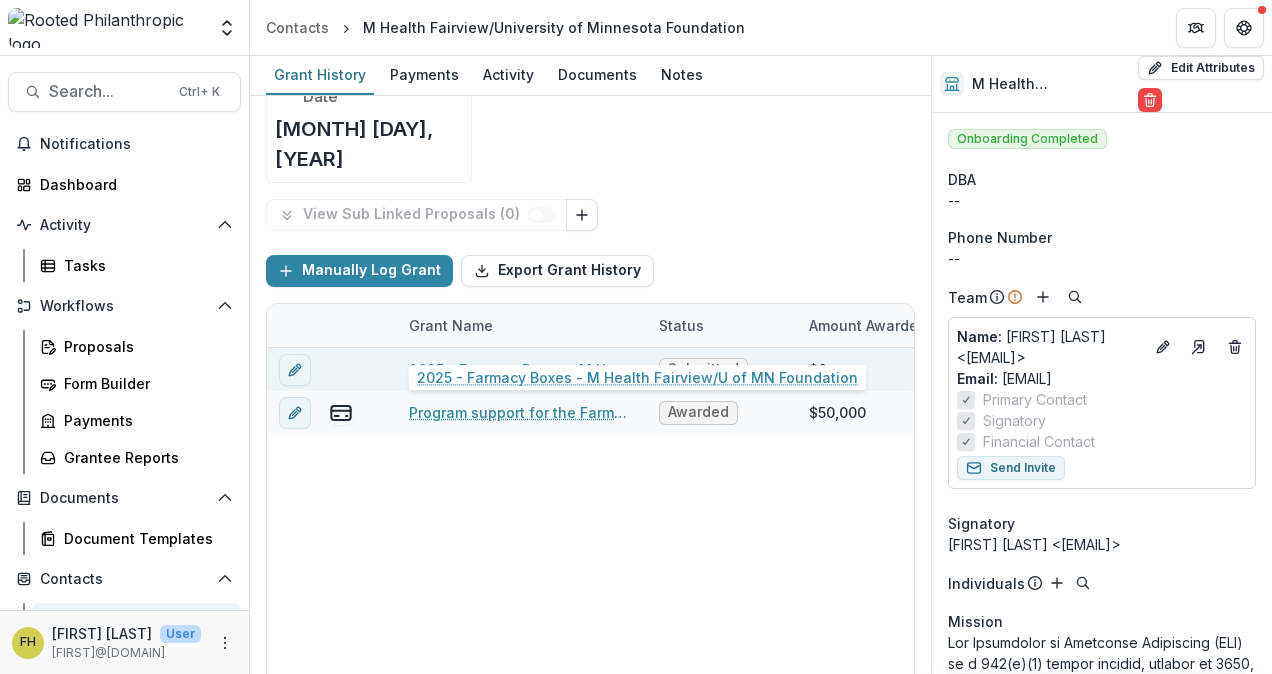 click on "2025 - Farmacy Boxes - M Health Fairview/U of MN Foundation" at bounding box center [522, 369] 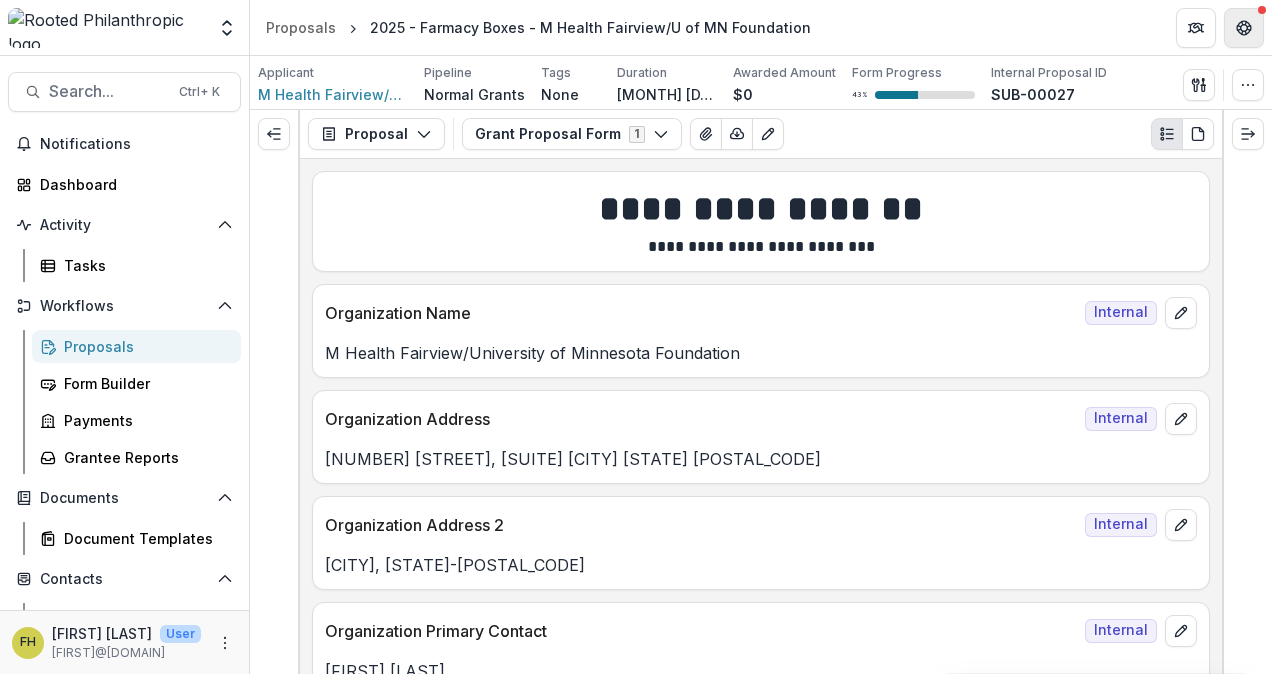 click at bounding box center [1244, 28] 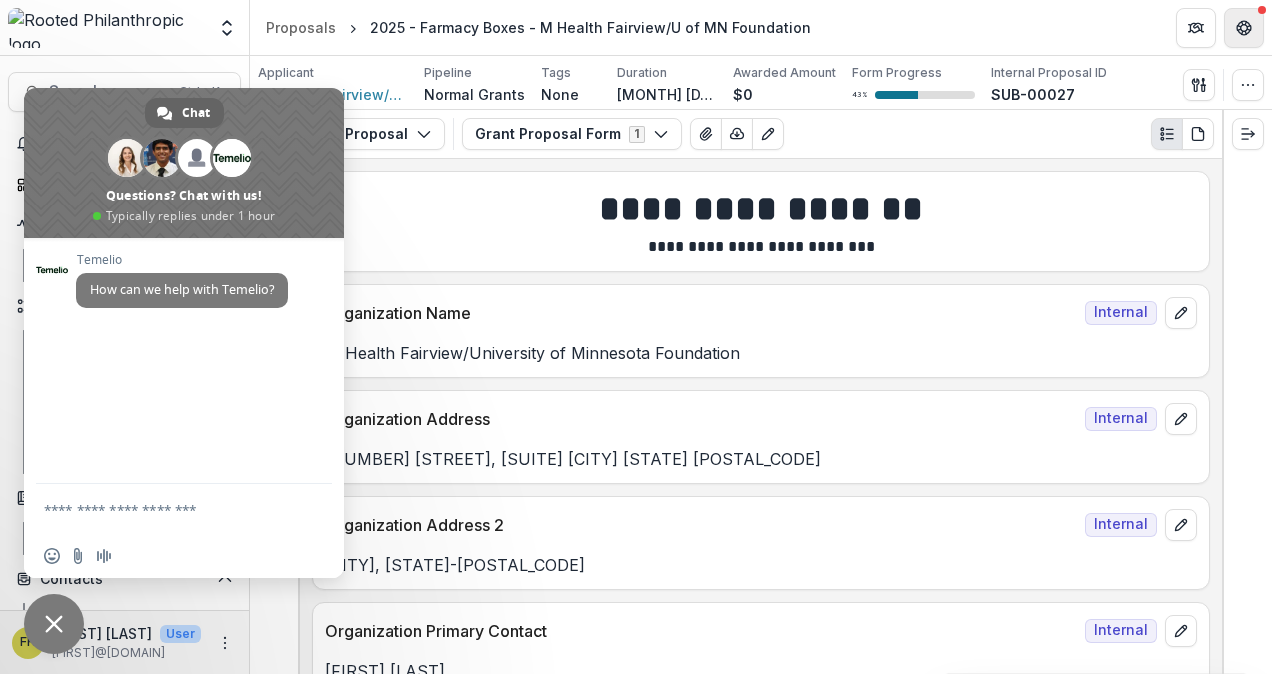 click at bounding box center [1244, 28] 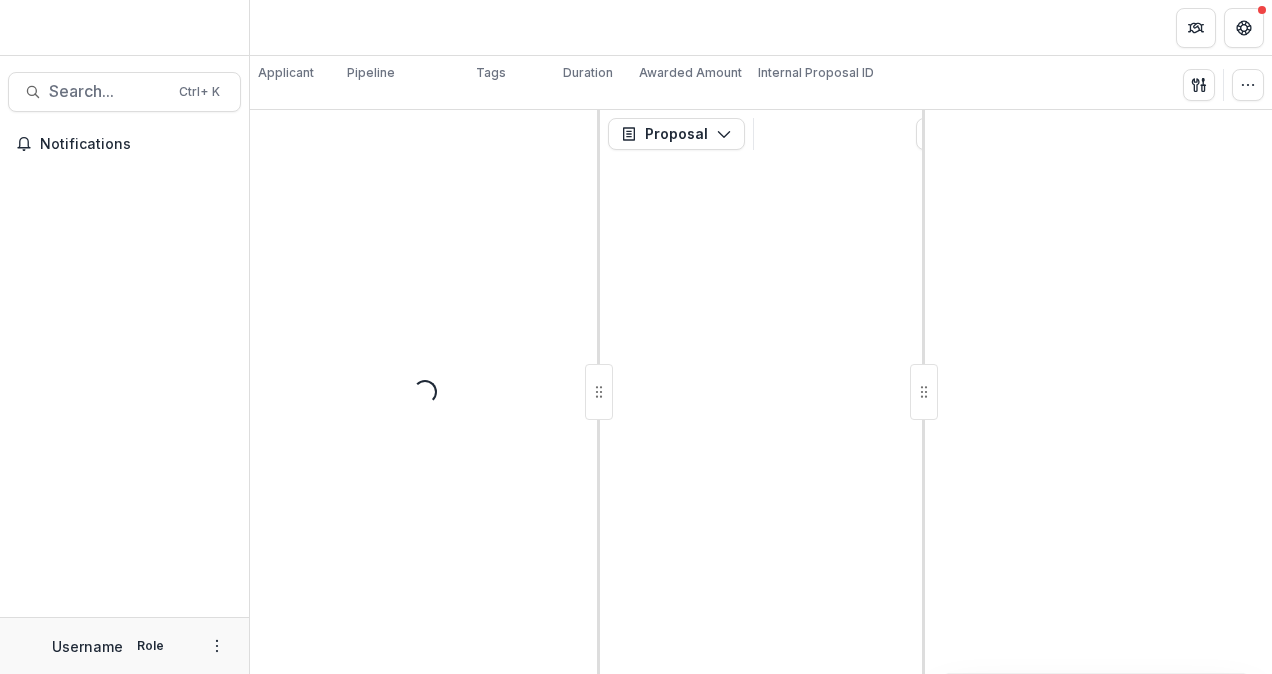 scroll, scrollTop: 0, scrollLeft: 0, axis: both 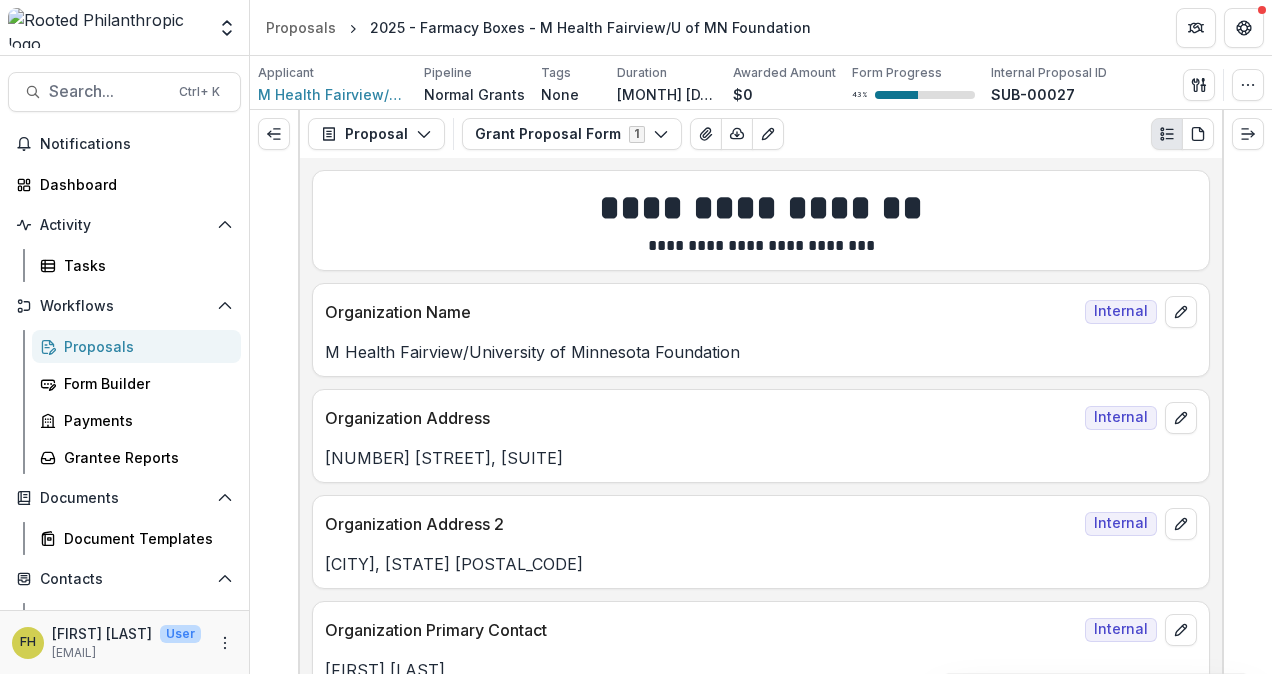 click on "Proposals" at bounding box center (144, 346) 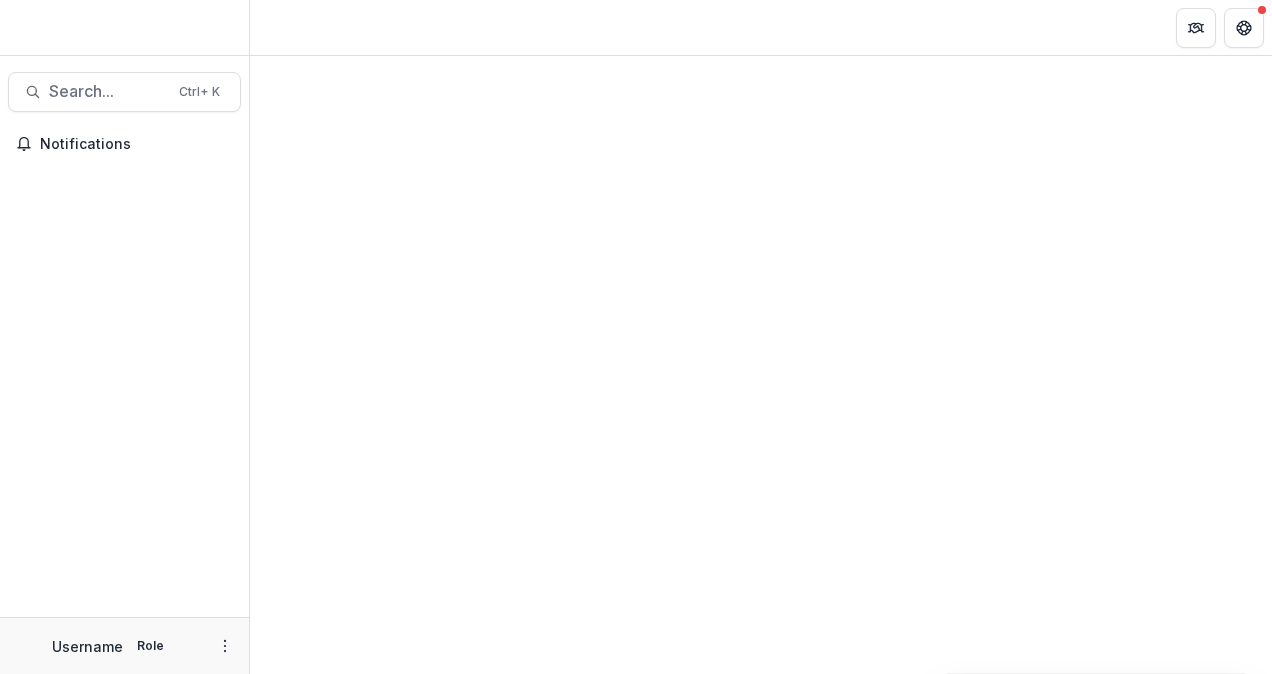 scroll, scrollTop: 0, scrollLeft: 0, axis: both 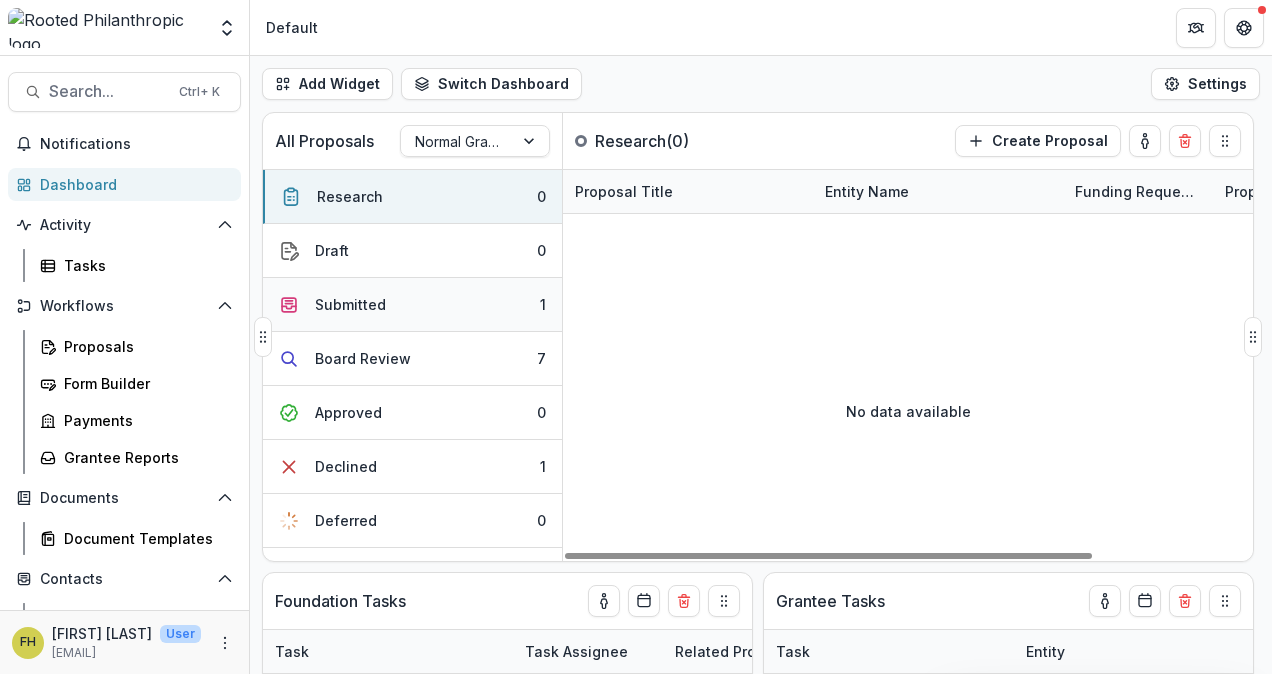 click on "Submitted 1" at bounding box center [412, 305] 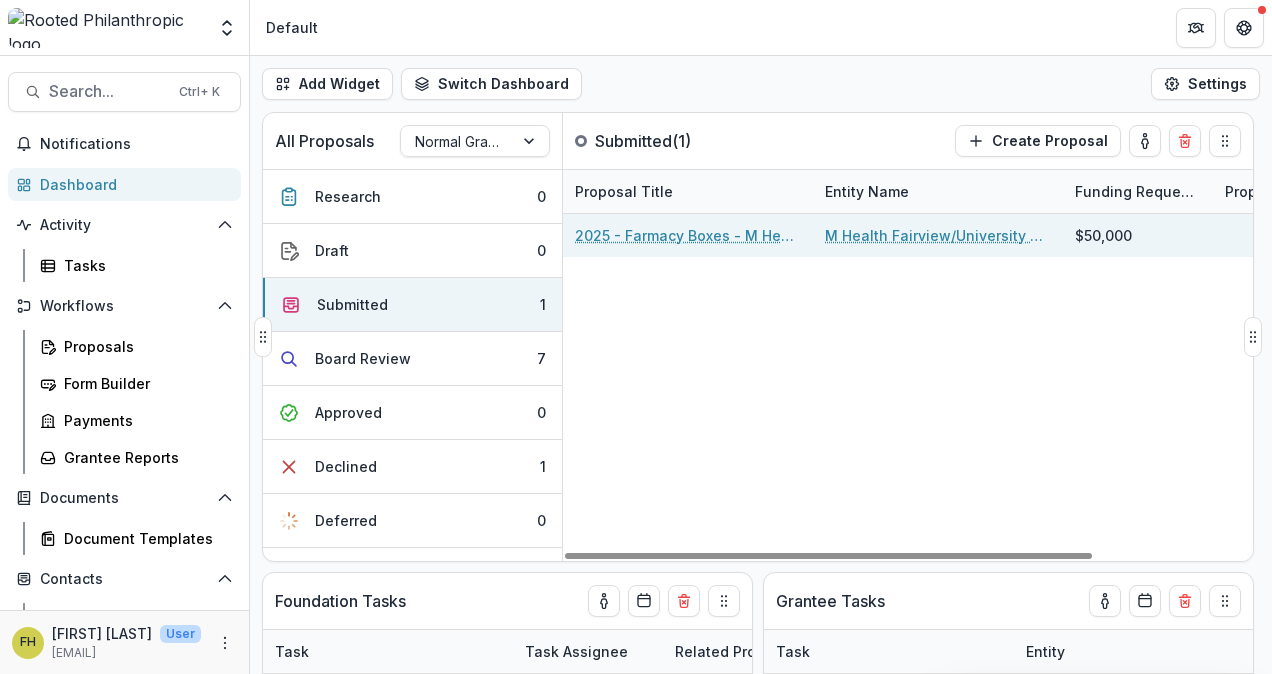 click on "2025 - Farmacy Boxes - M Health Fairview/U of MN Foundation" at bounding box center [688, 235] 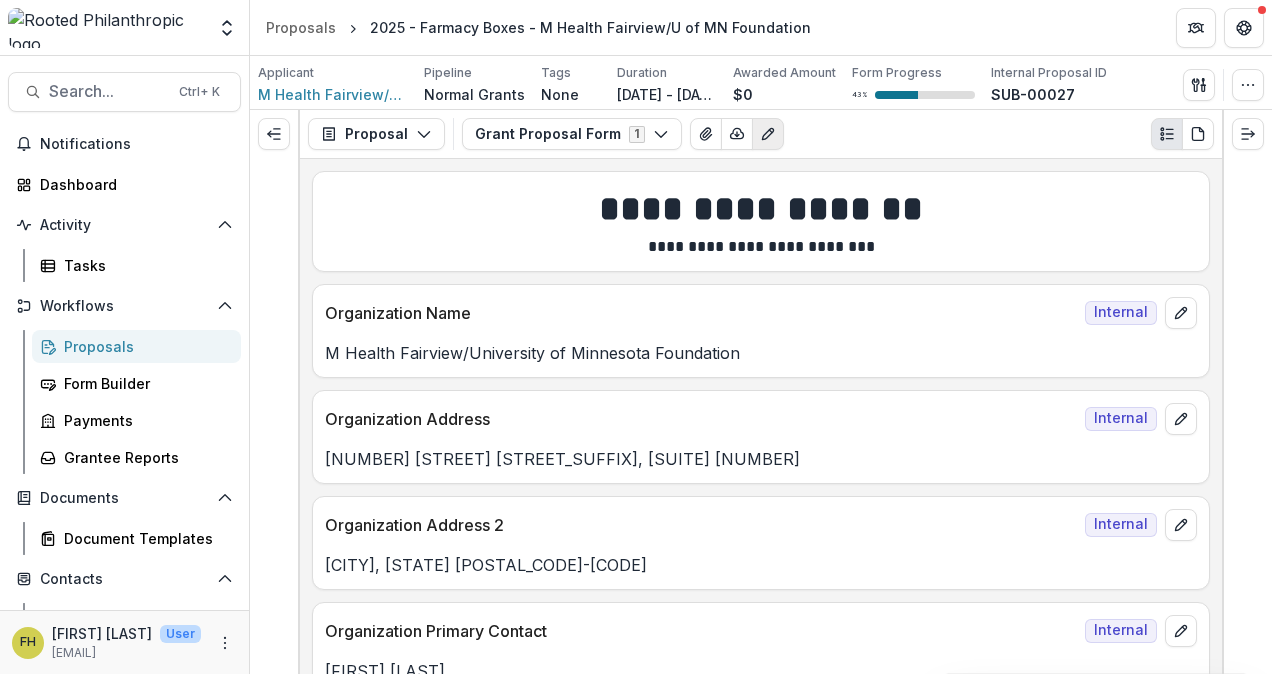 click 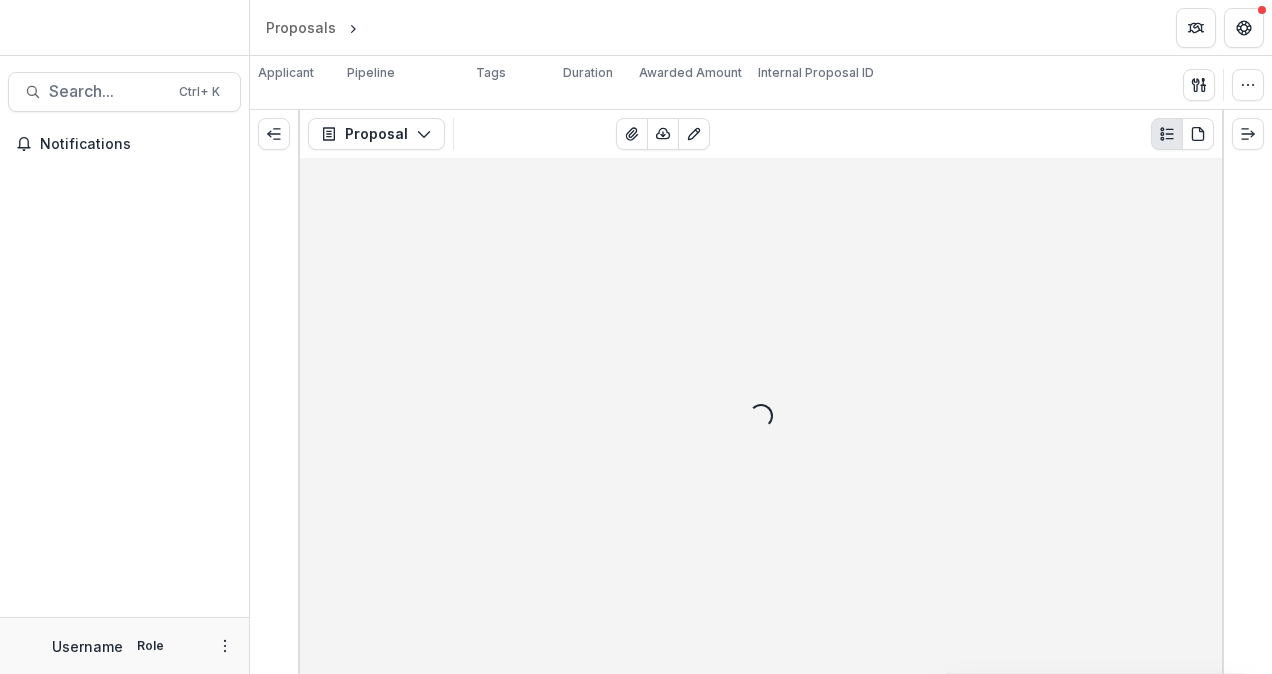 scroll, scrollTop: 0, scrollLeft: 0, axis: both 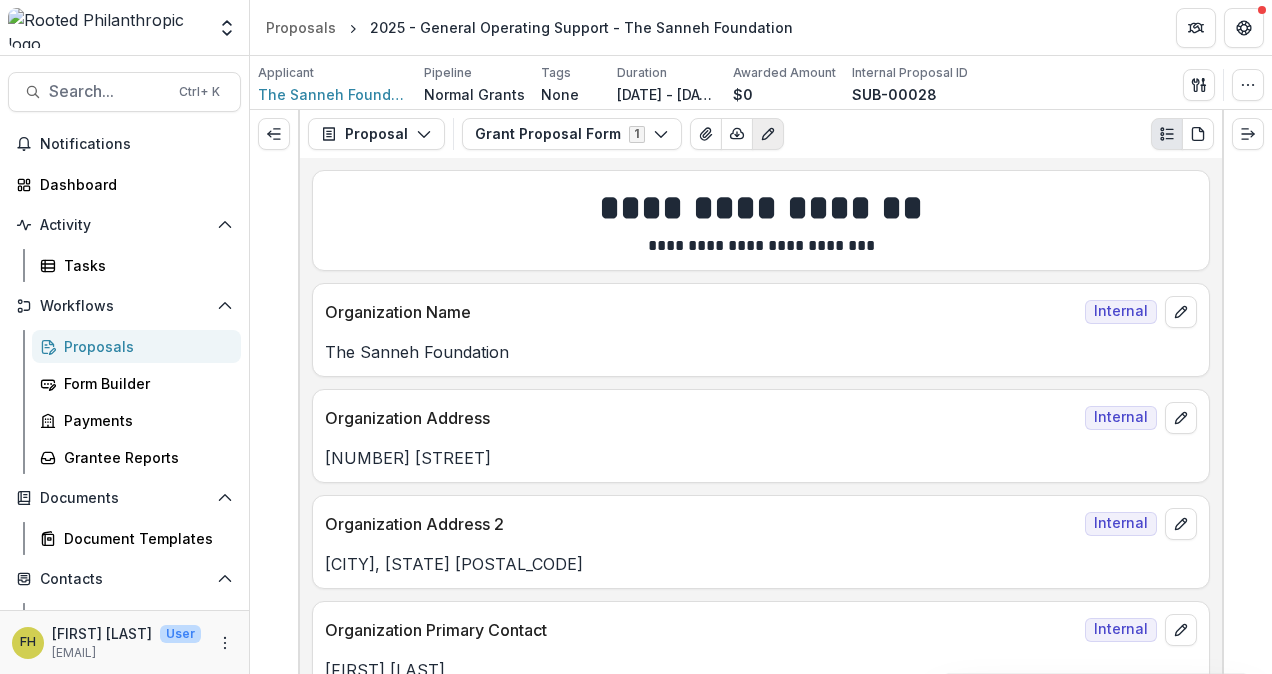 click 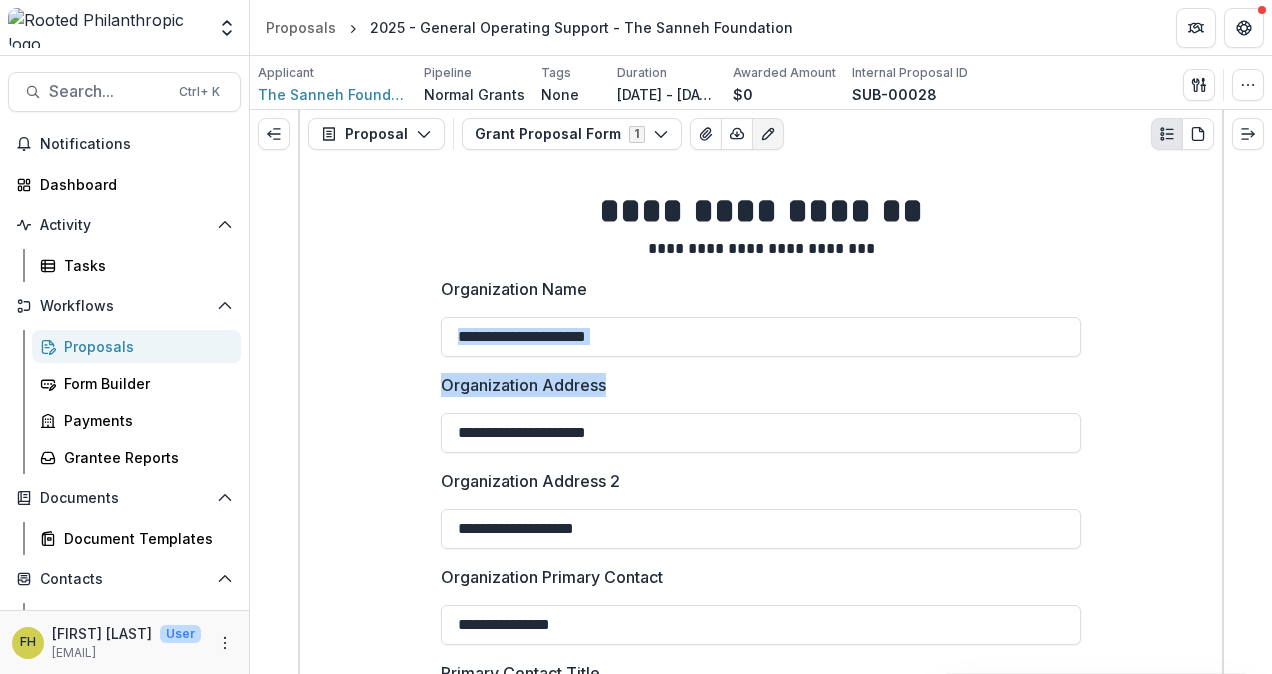drag, startPoint x: 380, startPoint y: 408, endPoint x: 391, endPoint y: 317, distance: 91.66242 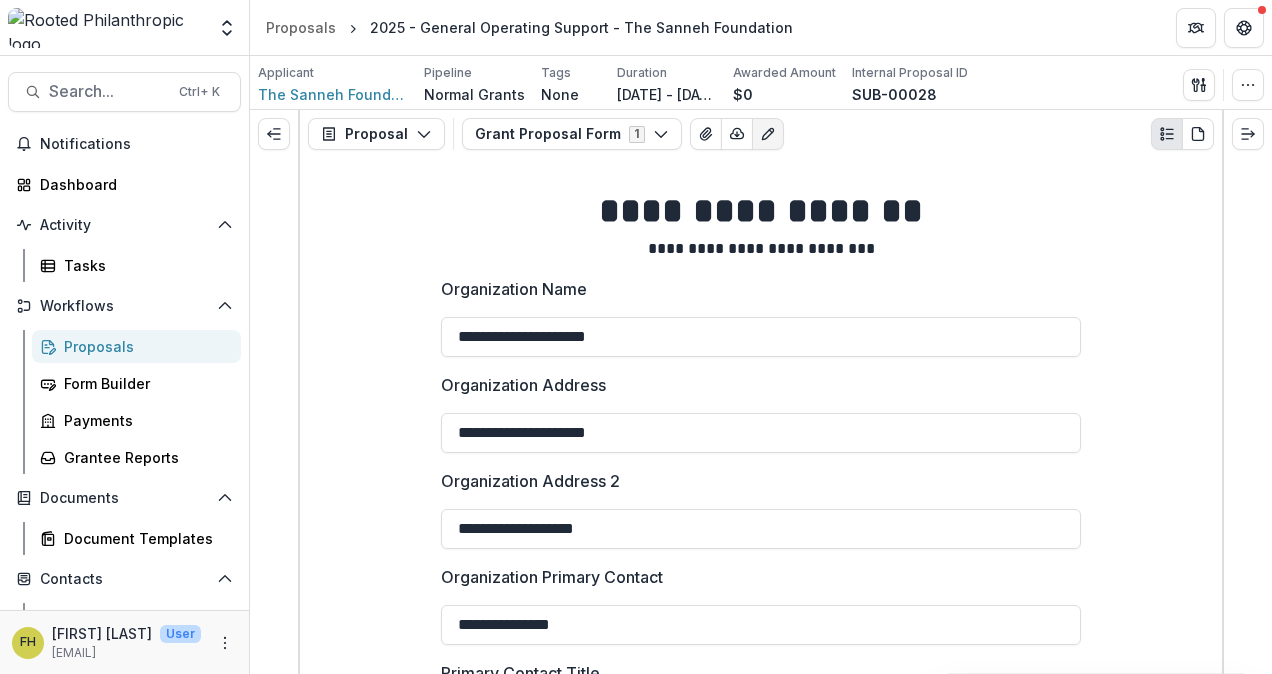 drag, startPoint x: 391, startPoint y: 317, endPoint x: 388, endPoint y: 334, distance: 17.262676 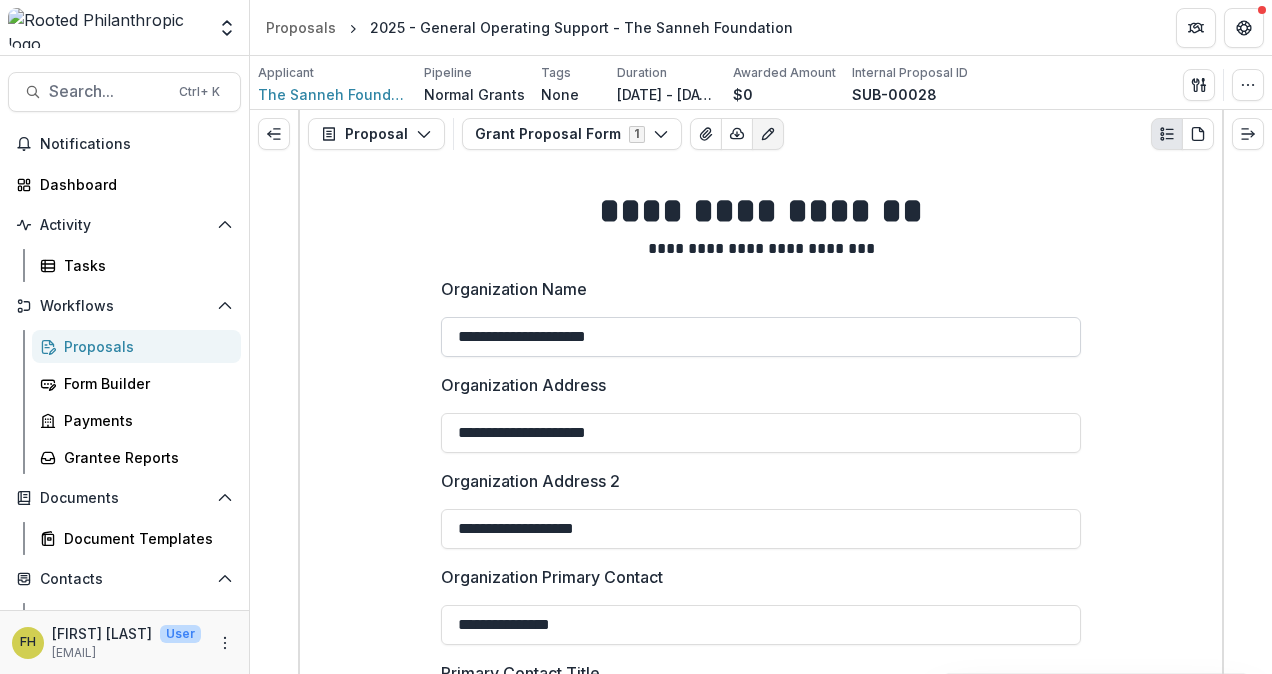 click on "**********" at bounding box center [761, 317] 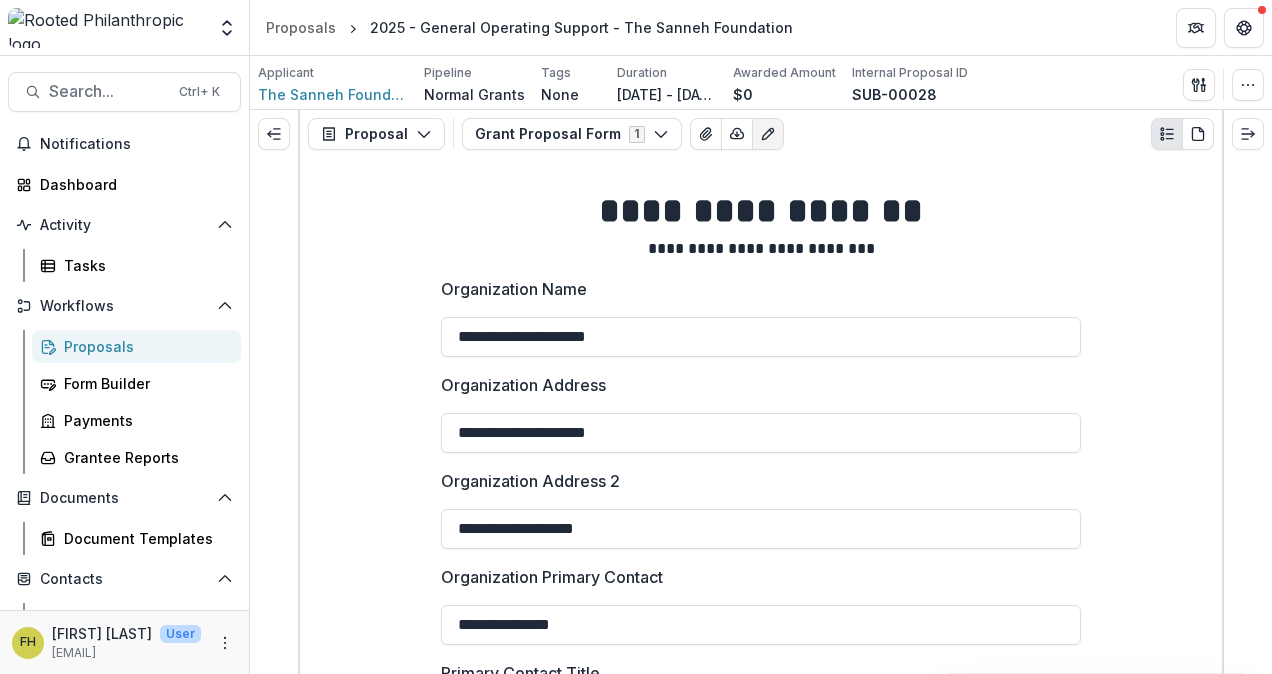 click on "**********" at bounding box center [761, 2635] 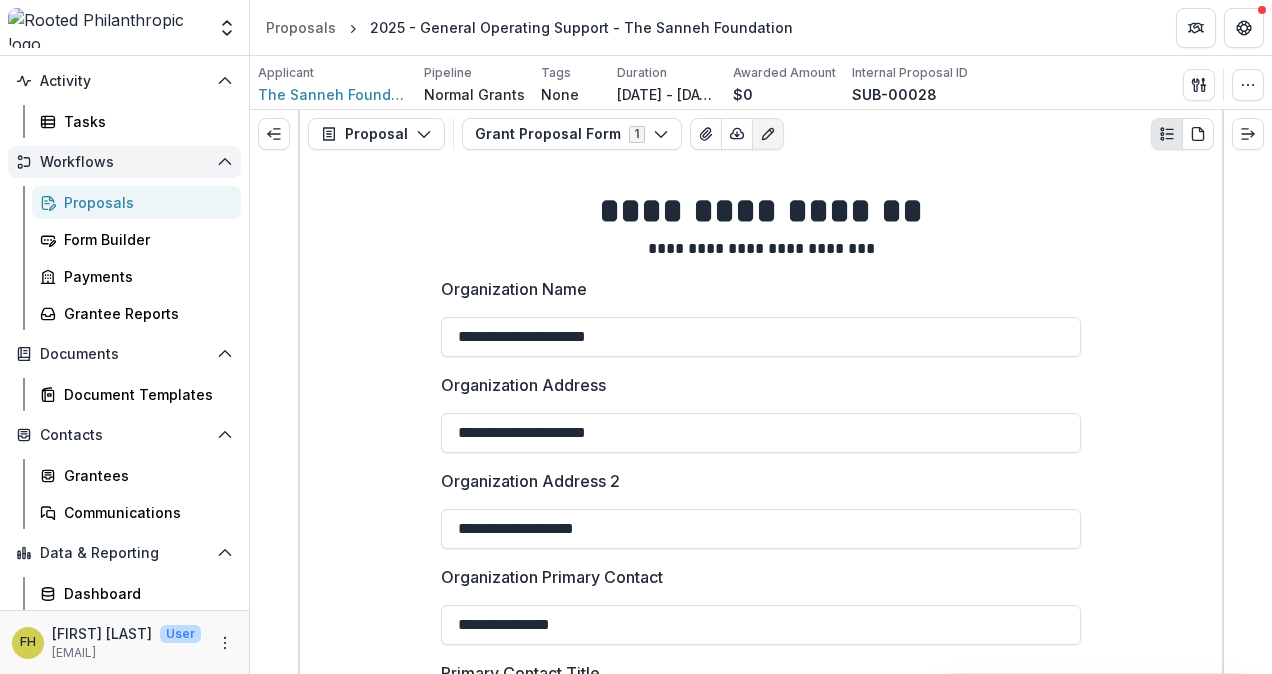 scroll, scrollTop: 180, scrollLeft: 0, axis: vertical 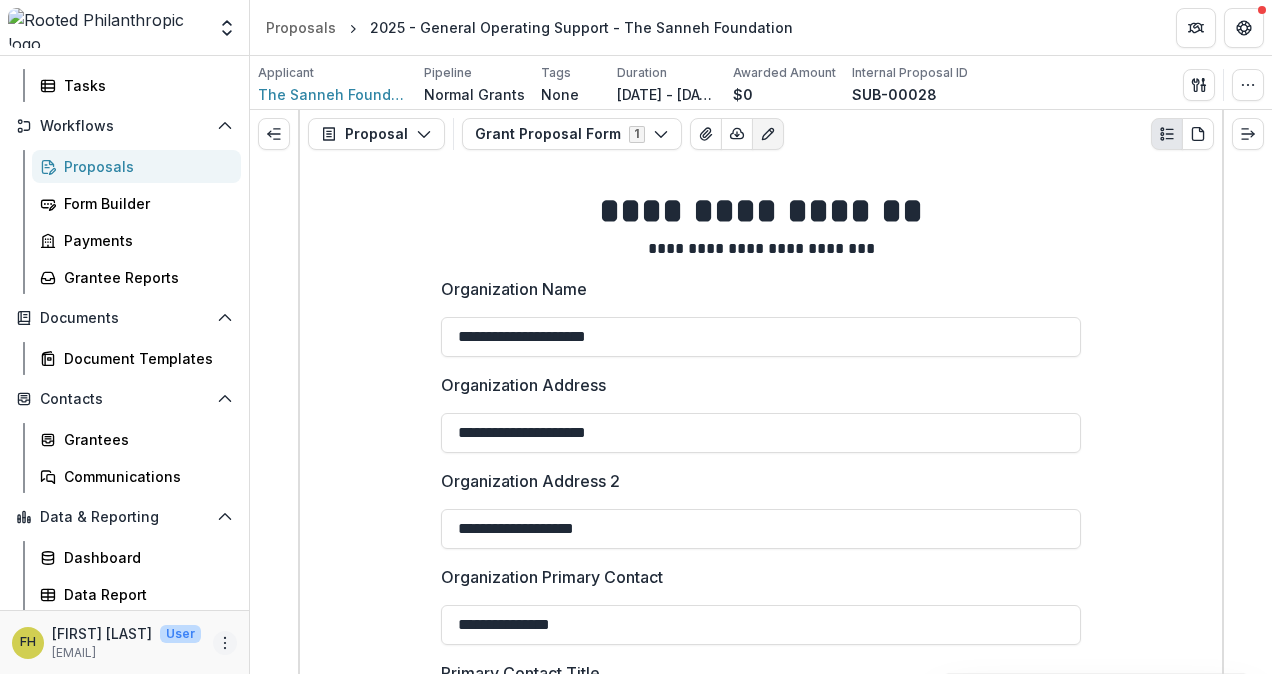 click 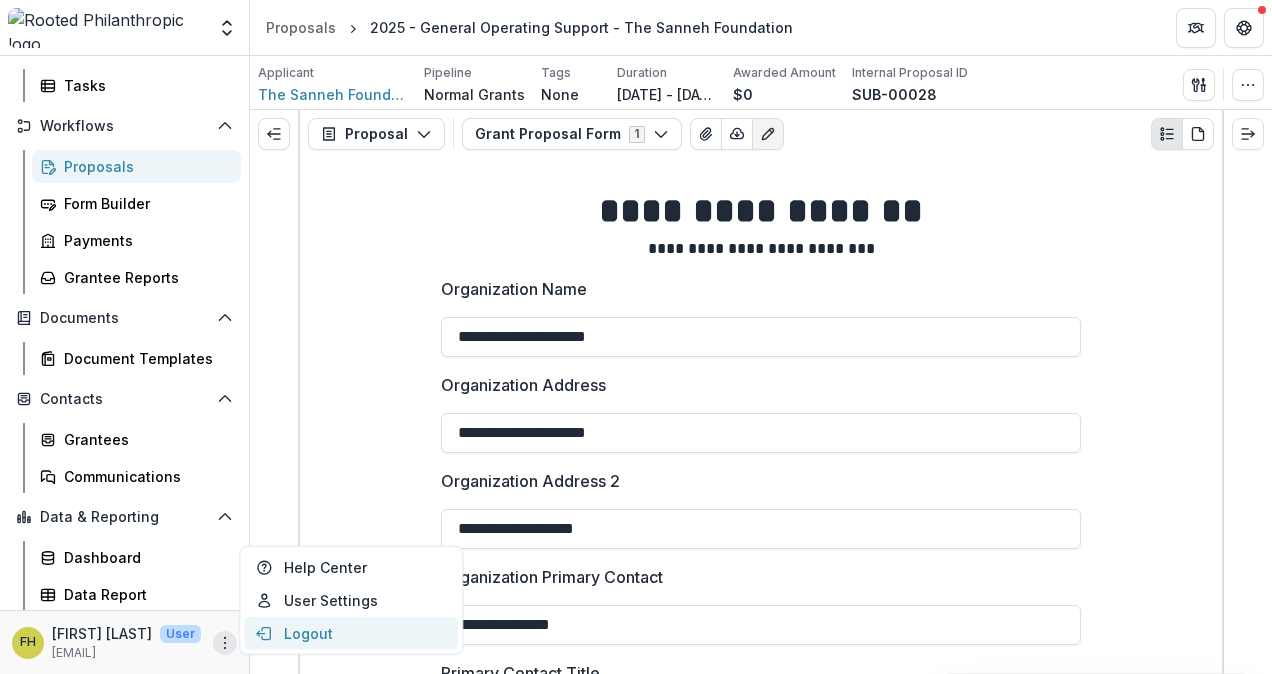 click on "Logout" at bounding box center (351, 633) 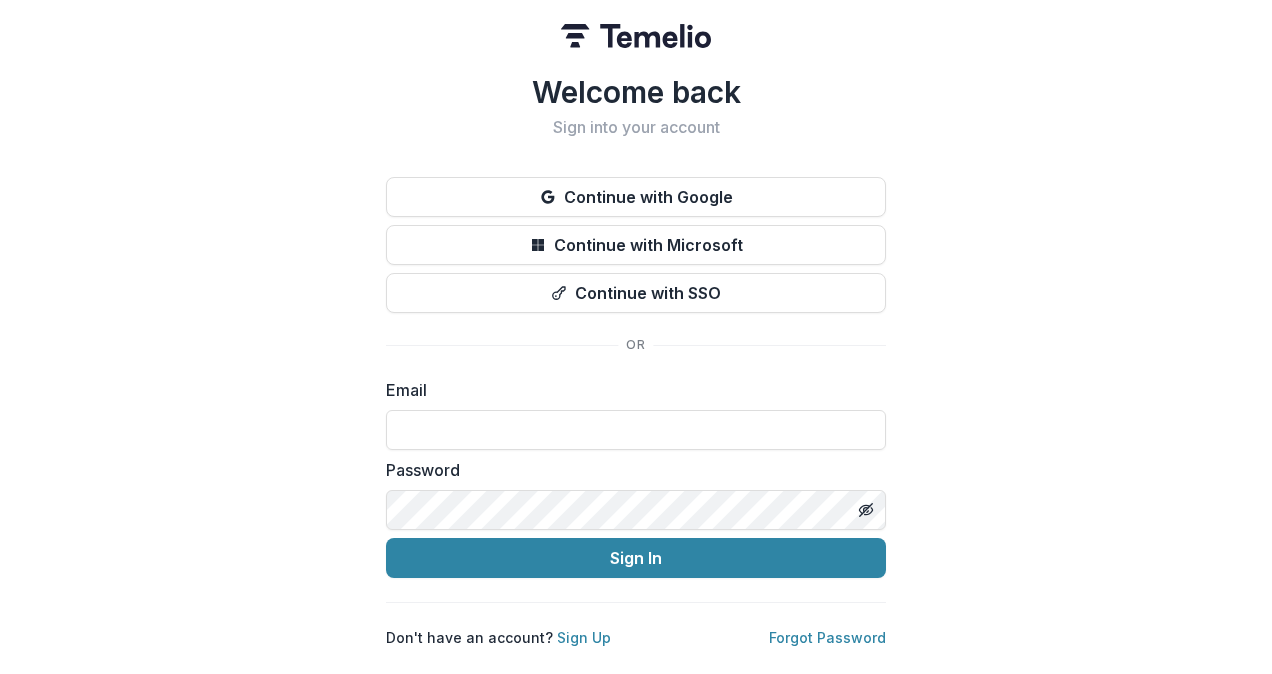type on "**********" 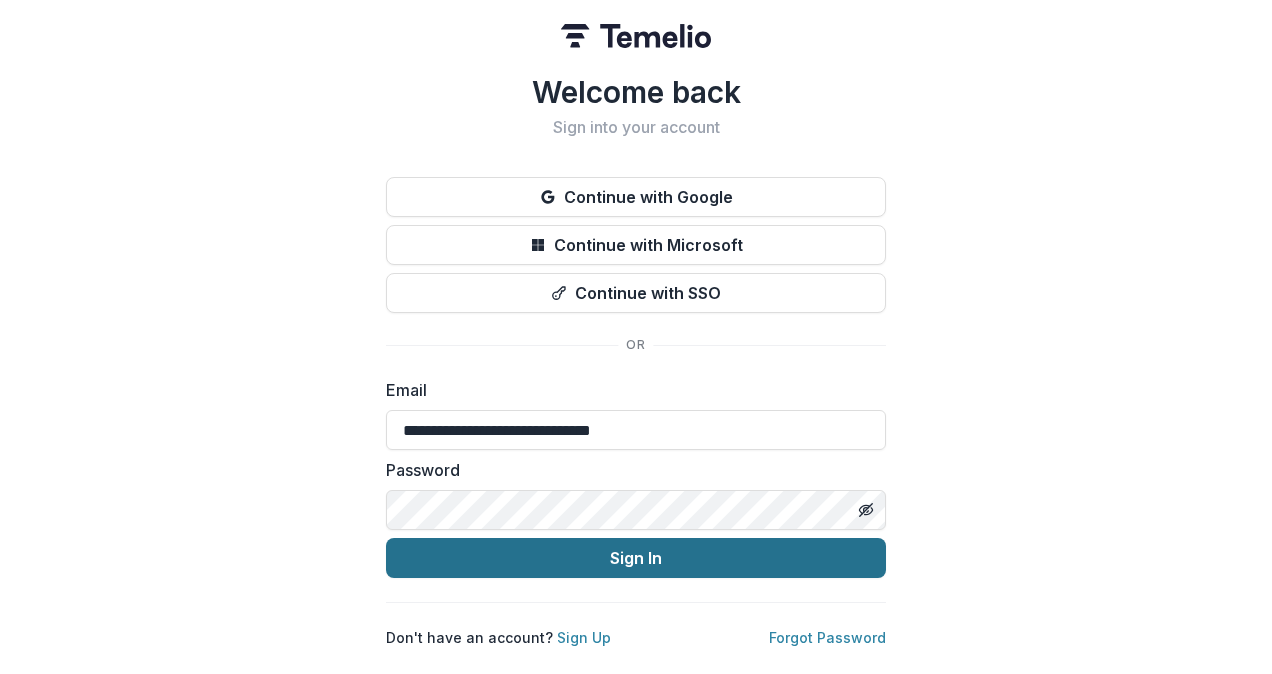 click on "Sign In" at bounding box center [636, 558] 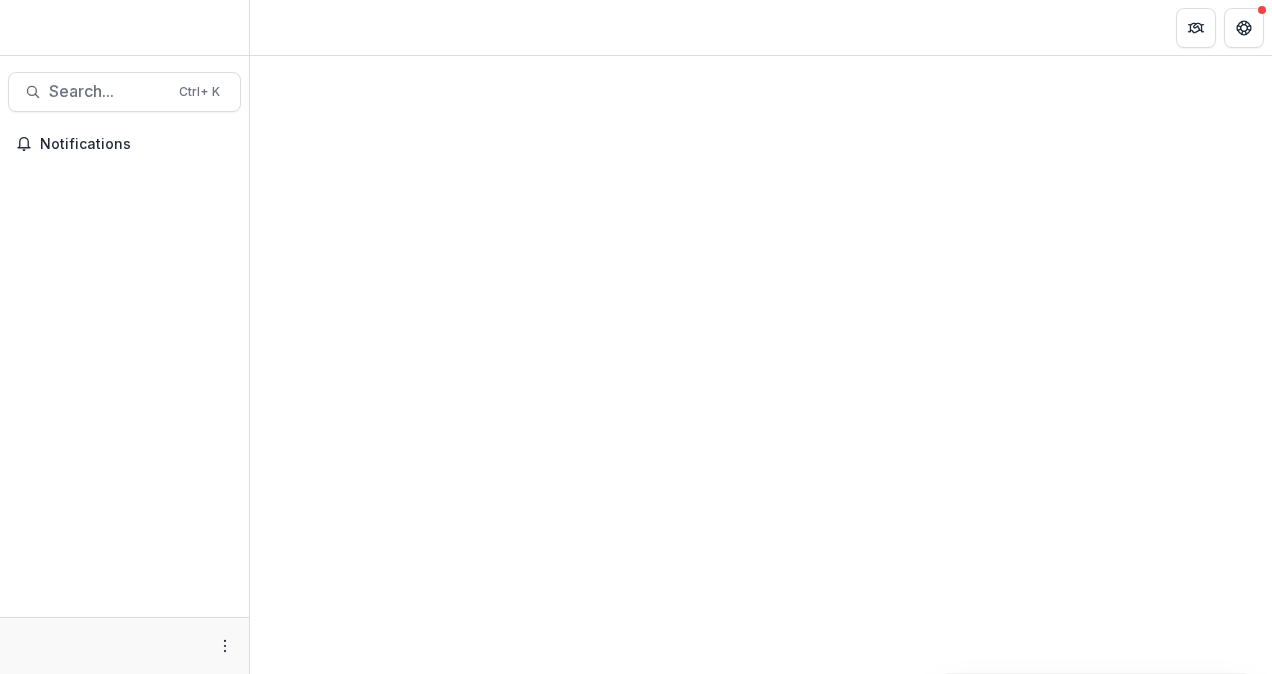scroll, scrollTop: 0, scrollLeft: 0, axis: both 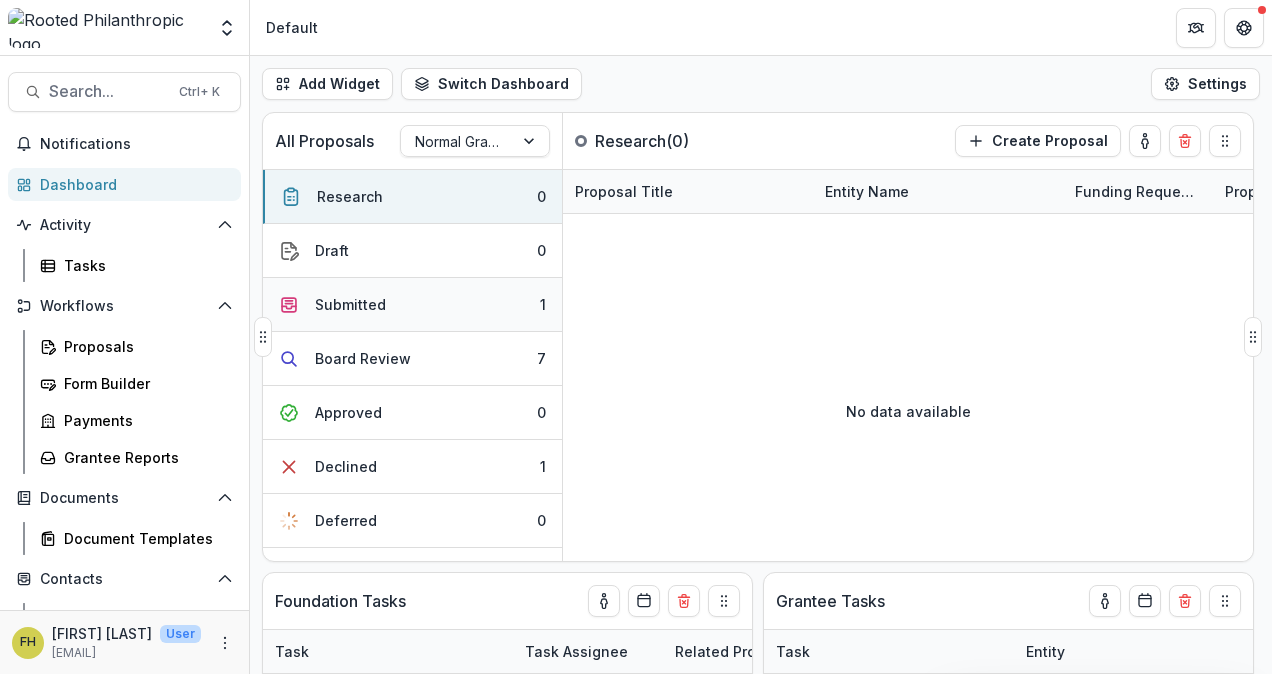 click on "Submitted 1" at bounding box center [412, 305] 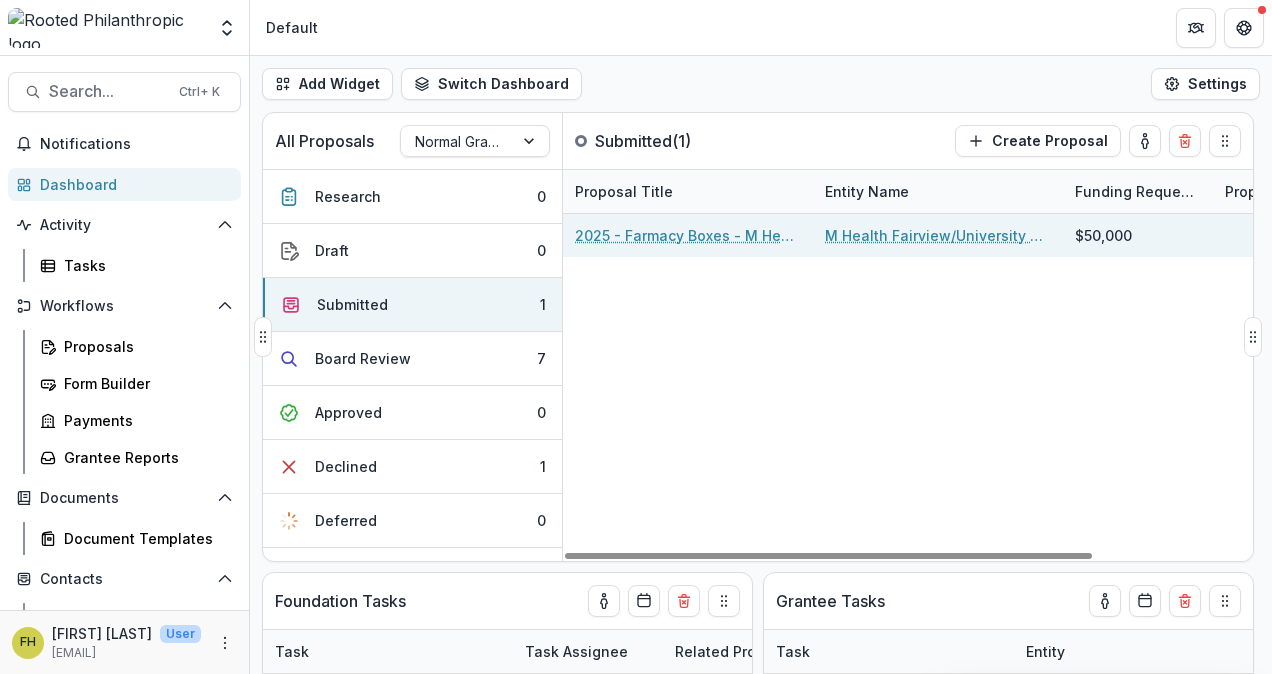click on "M Health Fairview/University of Minnesota Foundation" at bounding box center (938, 235) 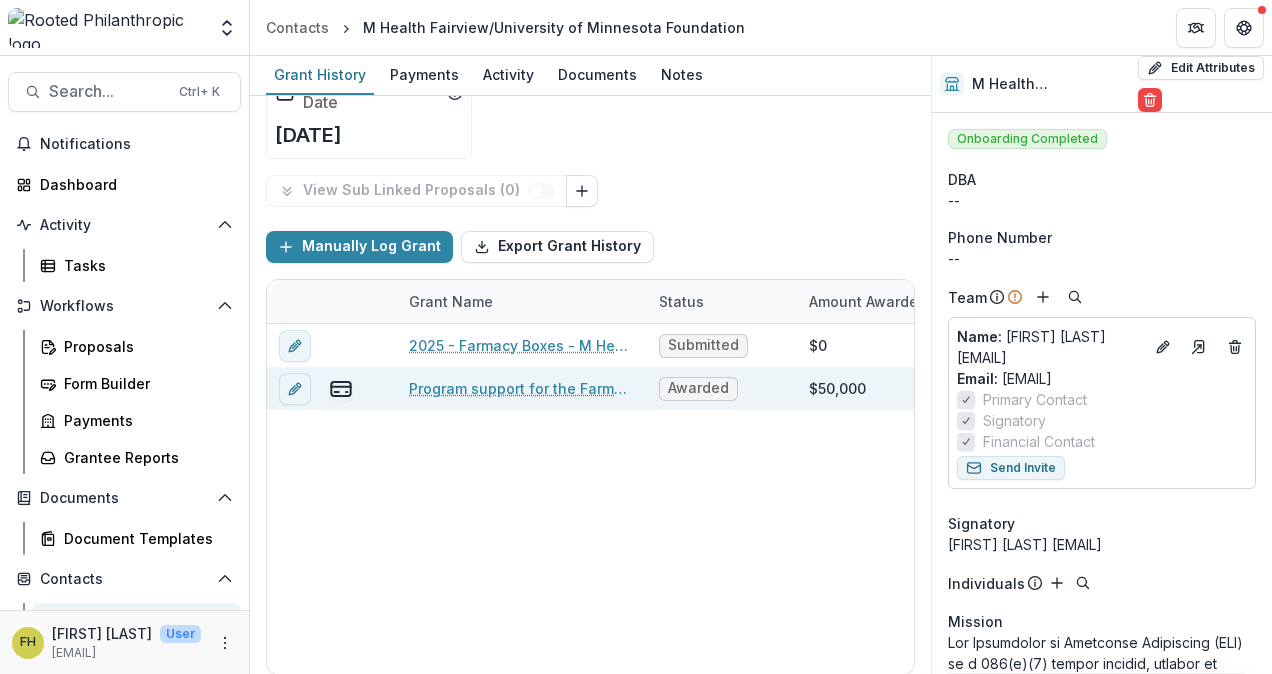 scroll, scrollTop: 164, scrollLeft: 0, axis: vertical 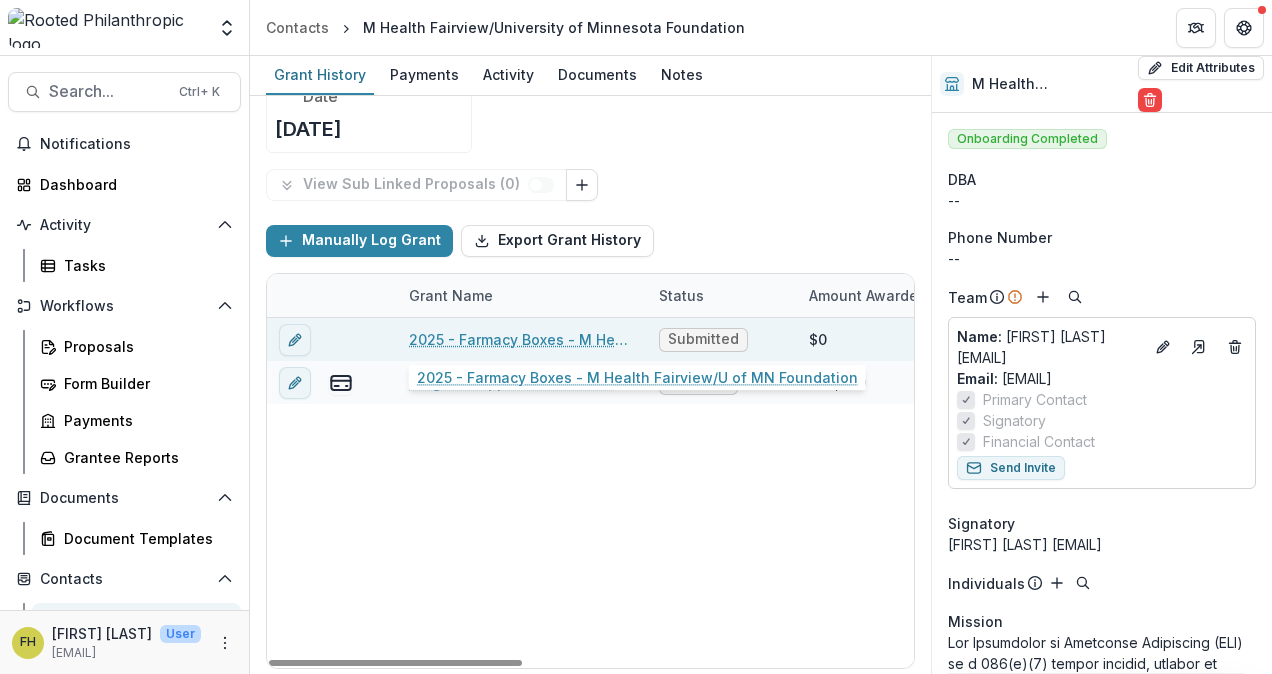 click on "2025 - Farmacy Boxes - M Health Fairview/U of MN Foundation" at bounding box center (522, 339) 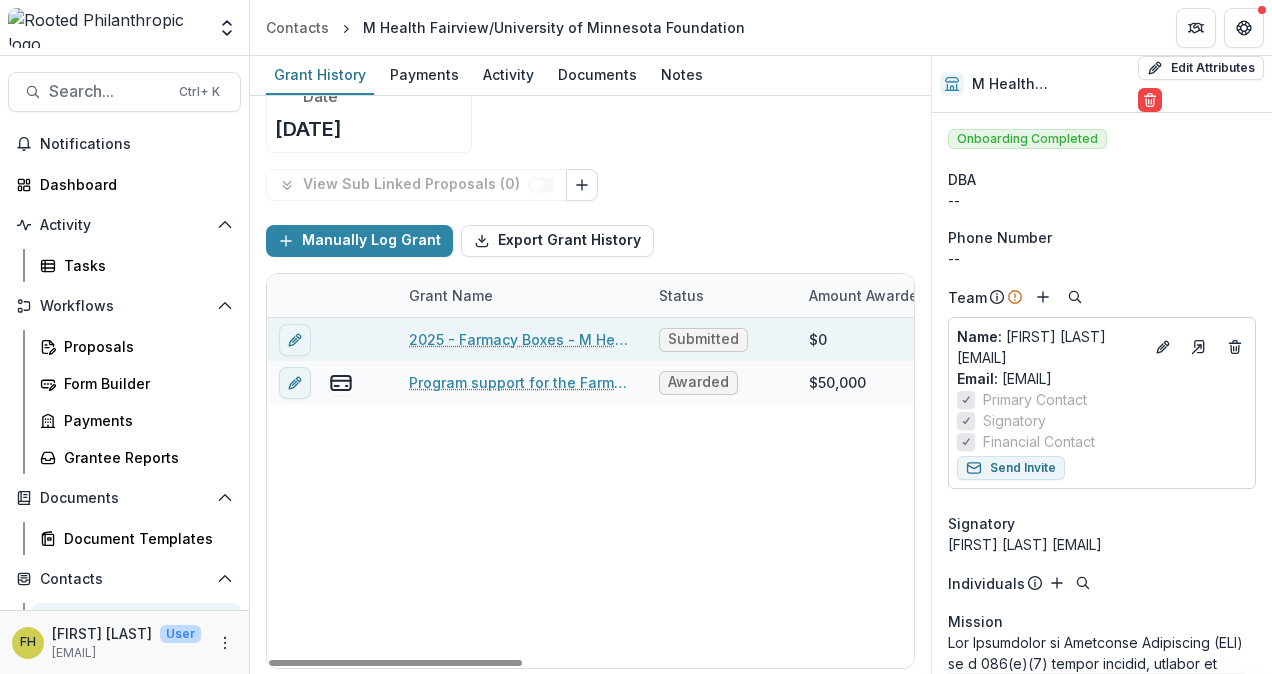 click on "Submitted" at bounding box center (703, 339) 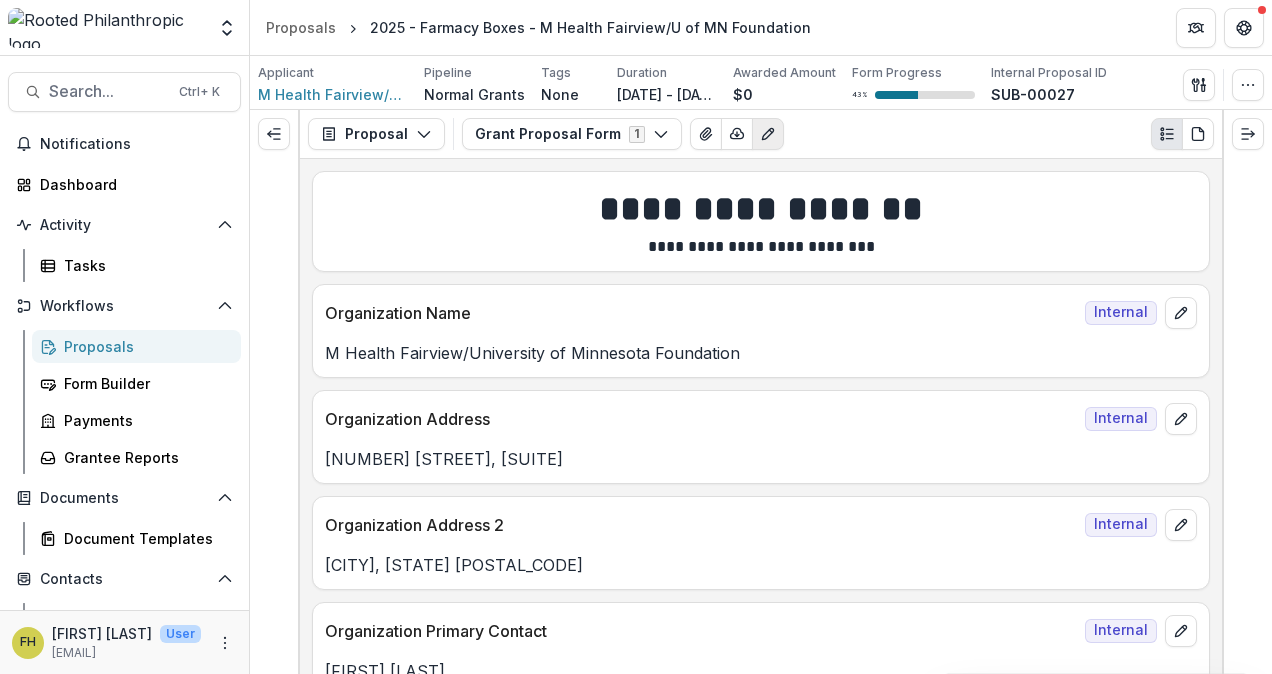 click 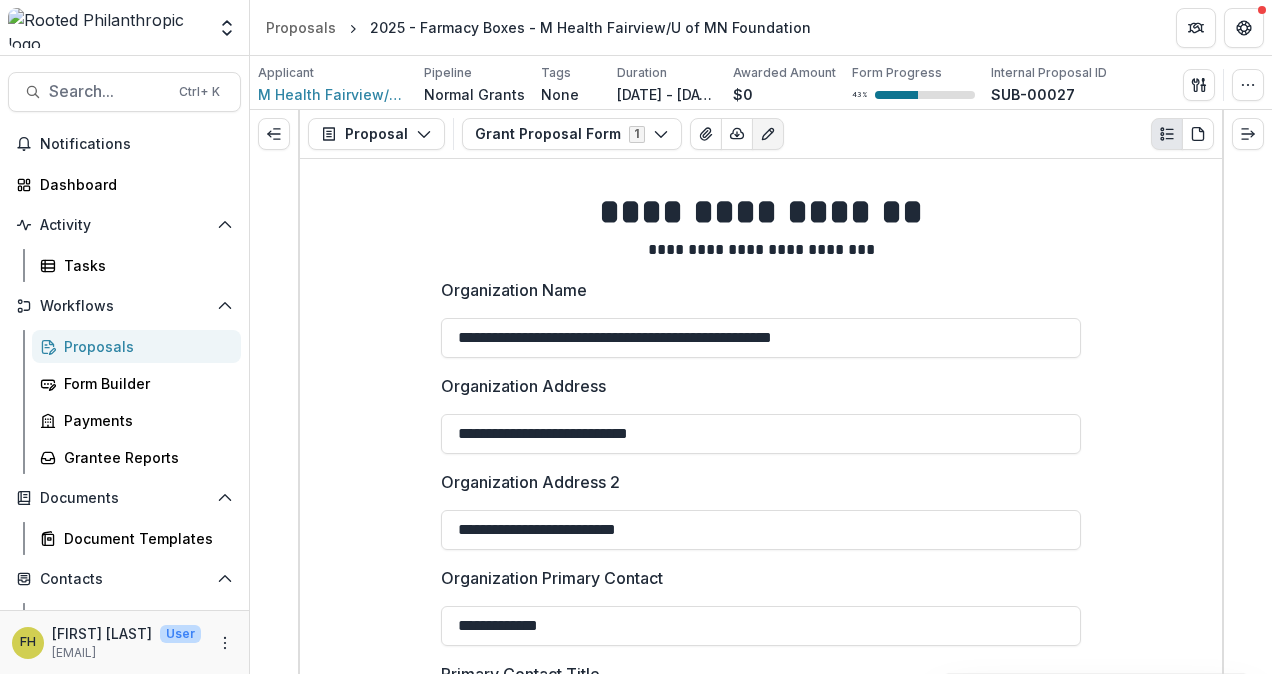 click on "Organization Address 2" at bounding box center (755, 482) 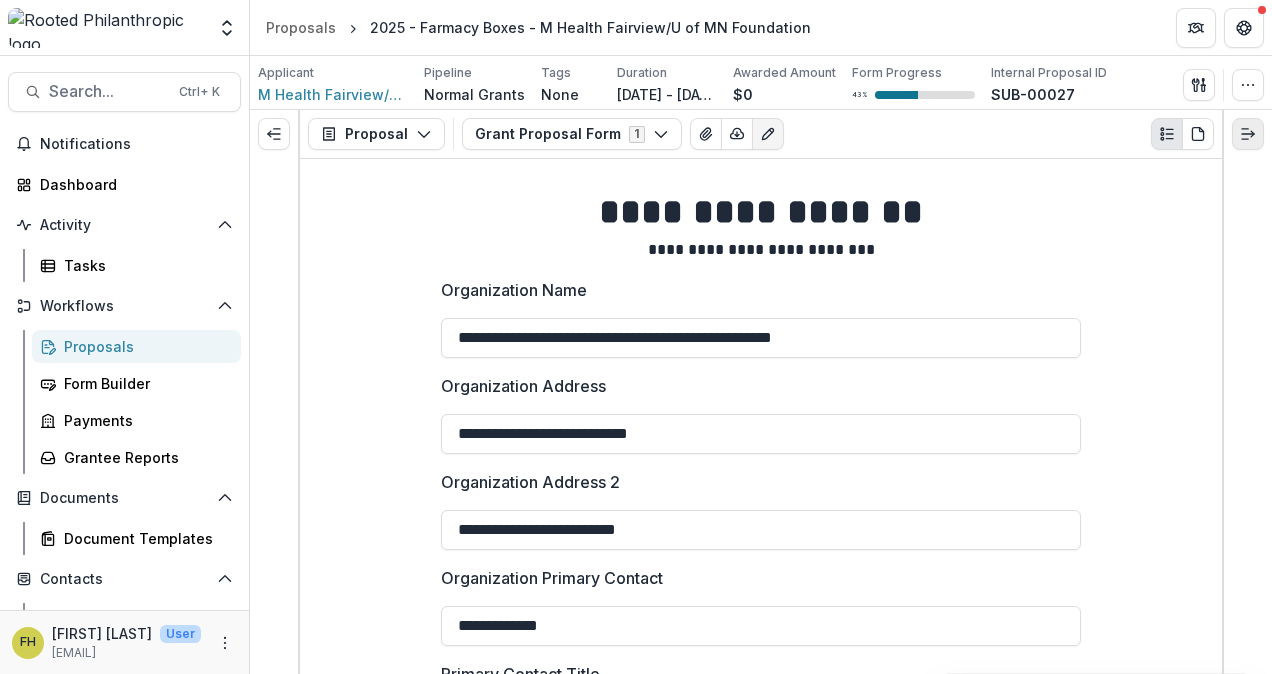 click at bounding box center [1248, 134] 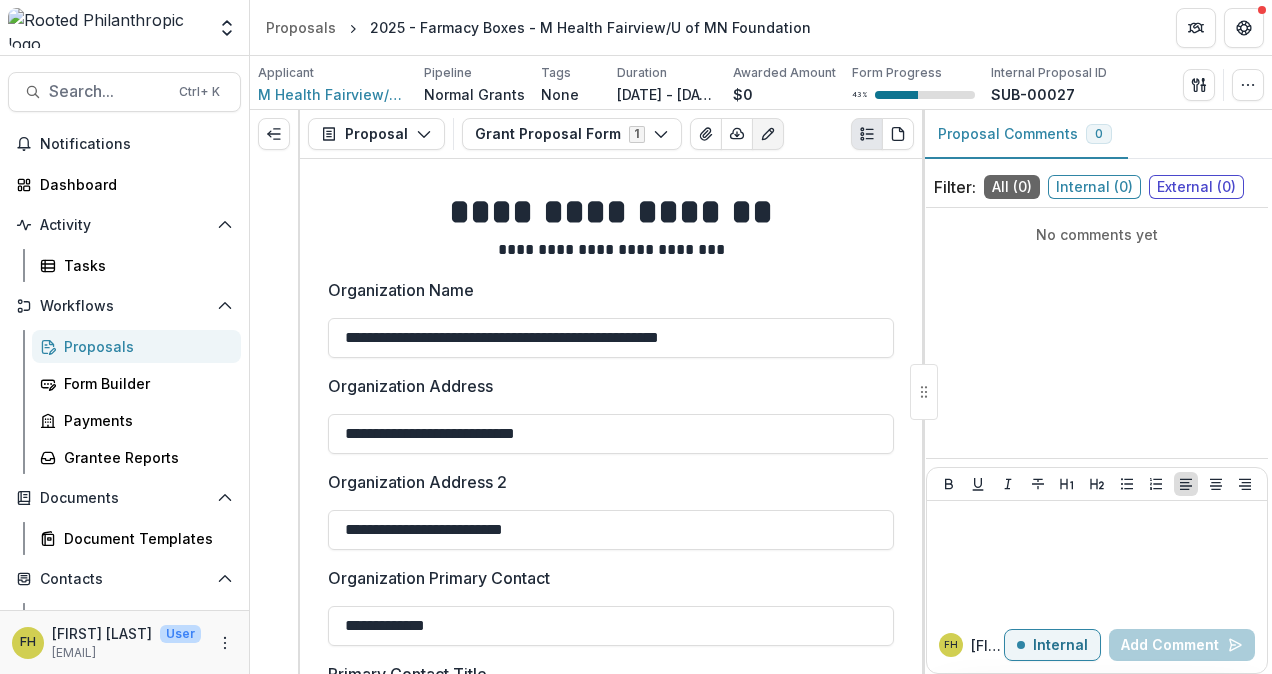 click on "No comments yet" at bounding box center [1097, 333] 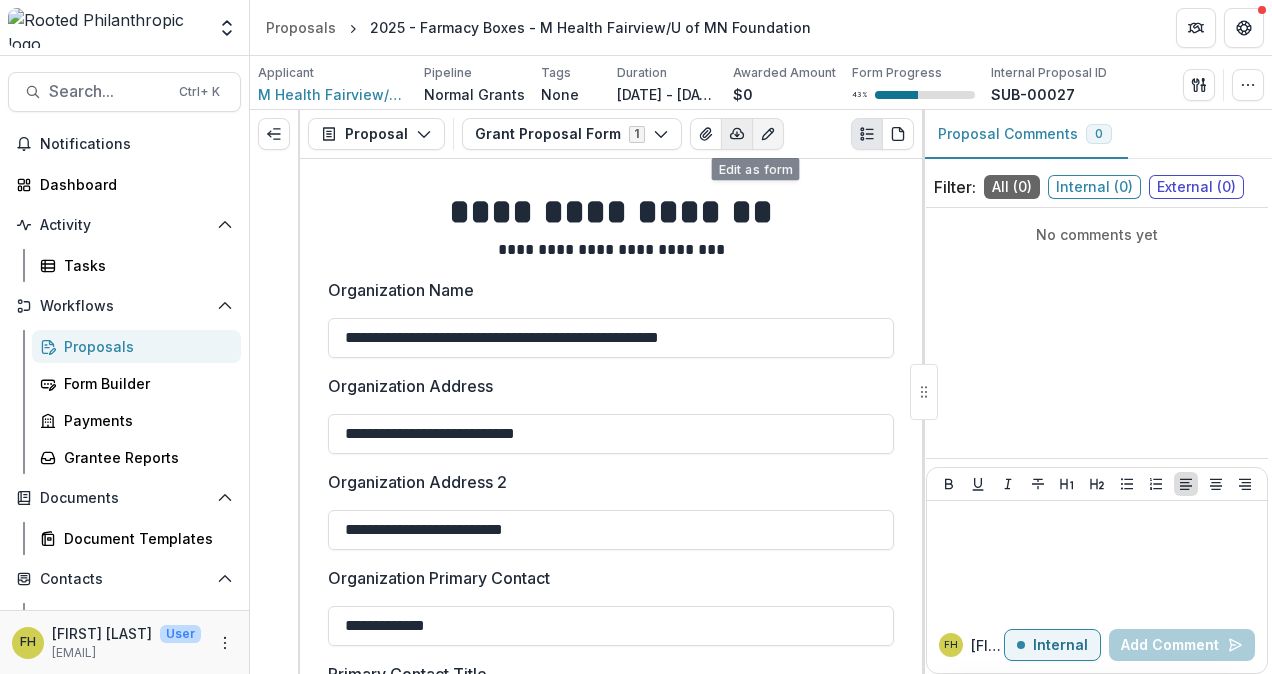 click at bounding box center (737, 134) 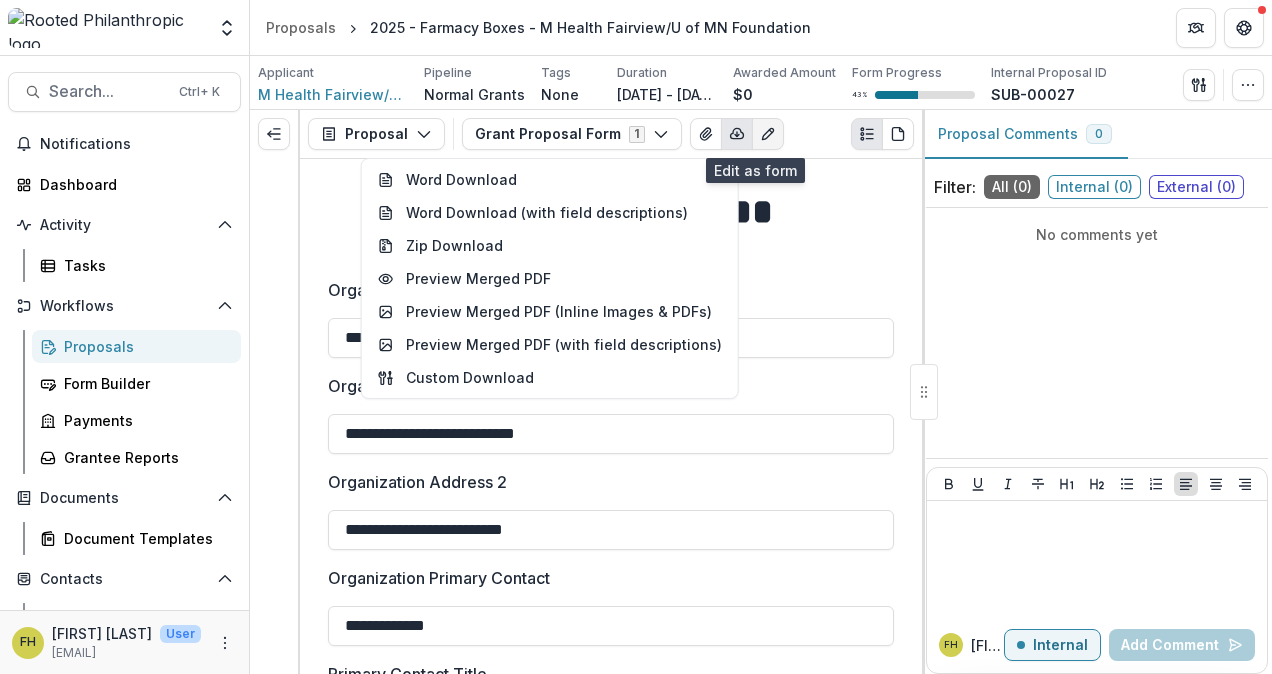 click at bounding box center (768, 134) 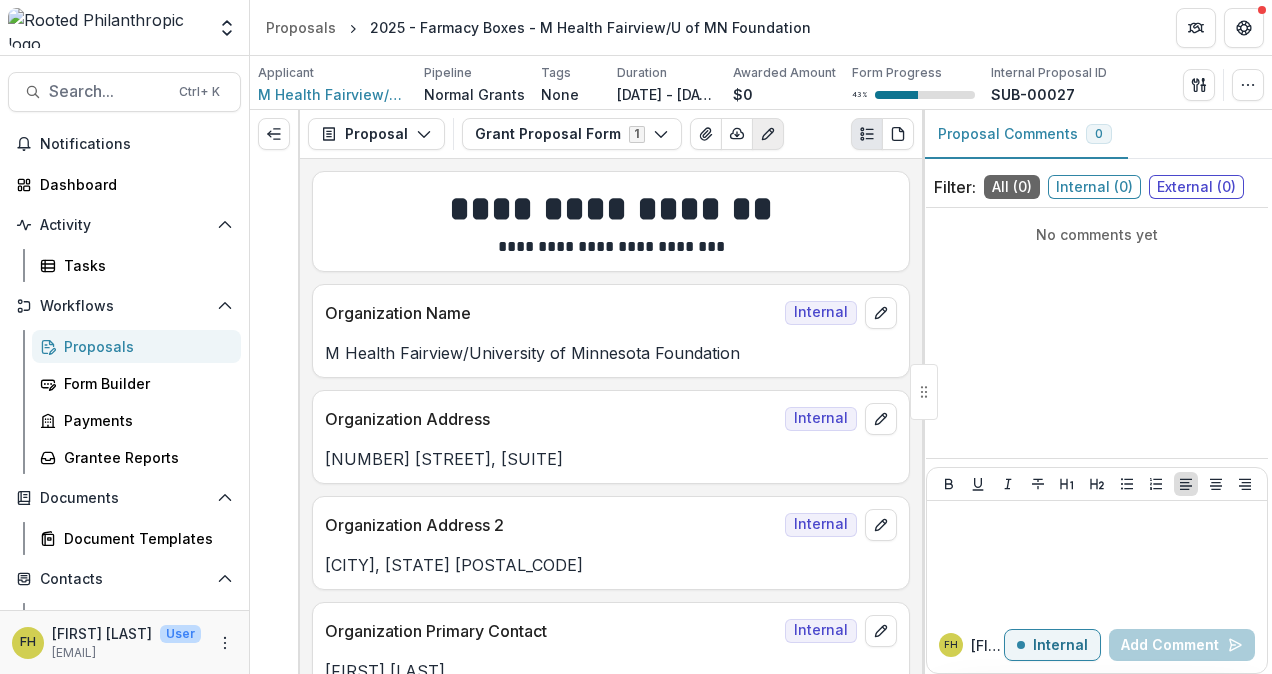 click 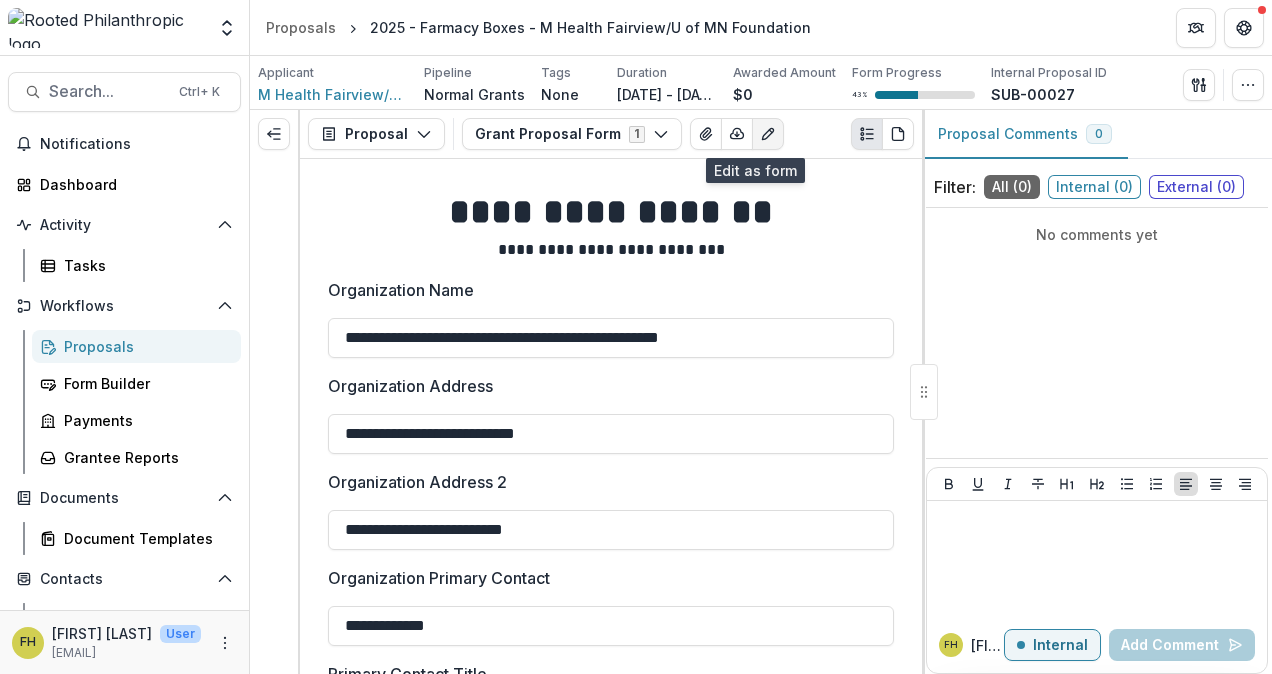 click 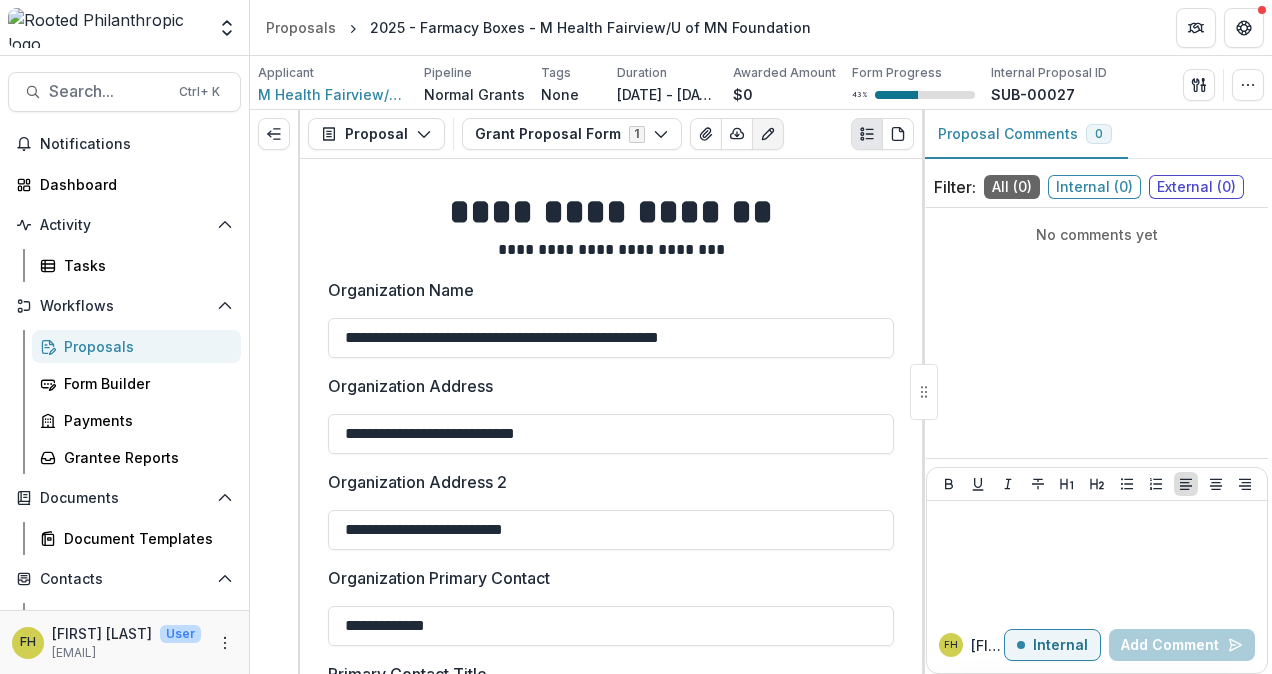 click 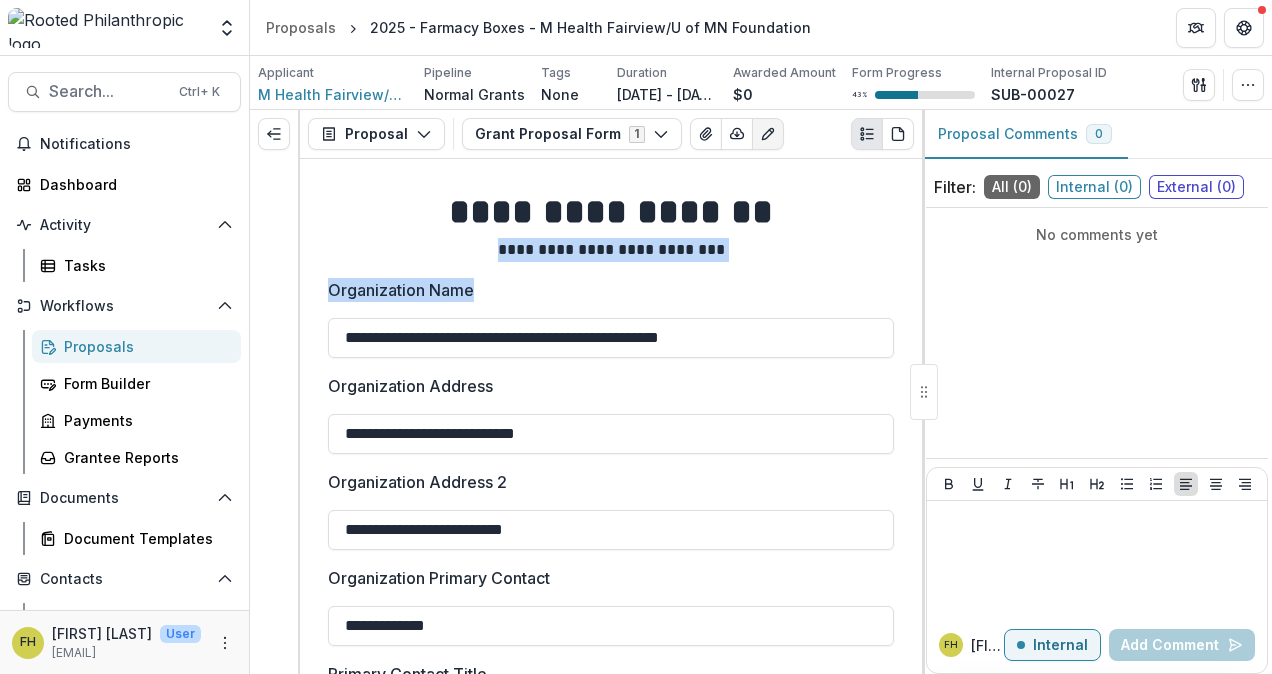 drag, startPoint x: 875, startPoint y: 270, endPoint x: 859, endPoint y: 181, distance: 90.426765 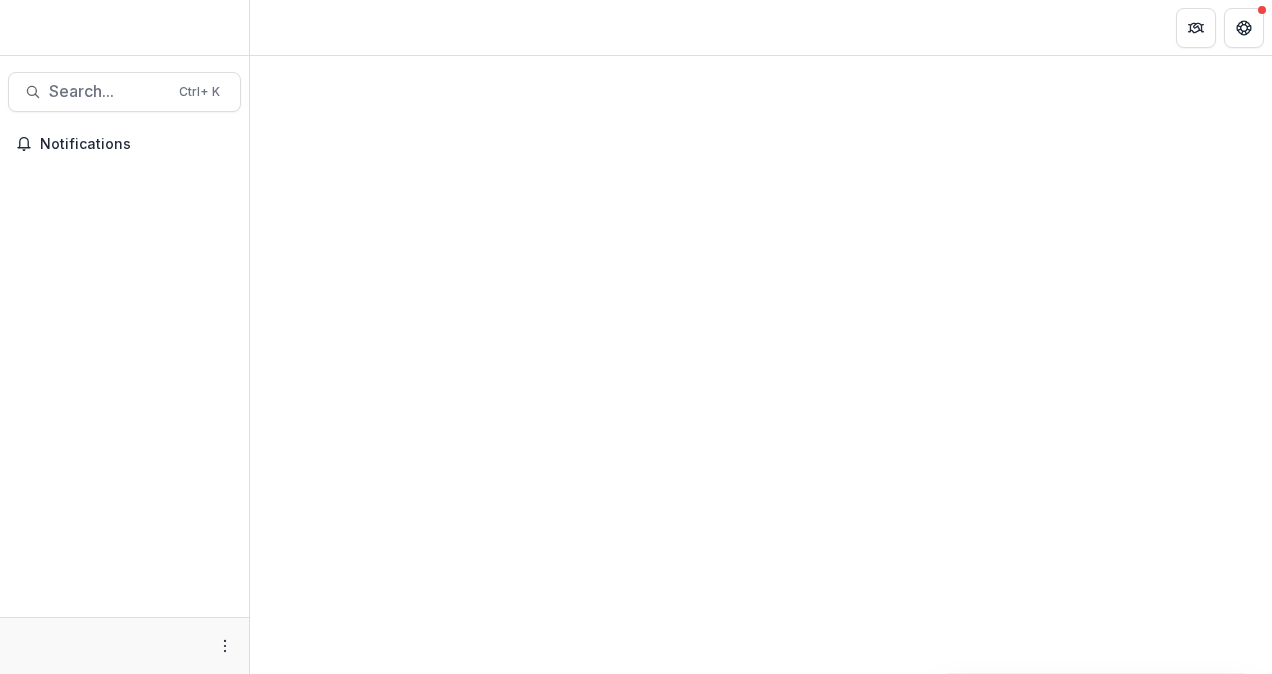 scroll, scrollTop: 0, scrollLeft: 0, axis: both 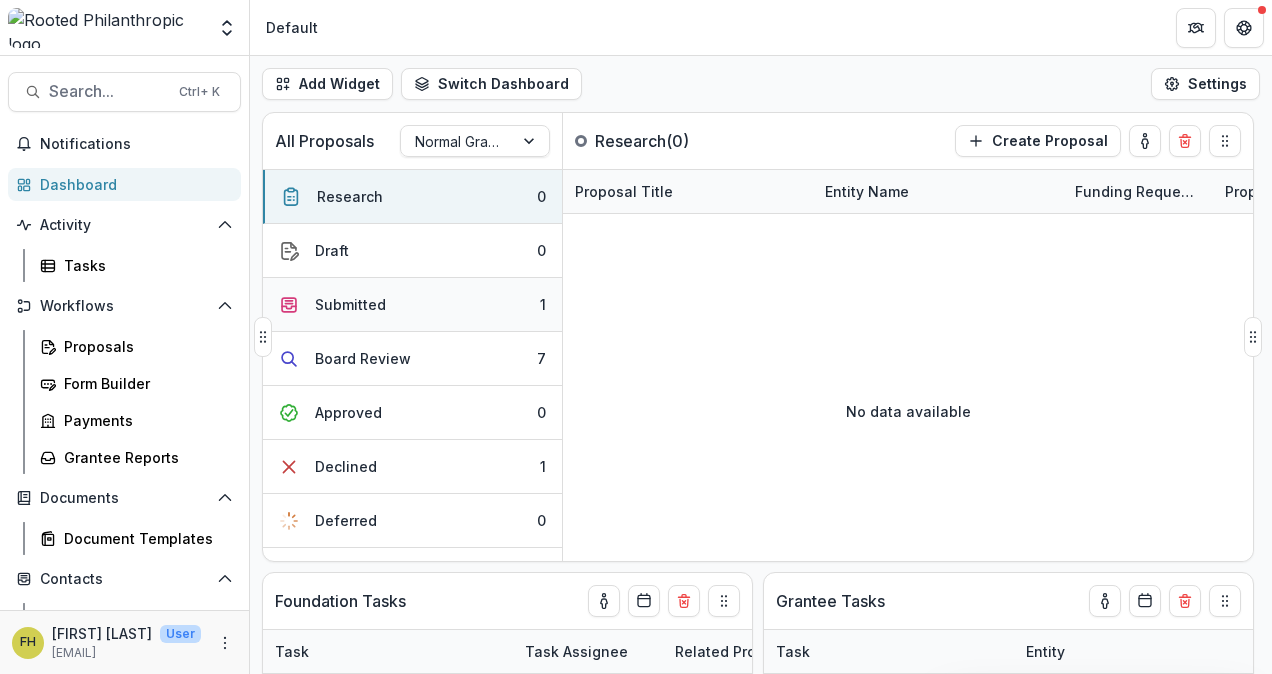 click on "Submitted 1" at bounding box center [412, 305] 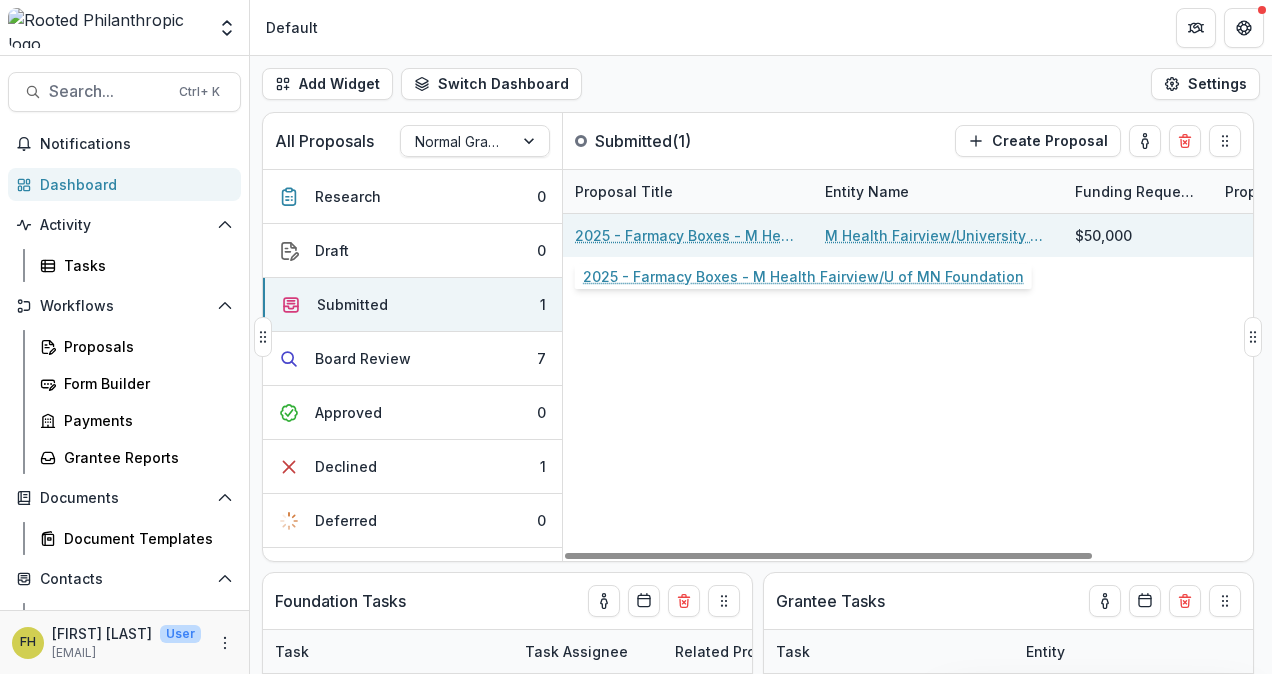 click on "2025 - Farmacy Boxes - M Health Fairview/U of MN Foundation" at bounding box center (688, 235) 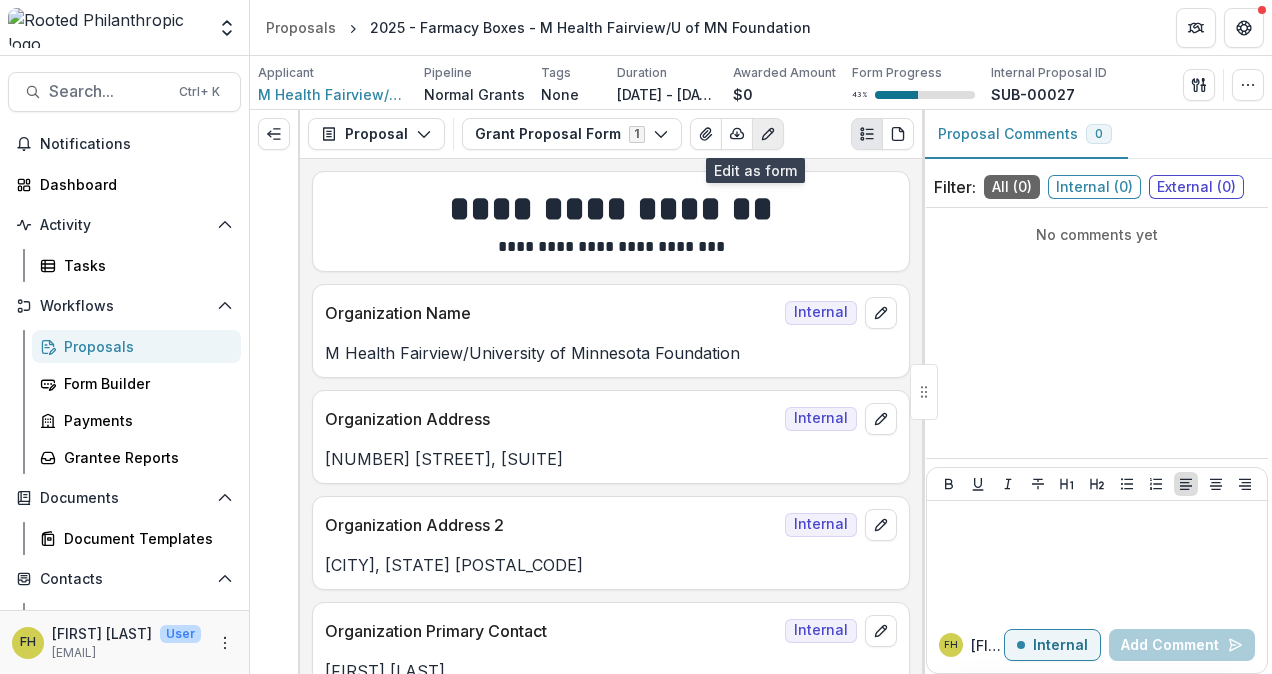 click 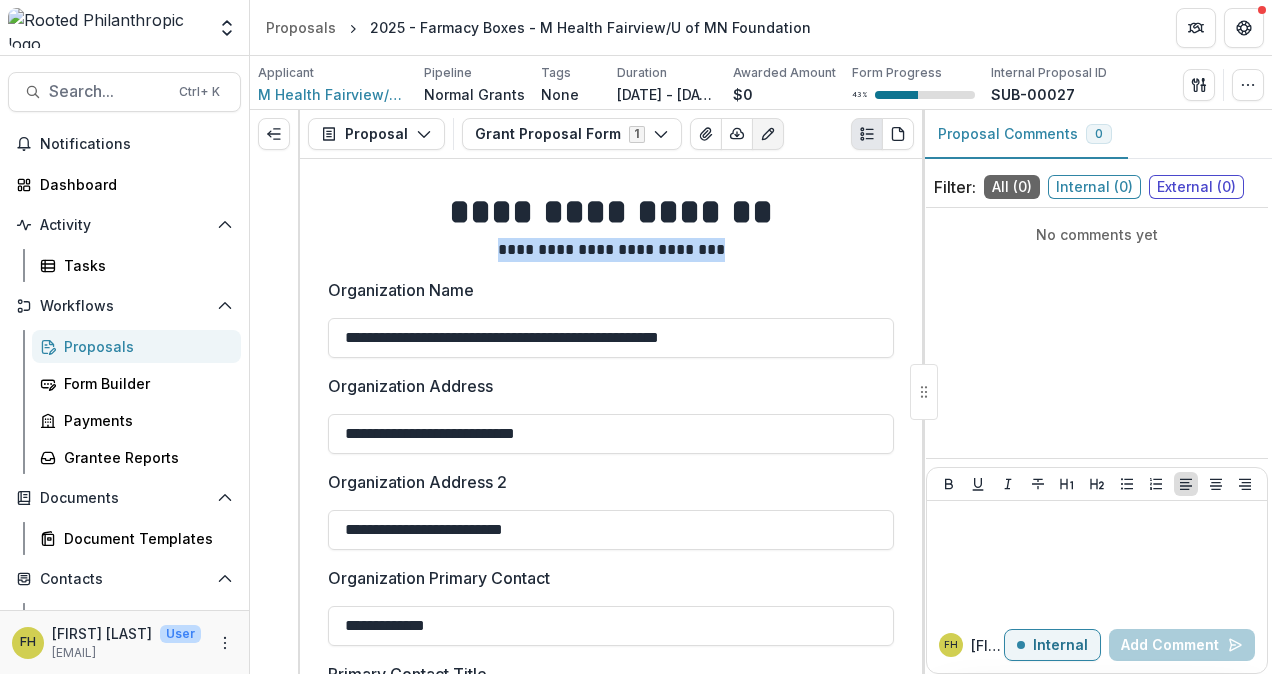 drag, startPoint x: 840, startPoint y: 241, endPoint x: 827, endPoint y: 251, distance: 16.40122 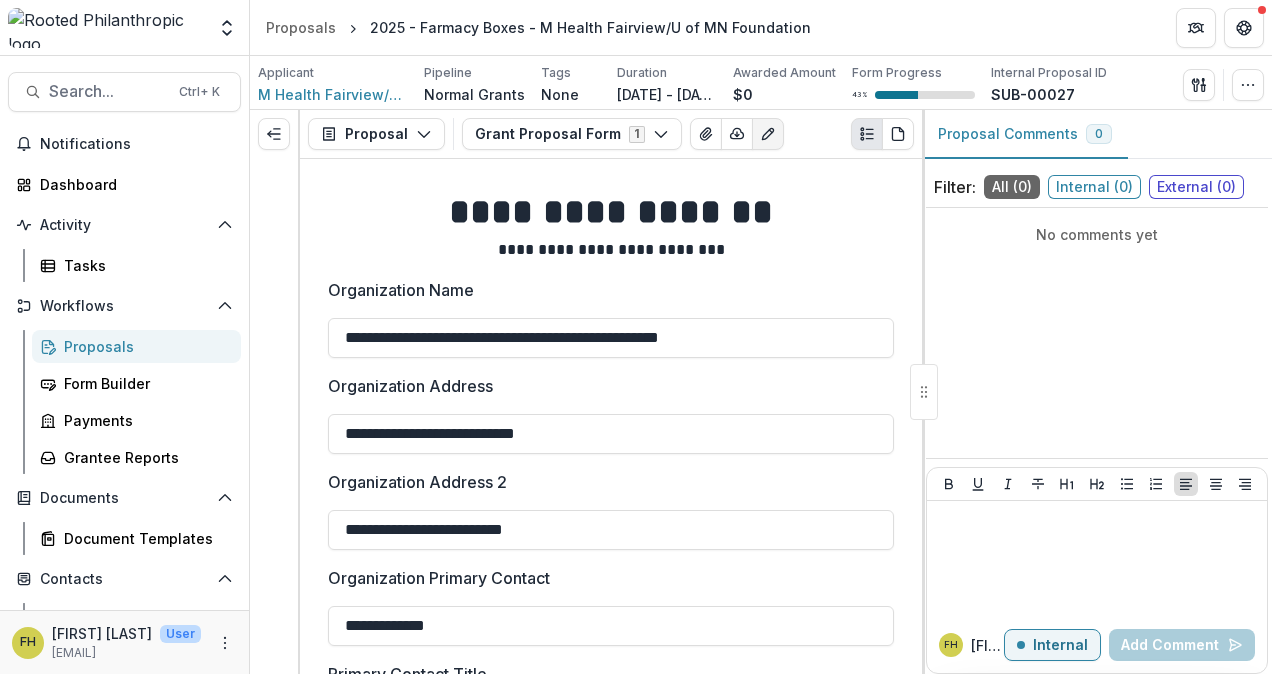 click on "**********" at bounding box center (611, 2673) 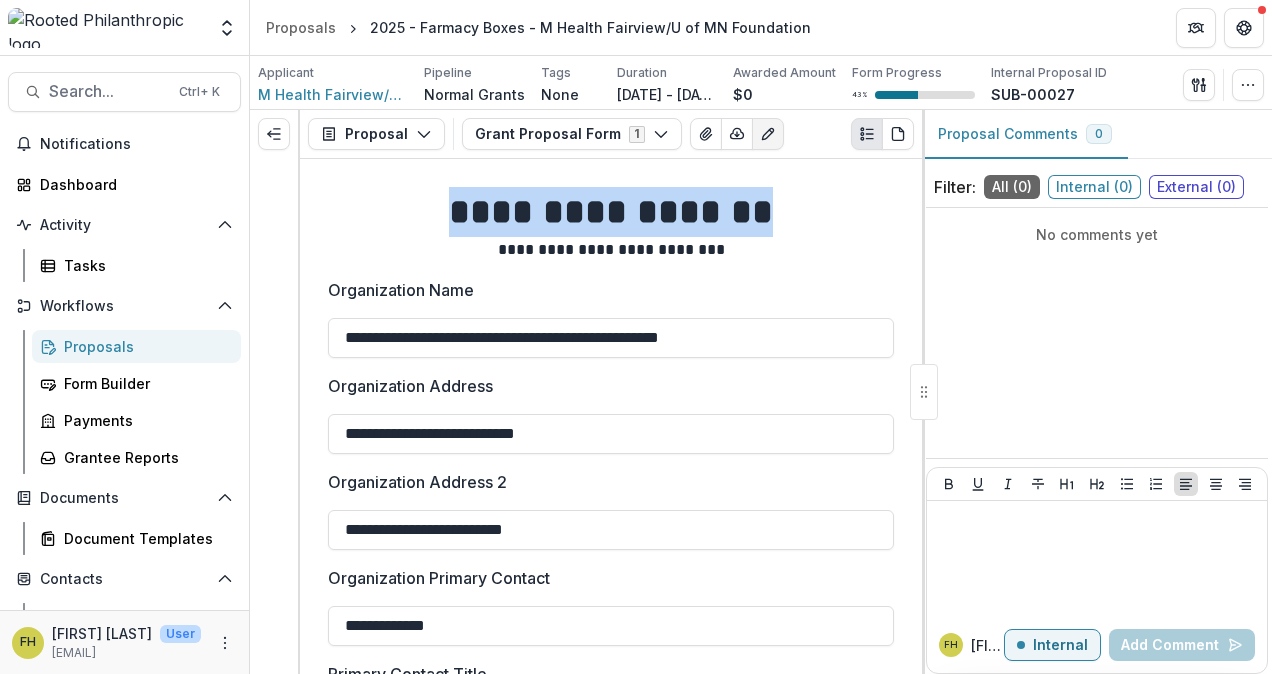 click on "**********" at bounding box center (611, 212) 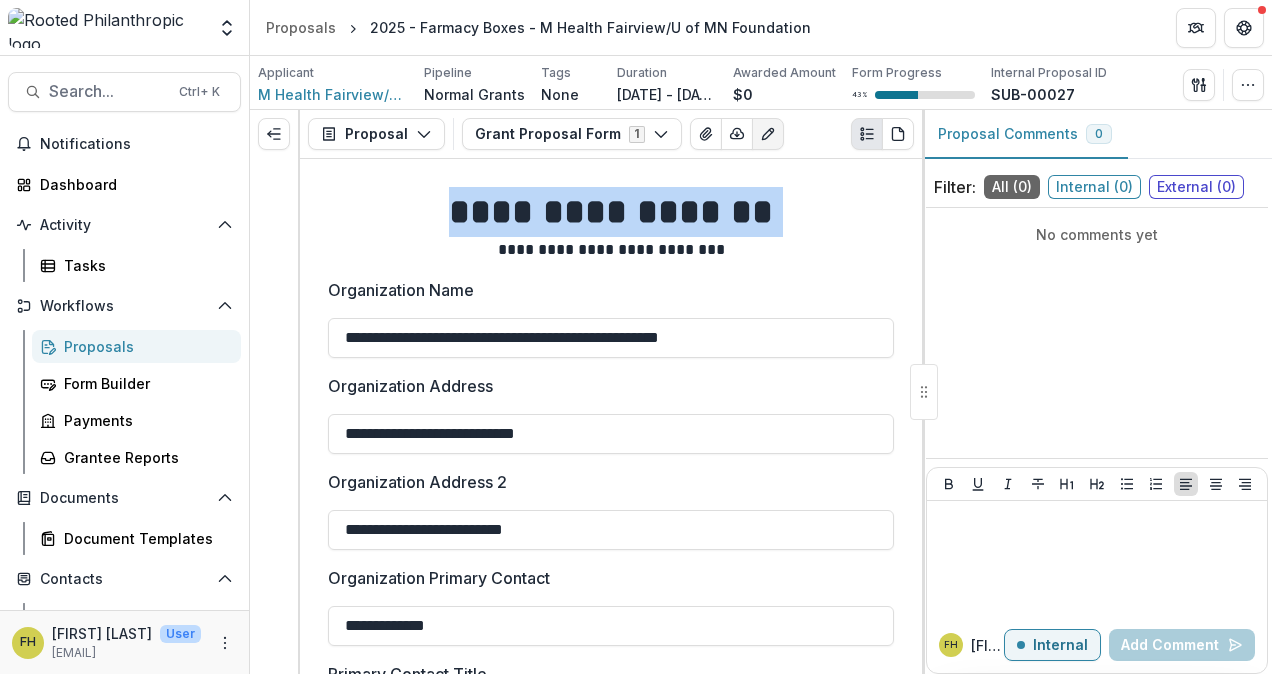 click on "**********" at bounding box center (611, 212) 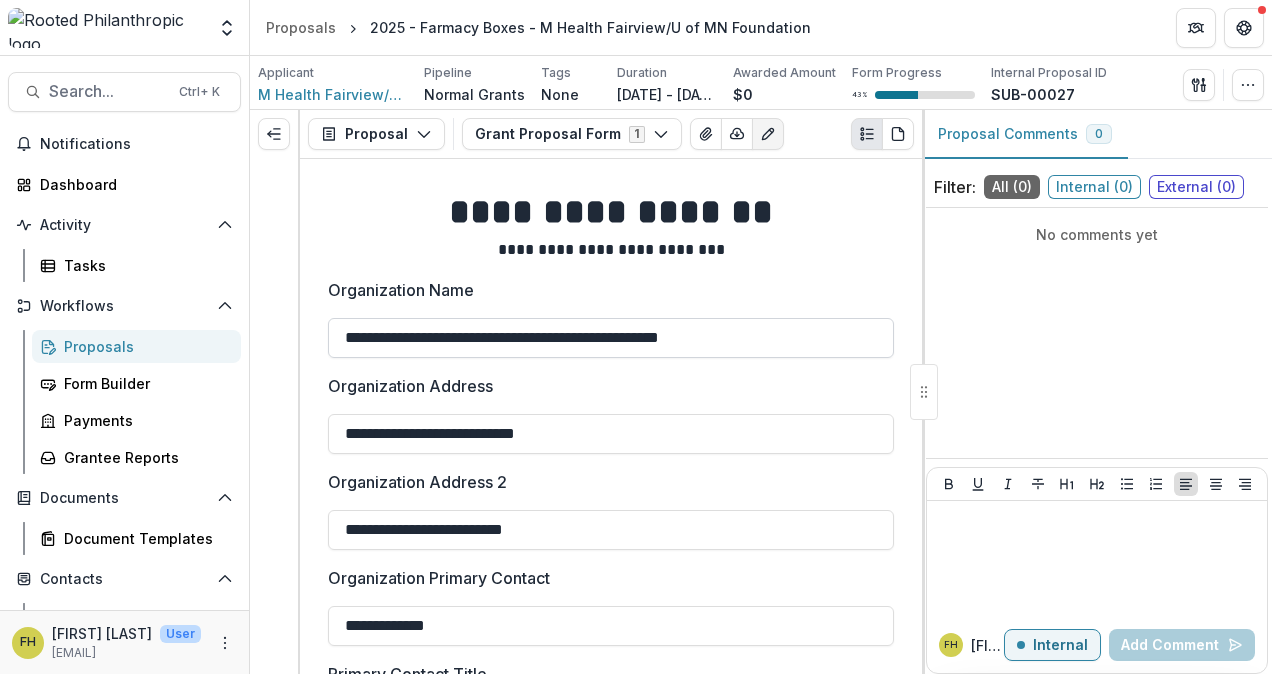 click on "**********" at bounding box center (611, 338) 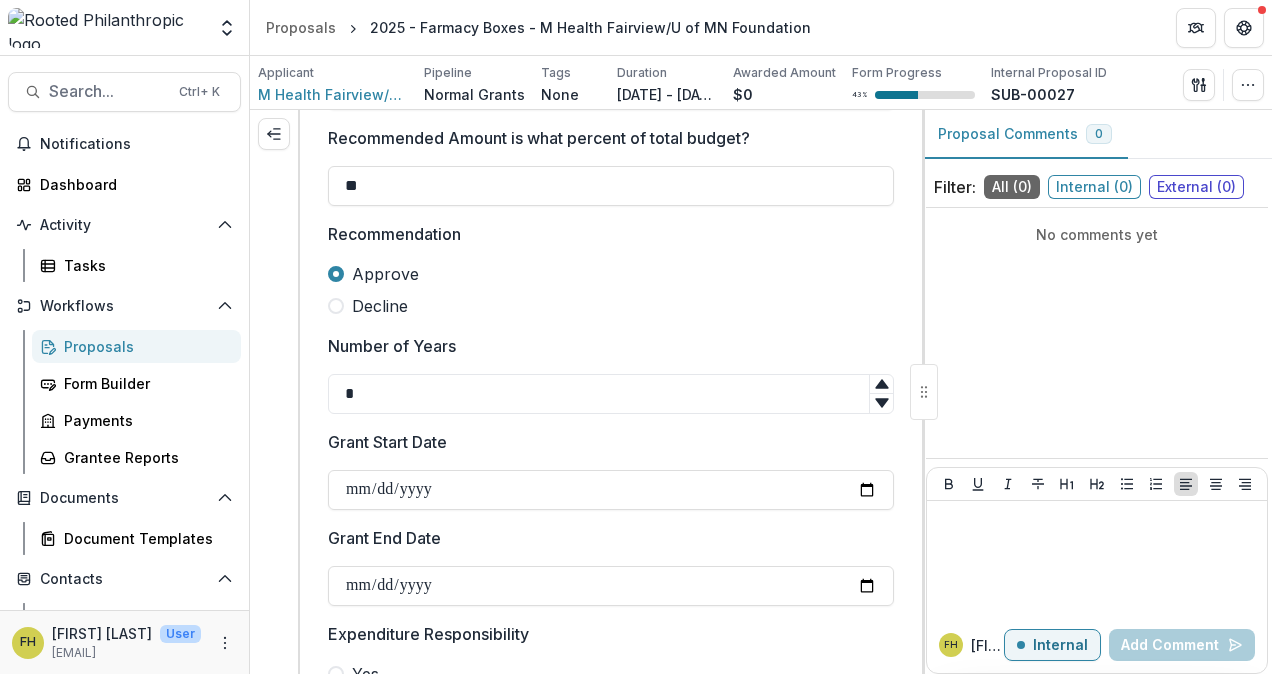 scroll, scrollTop: 1424, scrollLeft: 0, axis: vertical 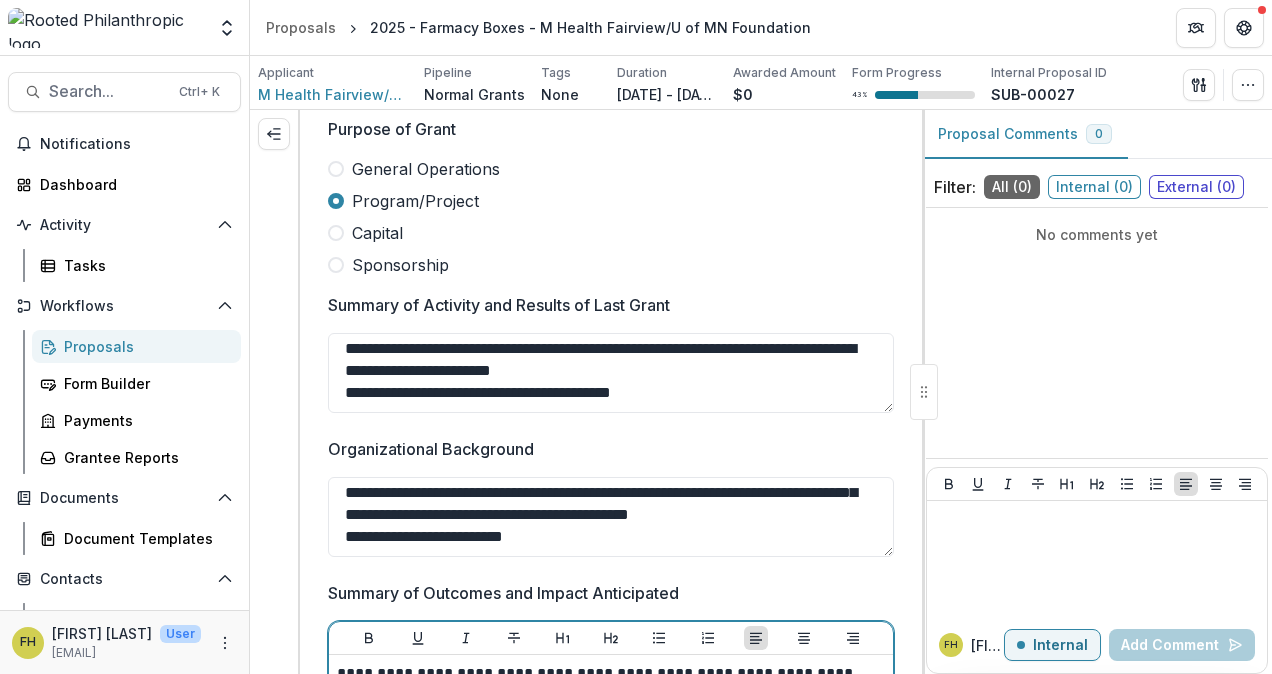 type 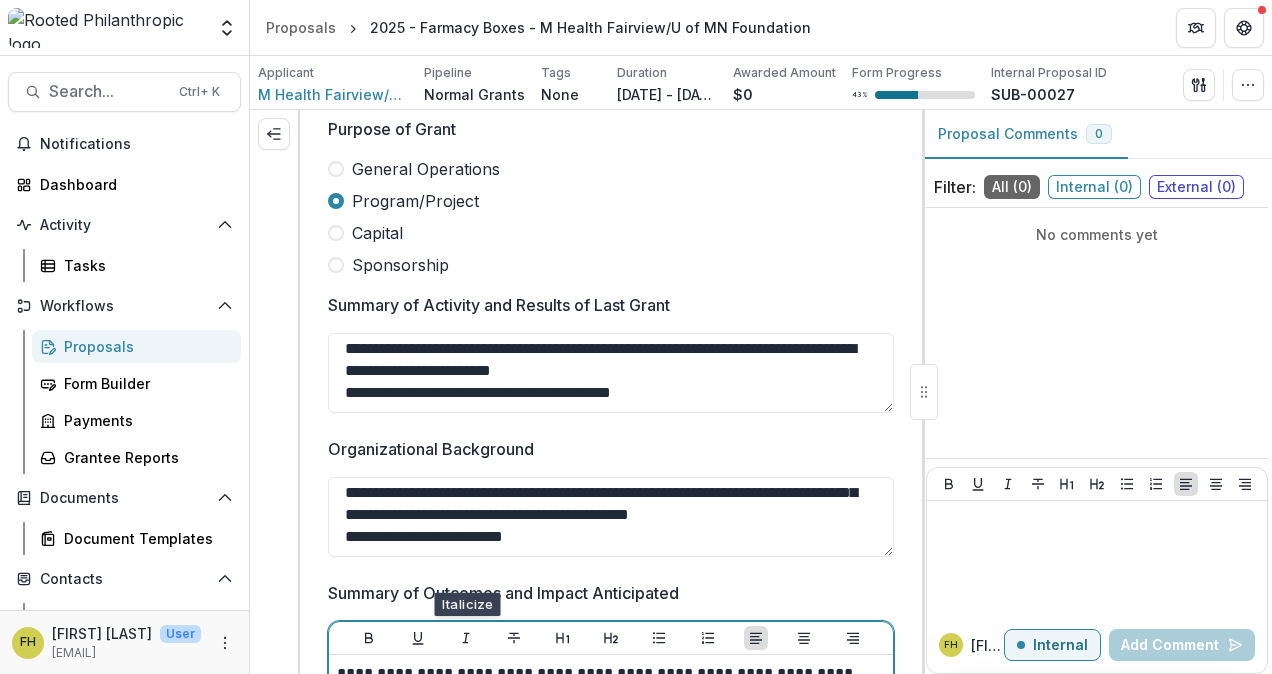 type 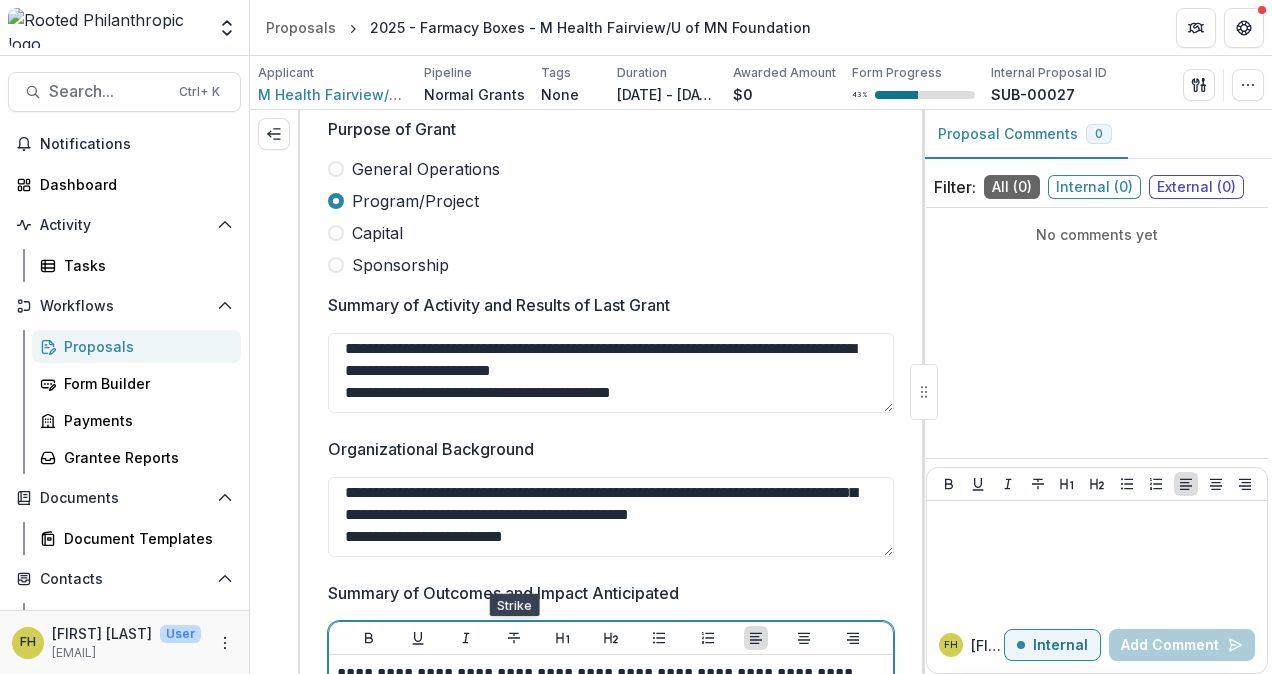 type 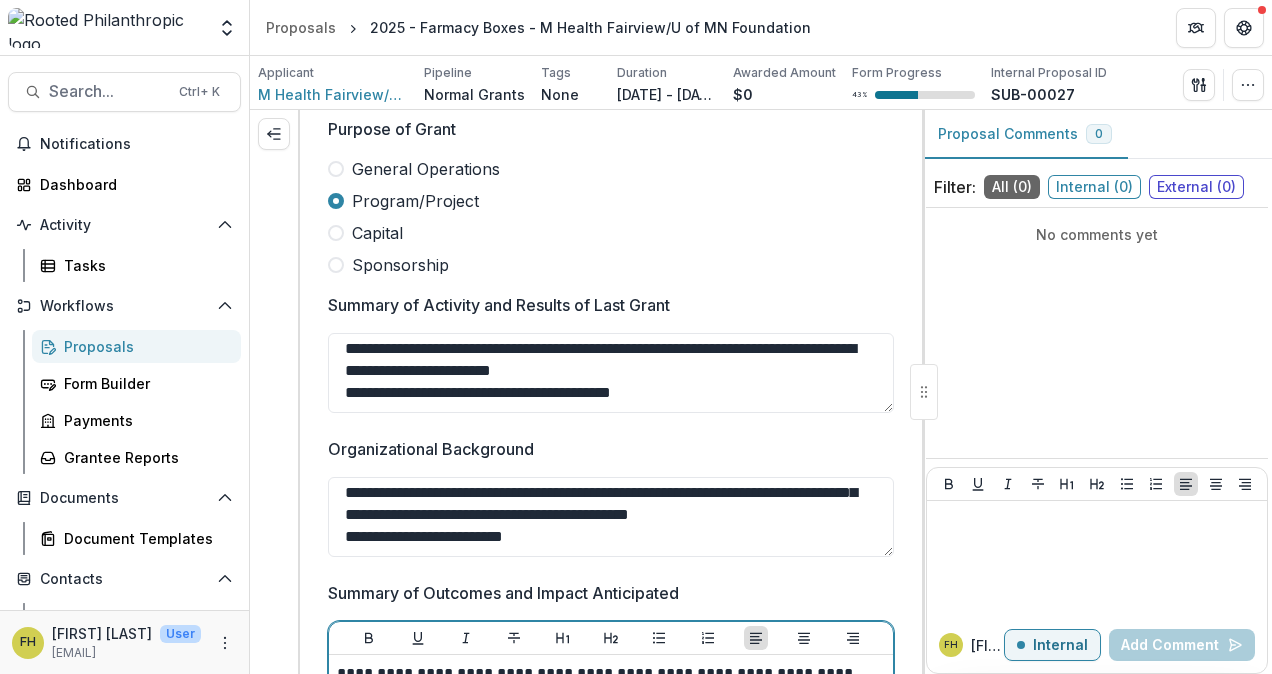type 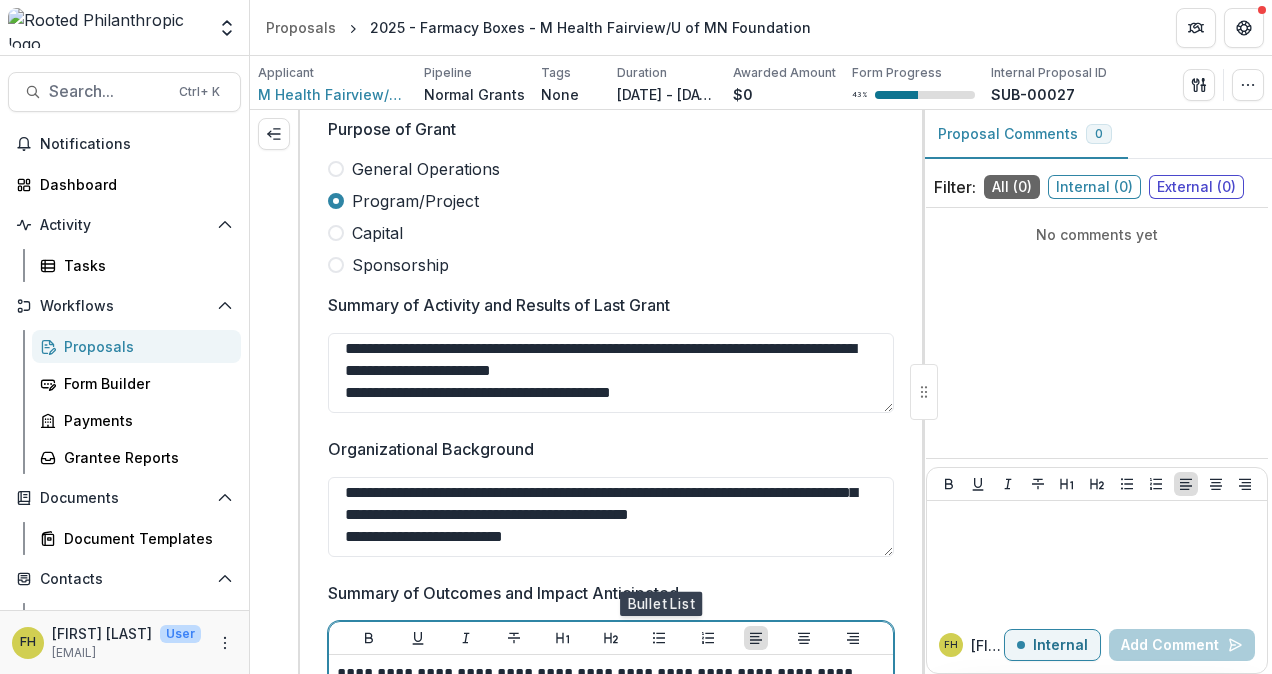 type 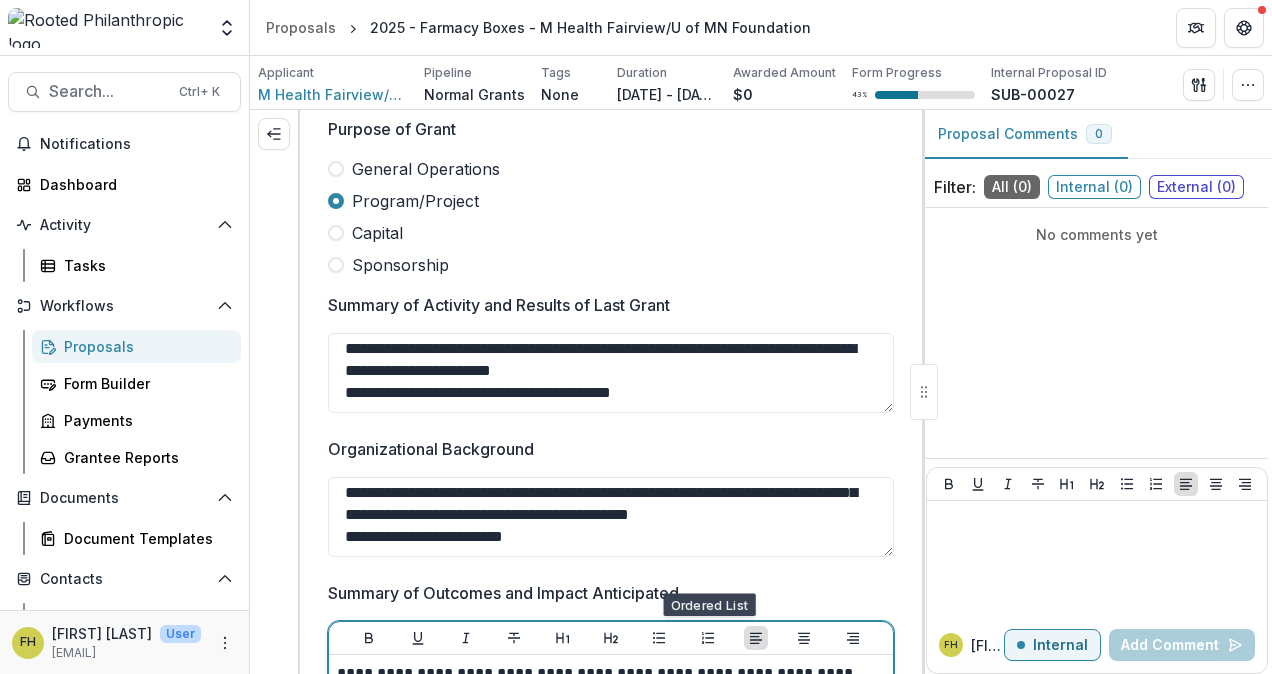 type 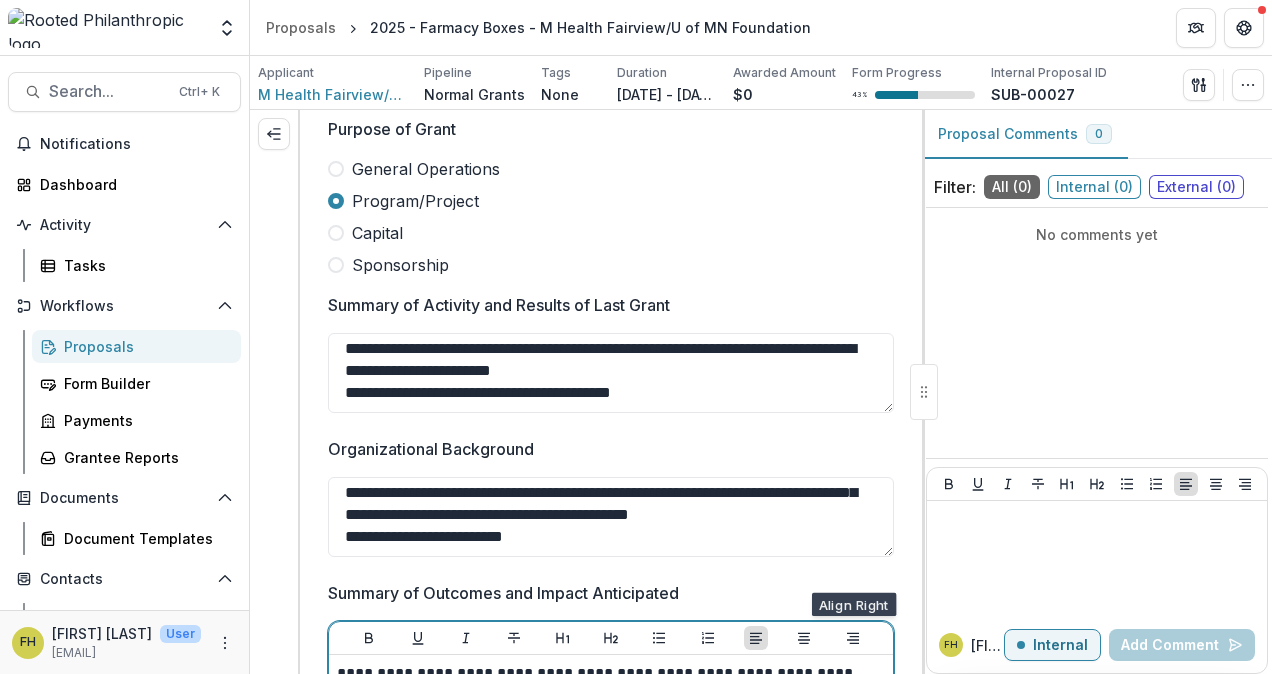 type 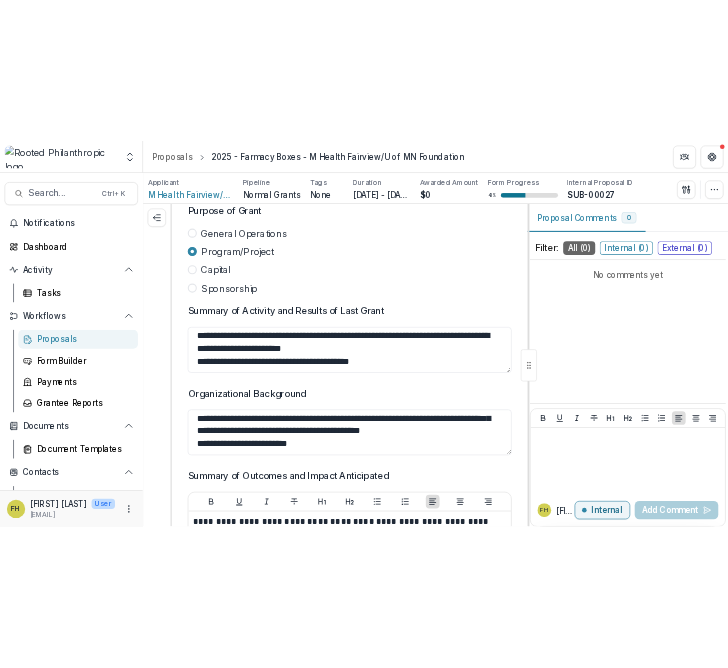 scroll, scrollTop: 2618, scrollLeft: 0, axis: vertical 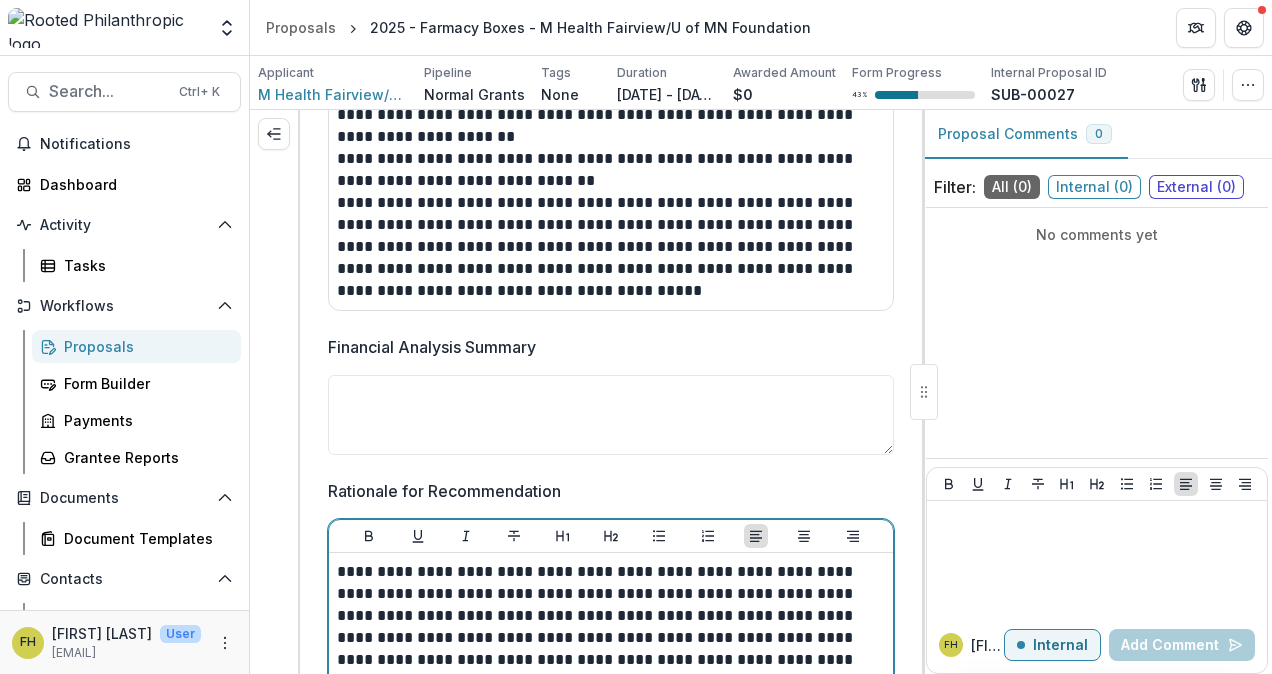 type 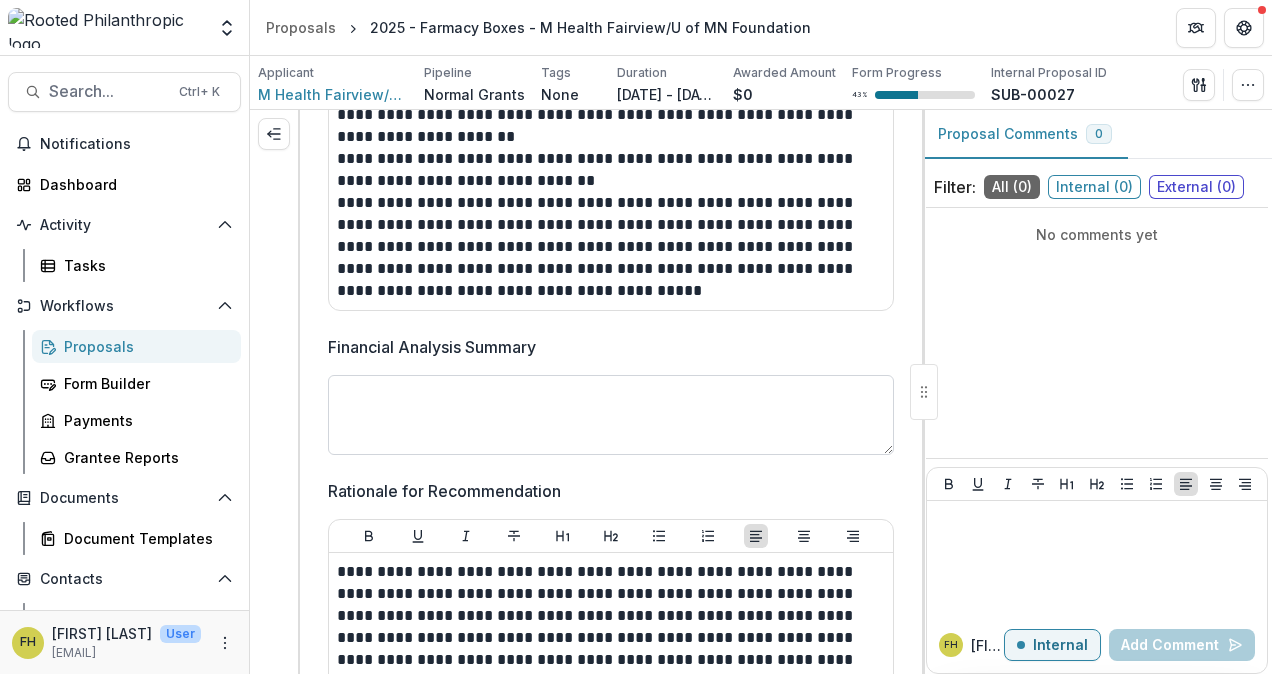 click on "Financial Analysis Summary" at bounding box center (611, 415) 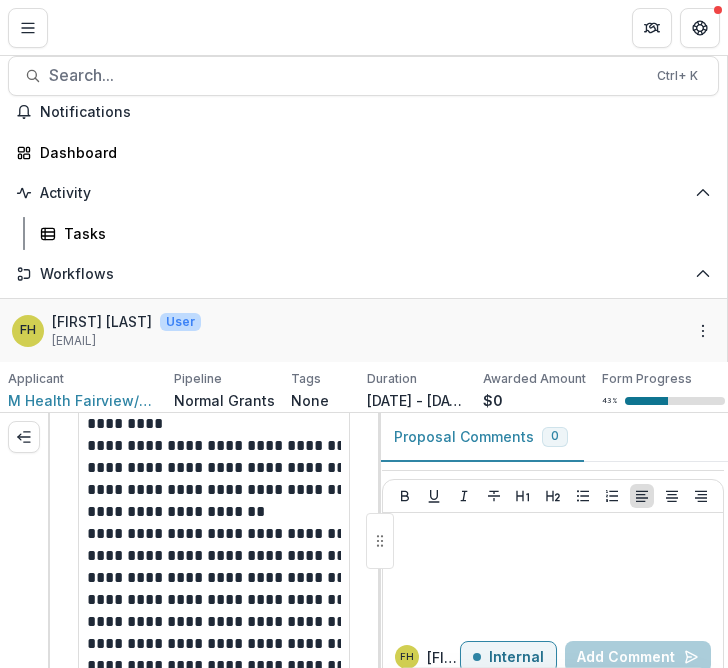 scroll, scrollTop: 3117, scrollLeft: 0, axis: vertical 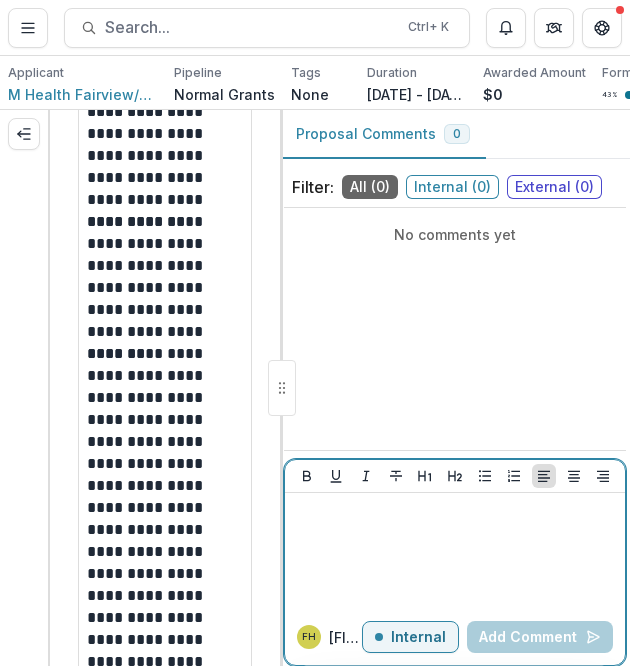 click at bounding box center [455, 512] 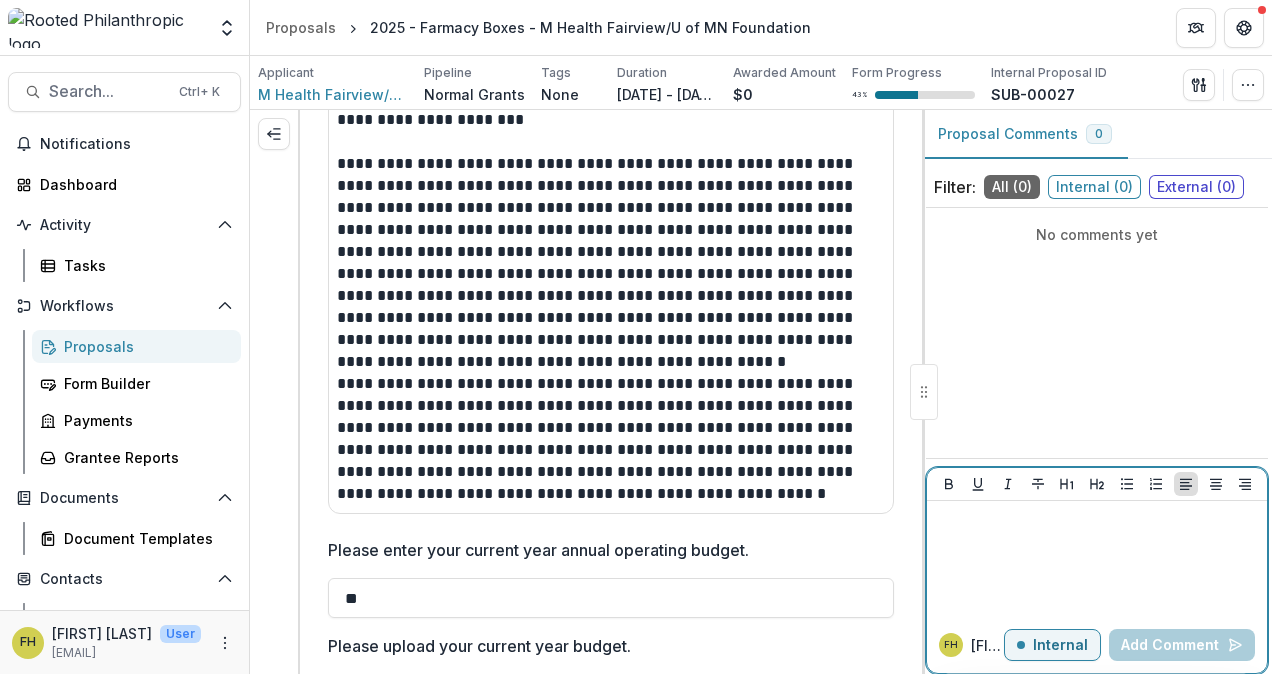 scroll, scrollTop: 2618, scrollLeft: 0, axis: vertical 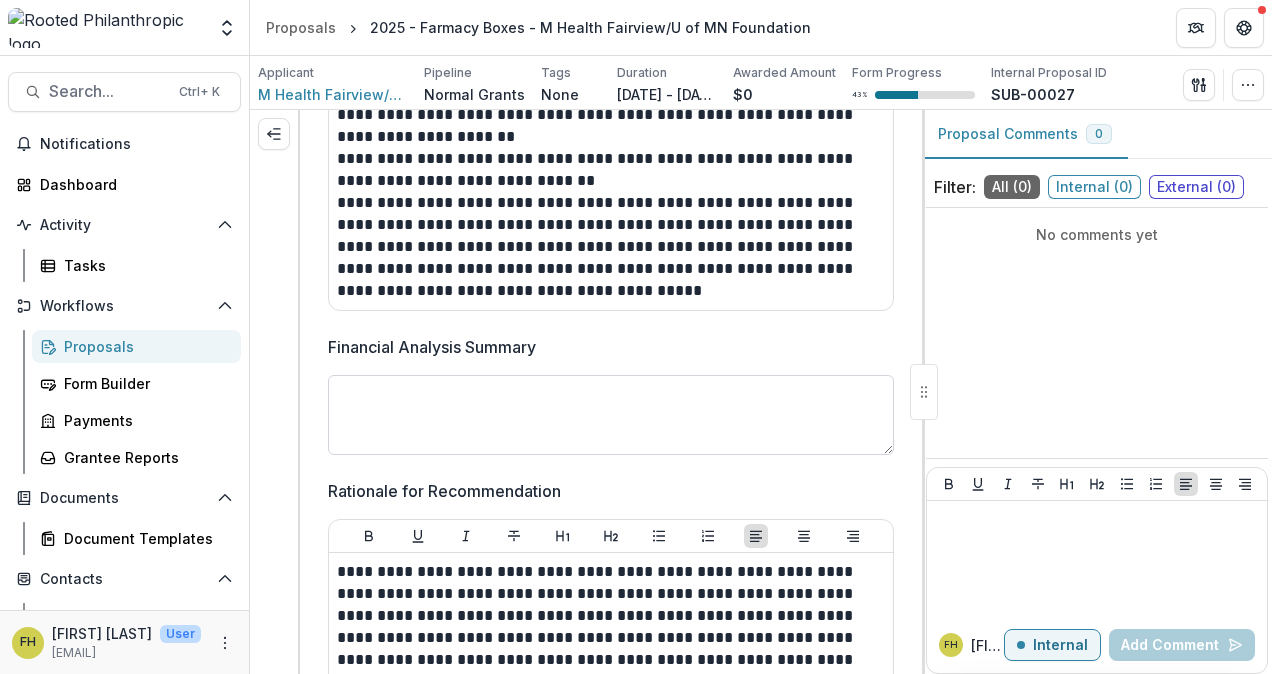 paste on "**********" 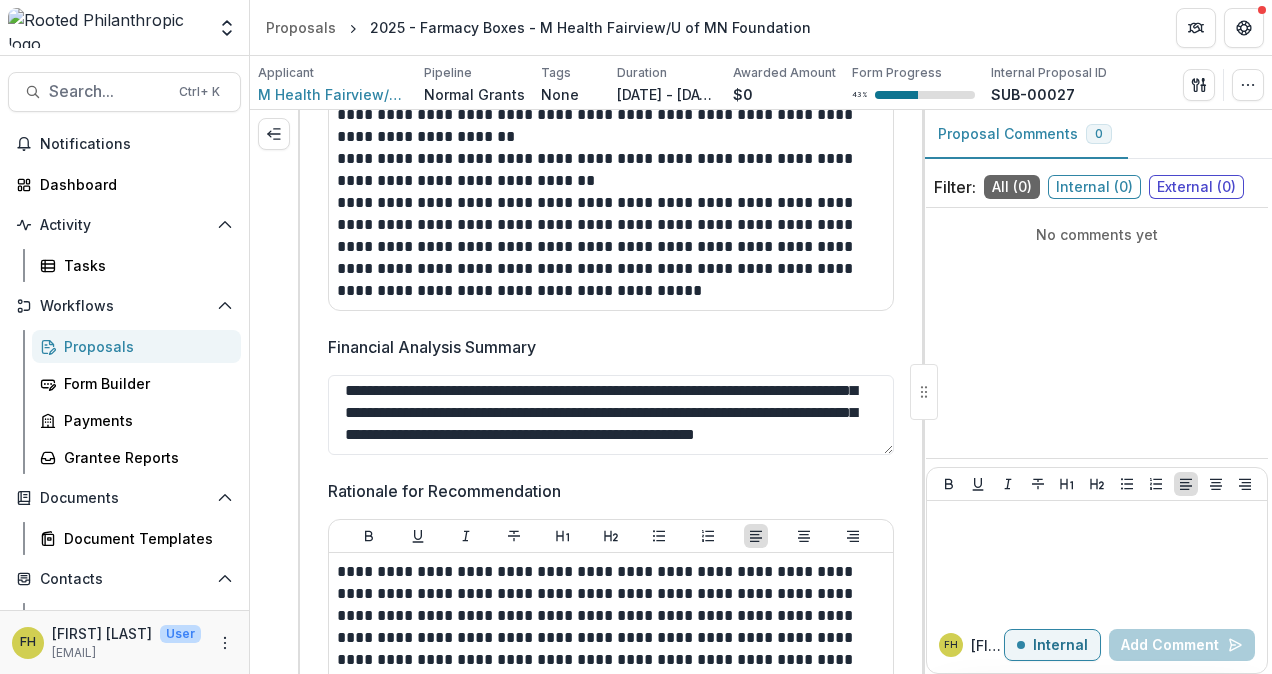 scroll, scrollTop: 267, scrollLeft: 0, axis: vertical 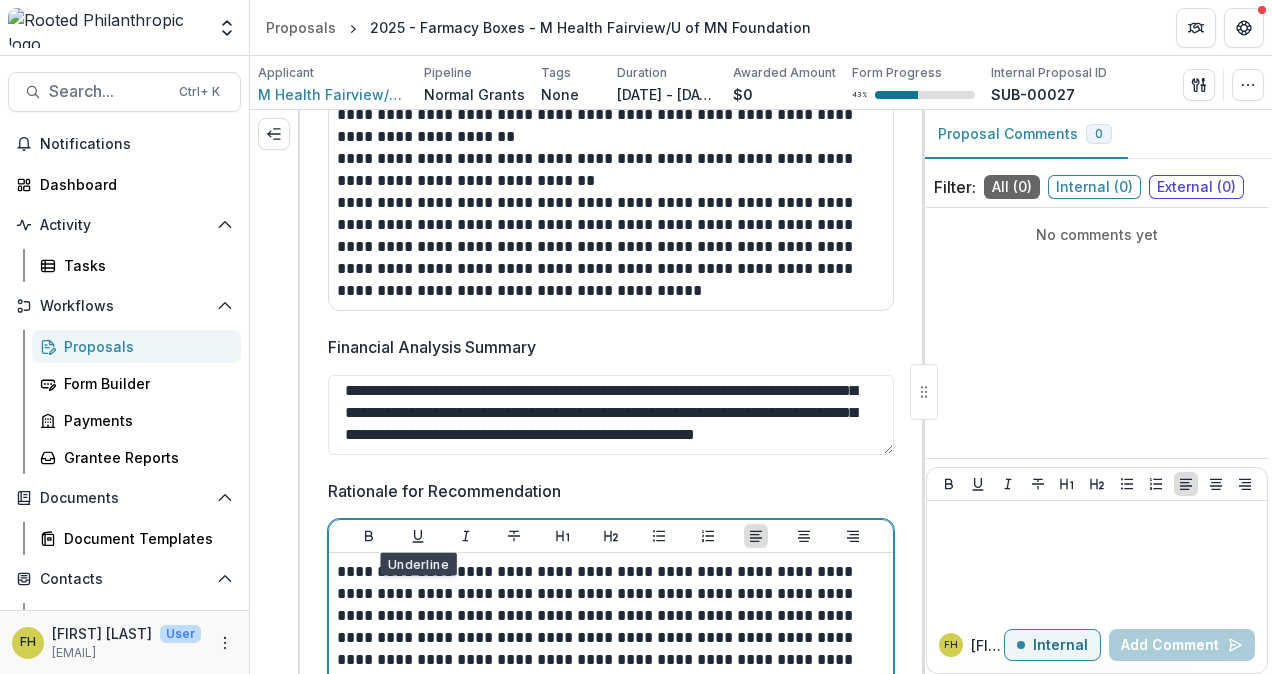 type 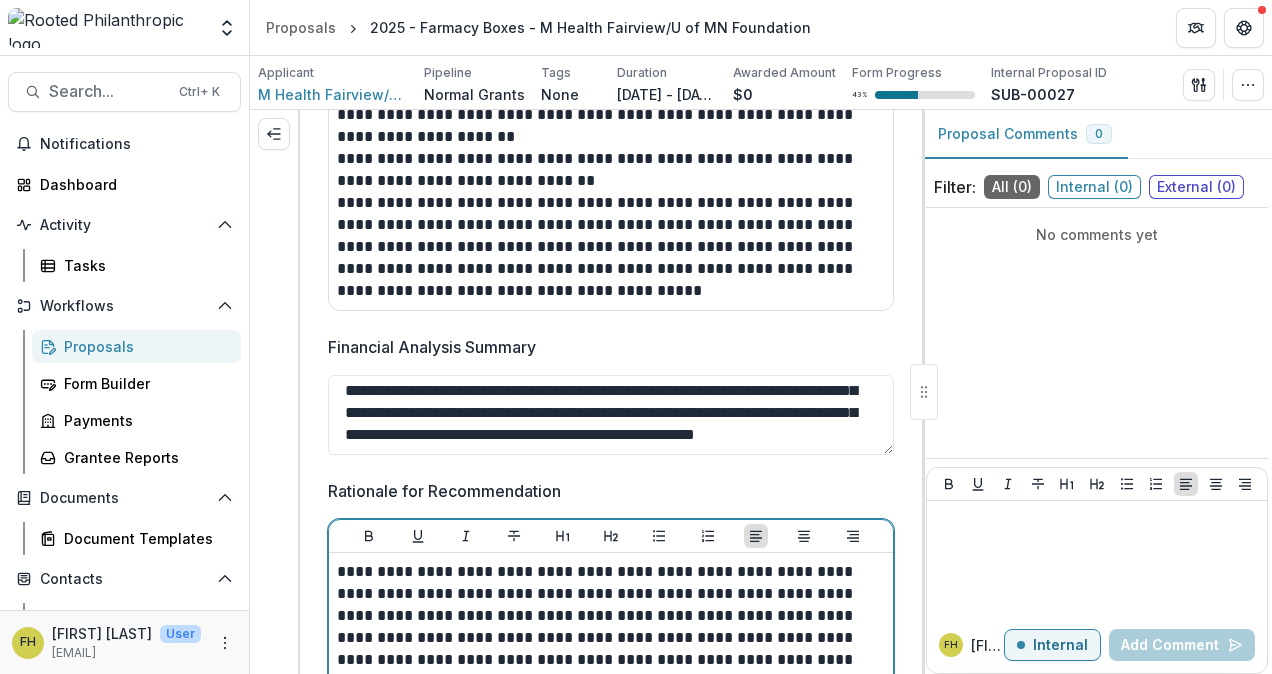 type 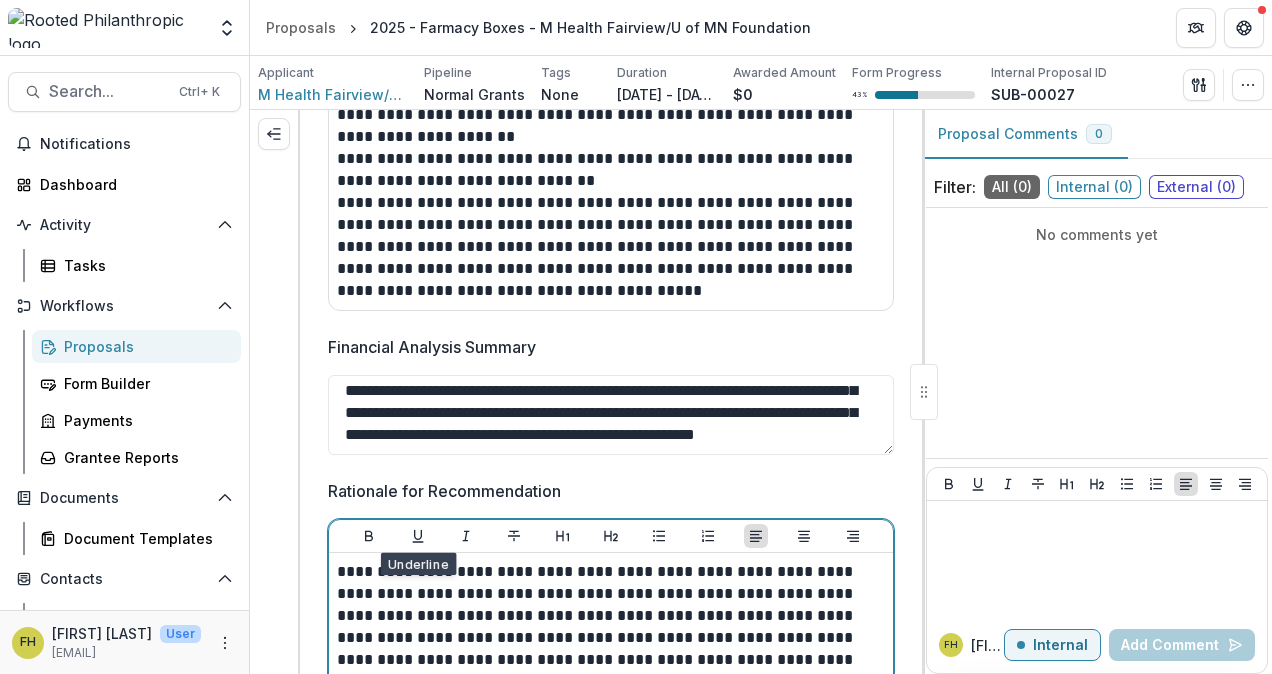 type 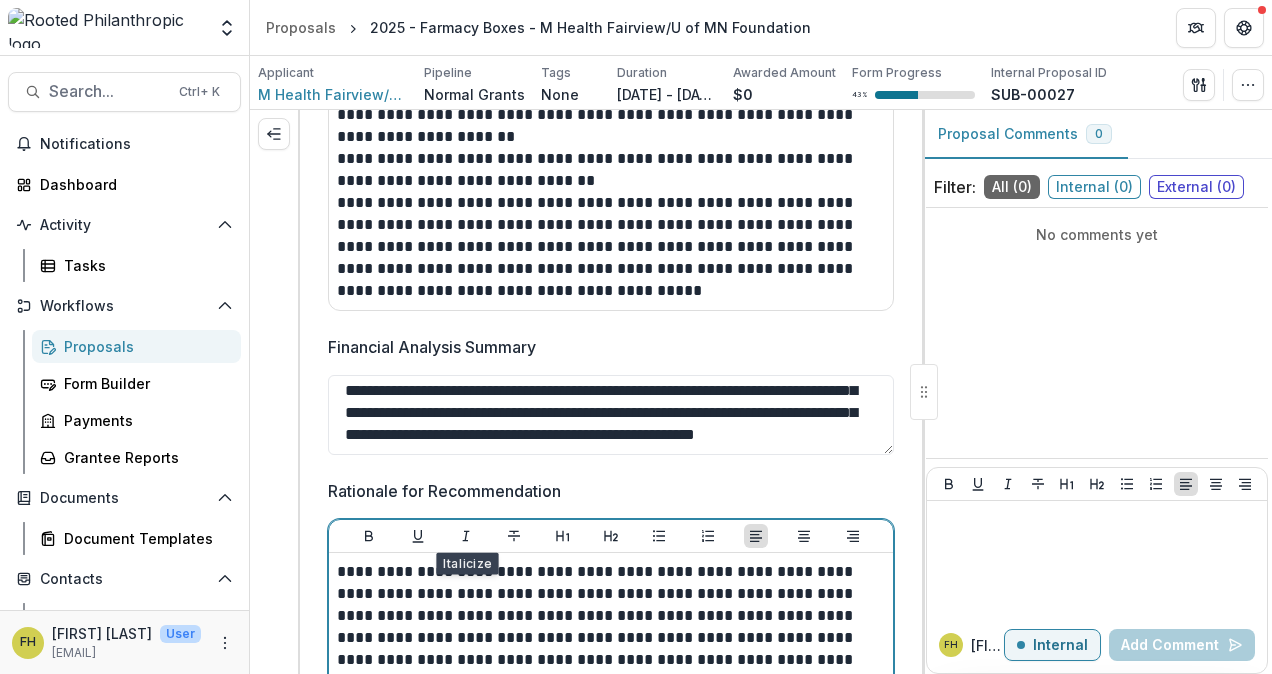 type 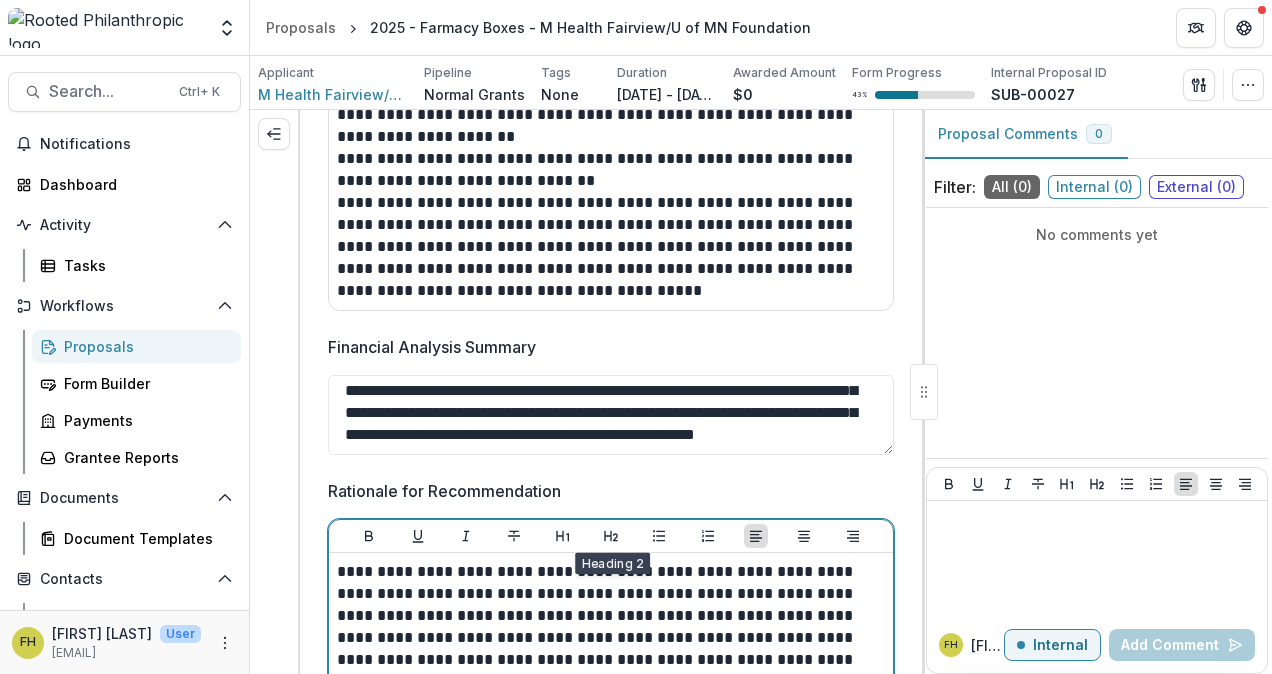 type 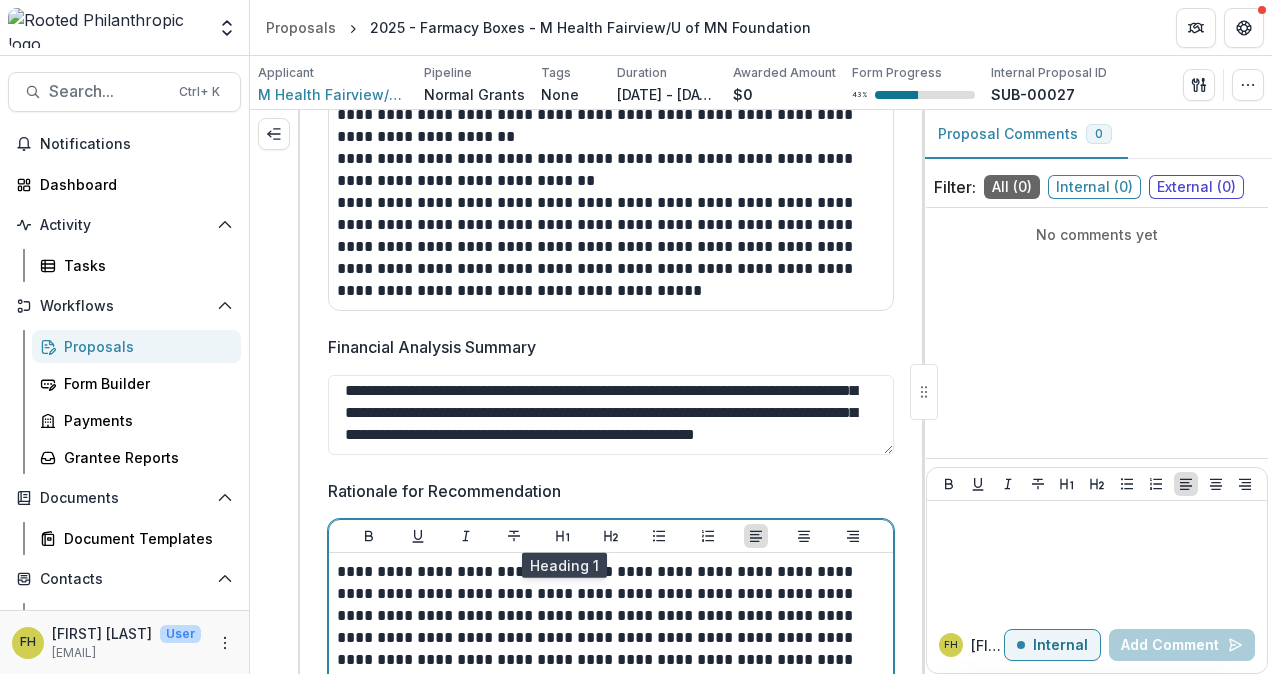type 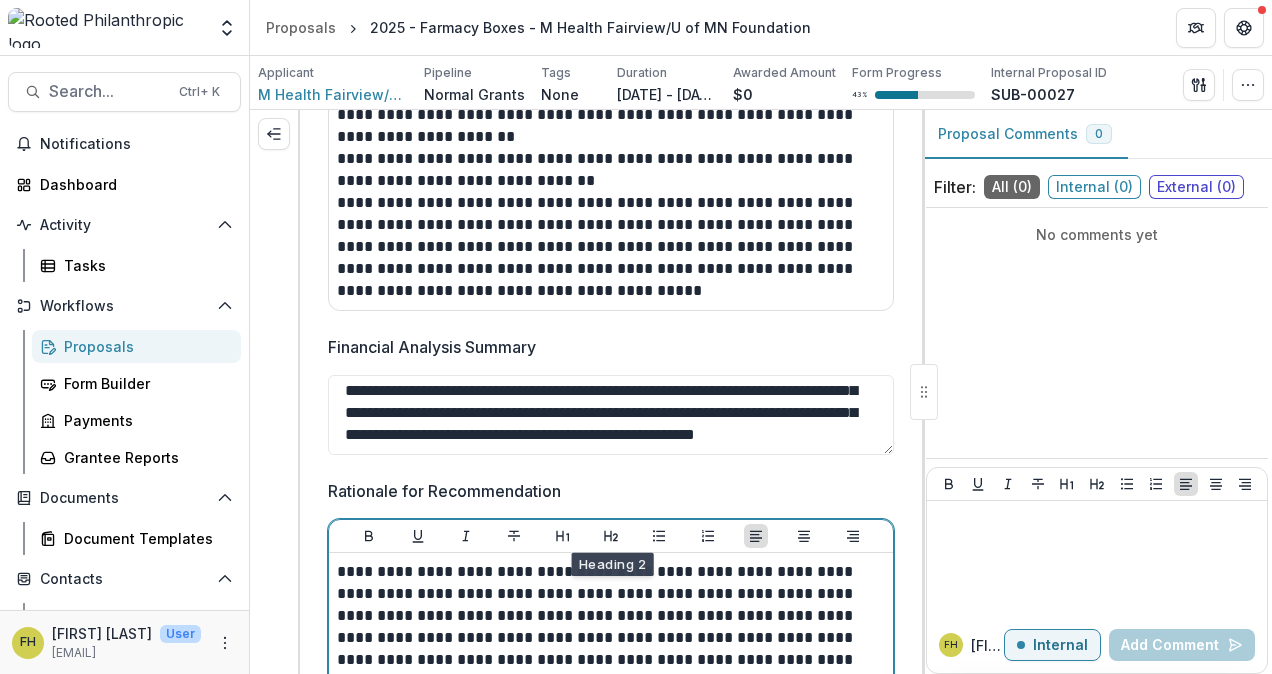 type 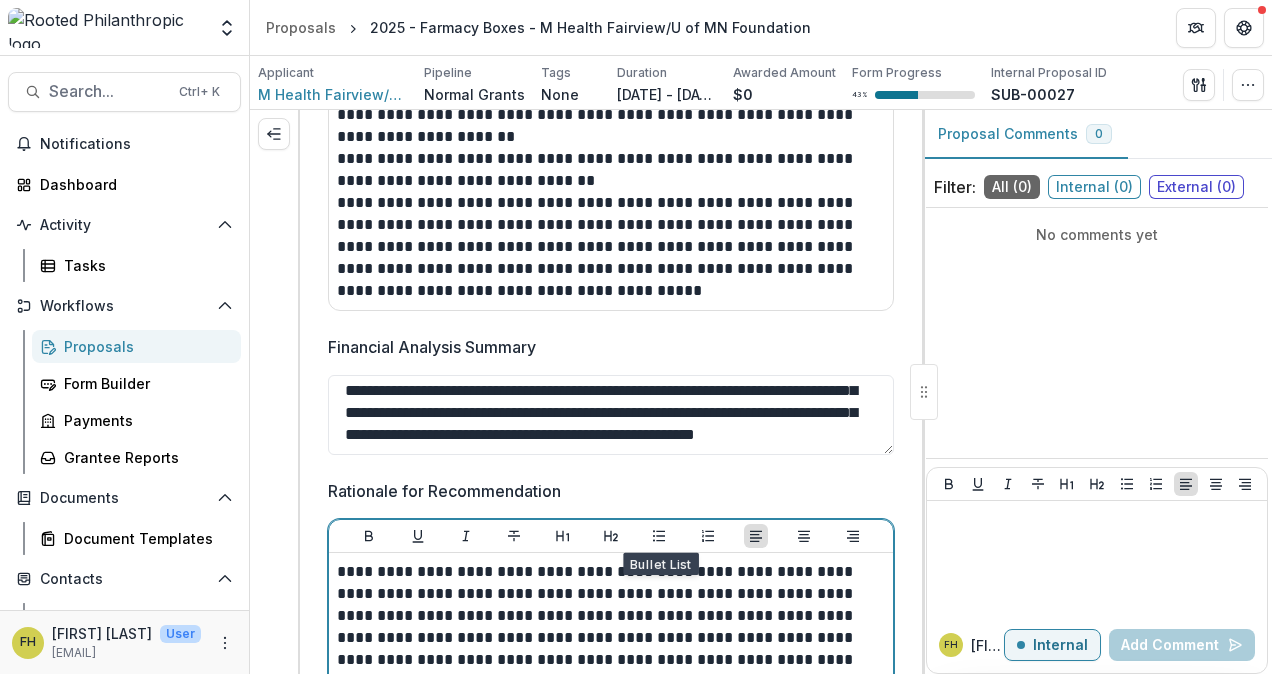 type 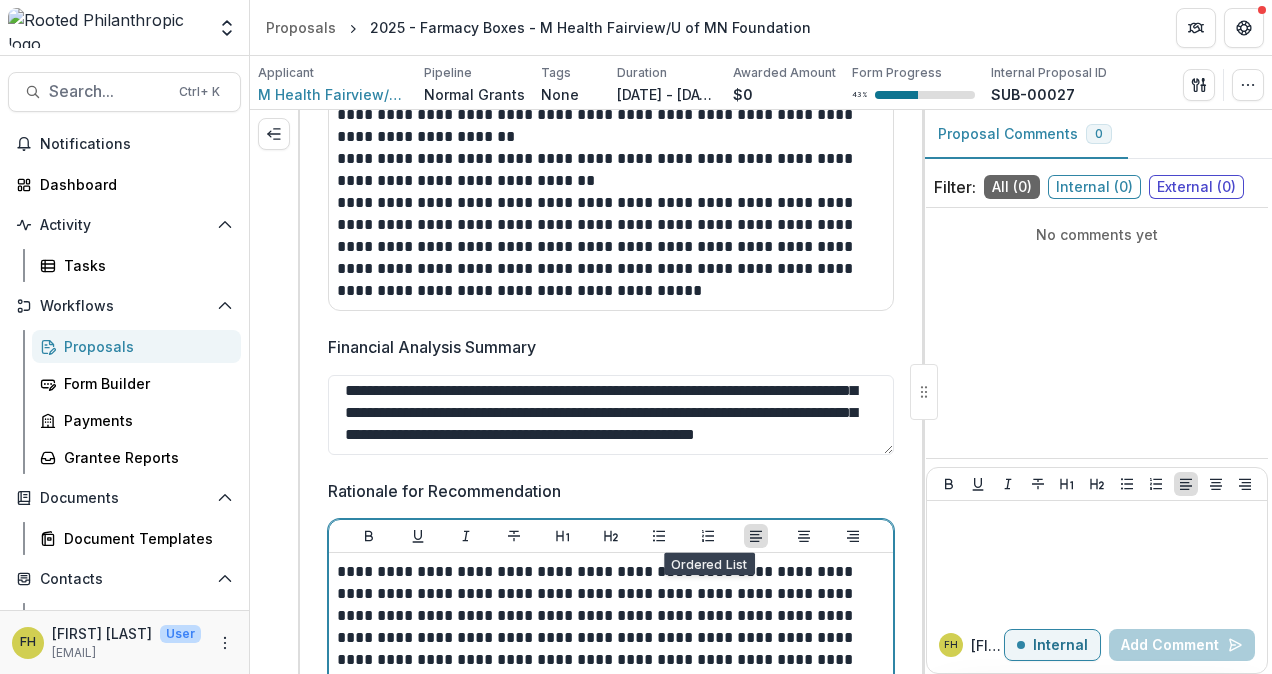 type 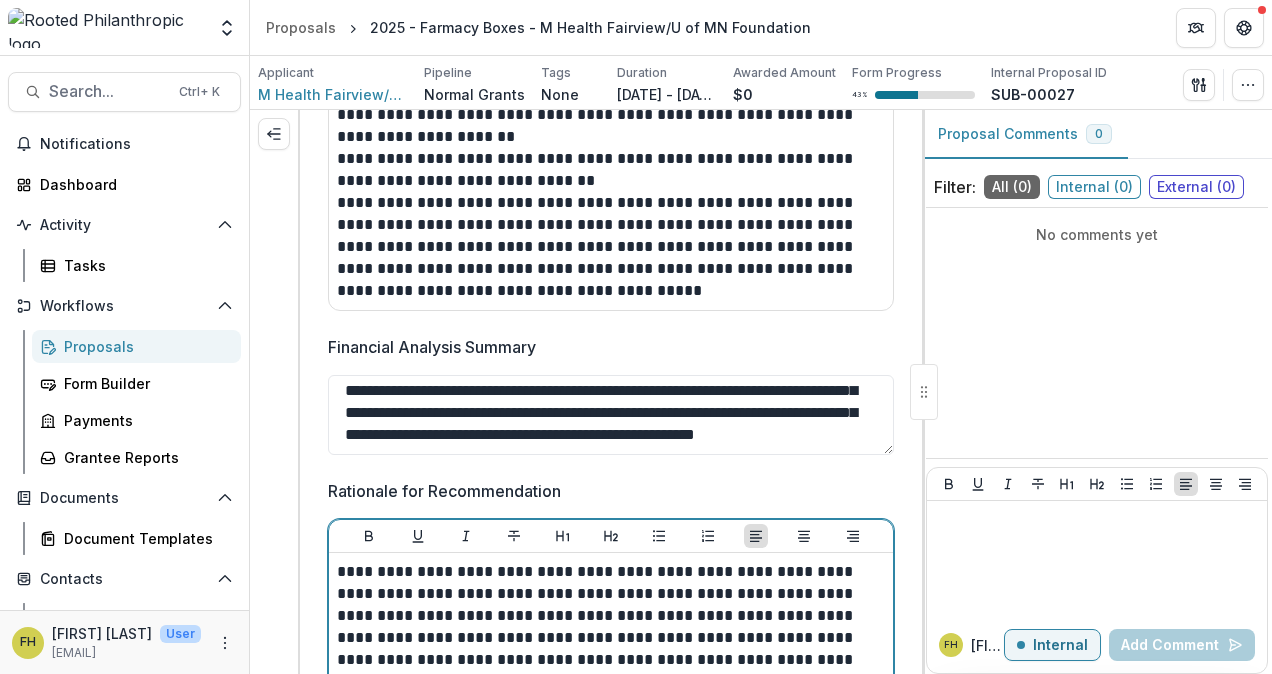 type 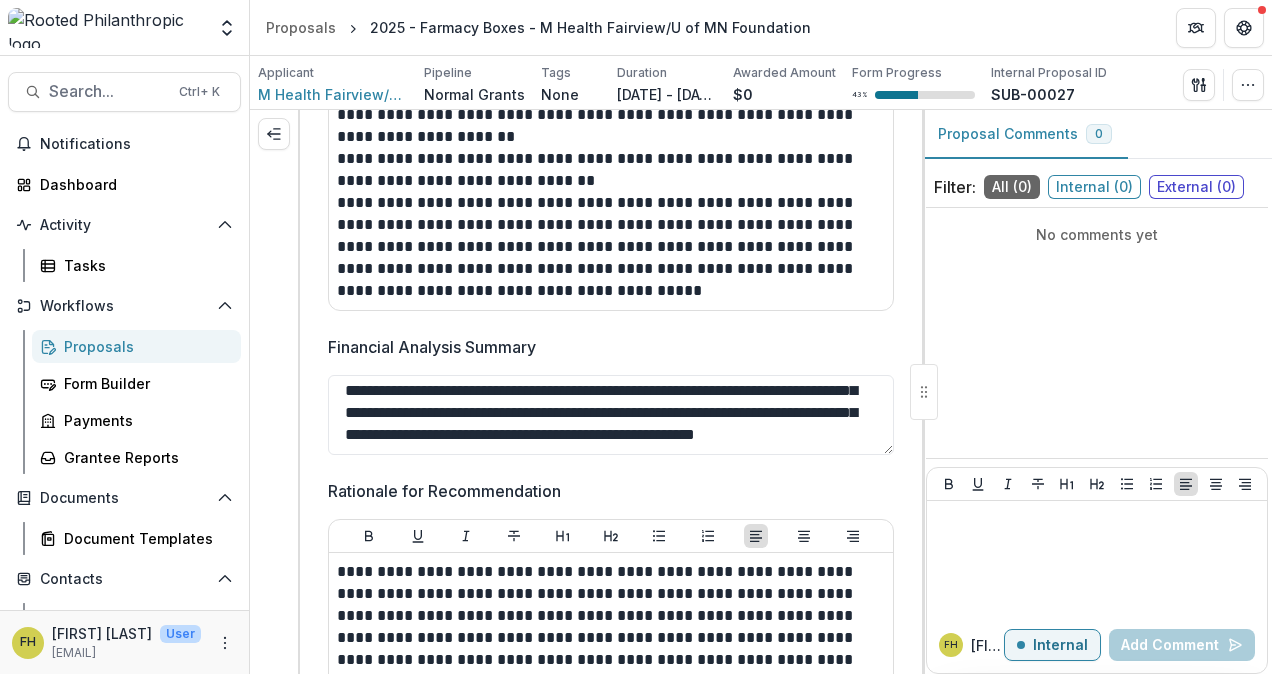 scroll, scrollTop: 3267, scrollLeft: 0, axis: vertical 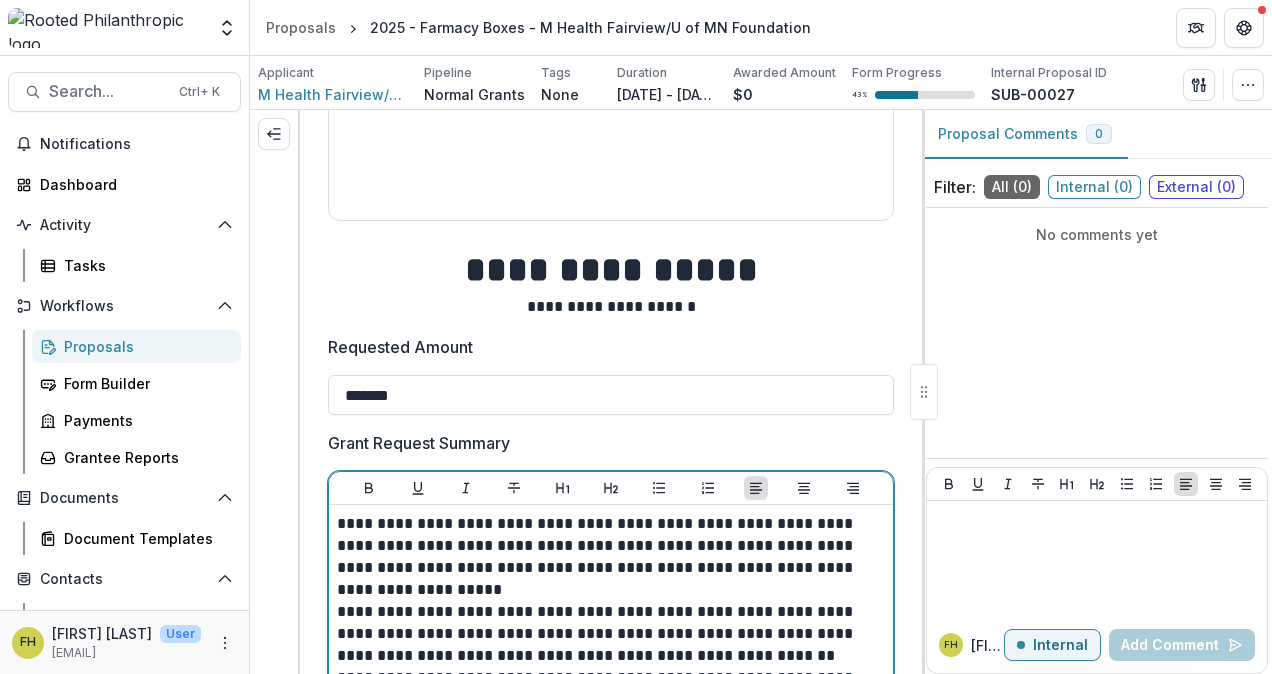 type 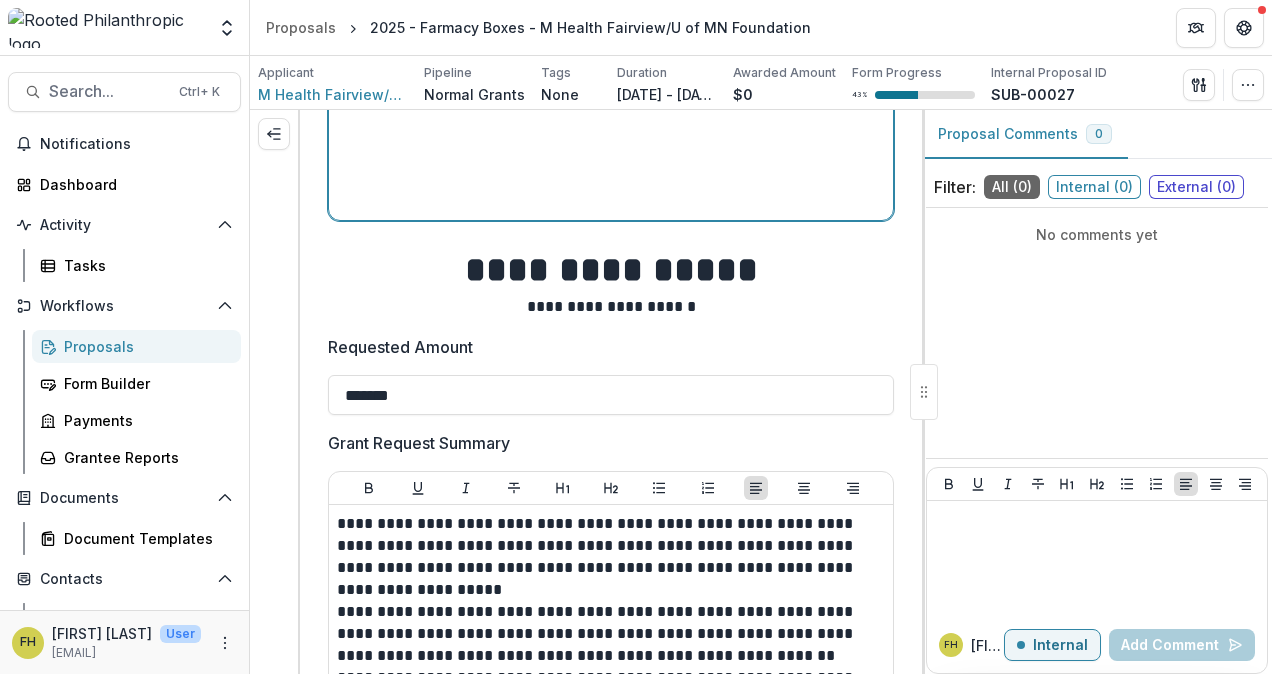 click on "**********" at bounding box center [611, 62] 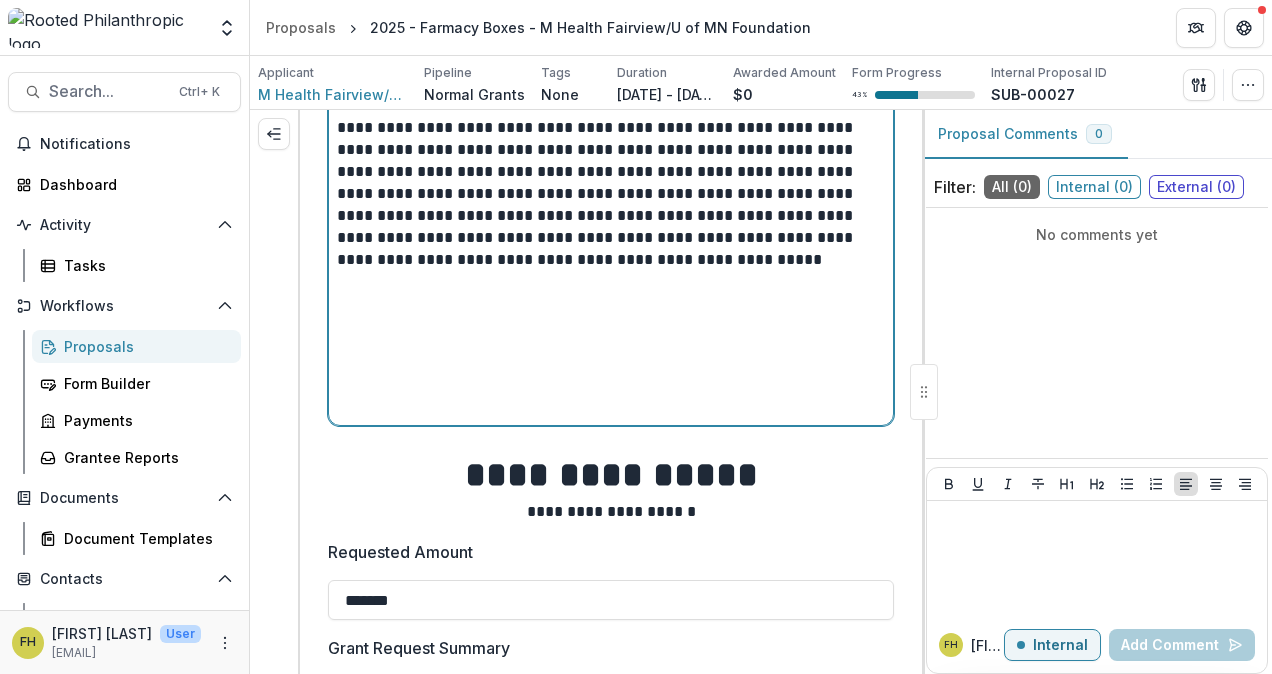 click on "**********" at bounding box center [611, 267] 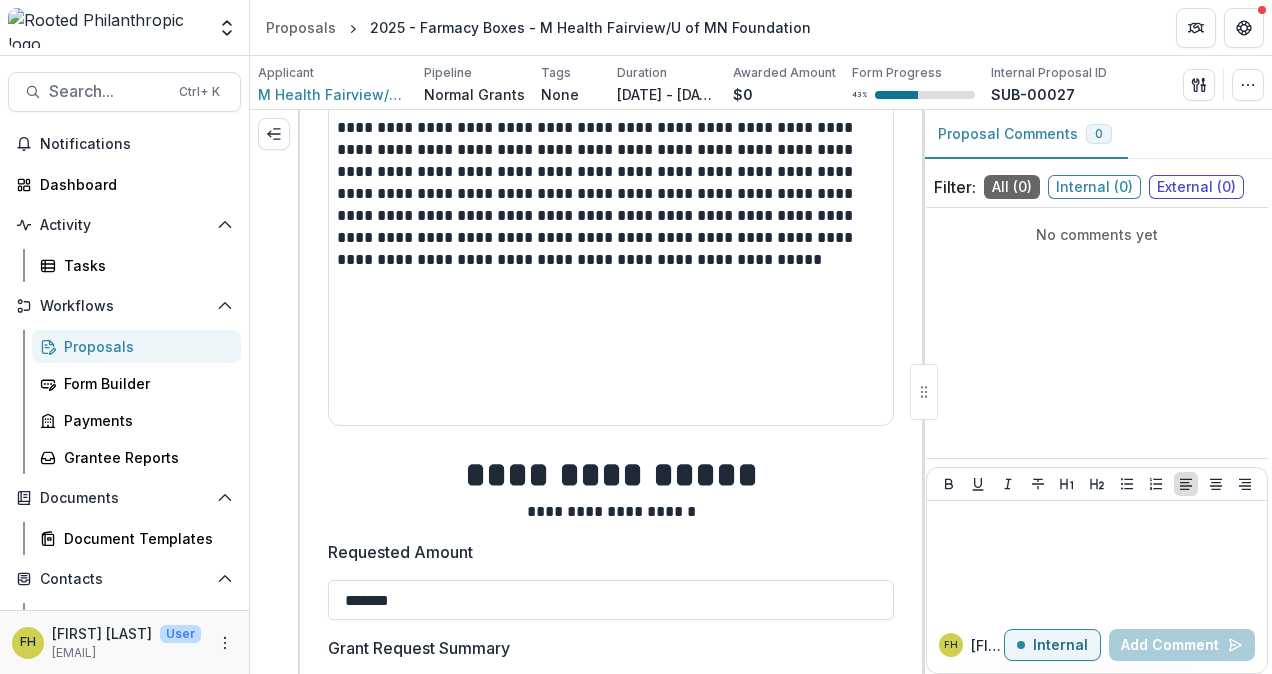 scroll, scrollTop: 3360, scrollLeft: 0, axis: vertical 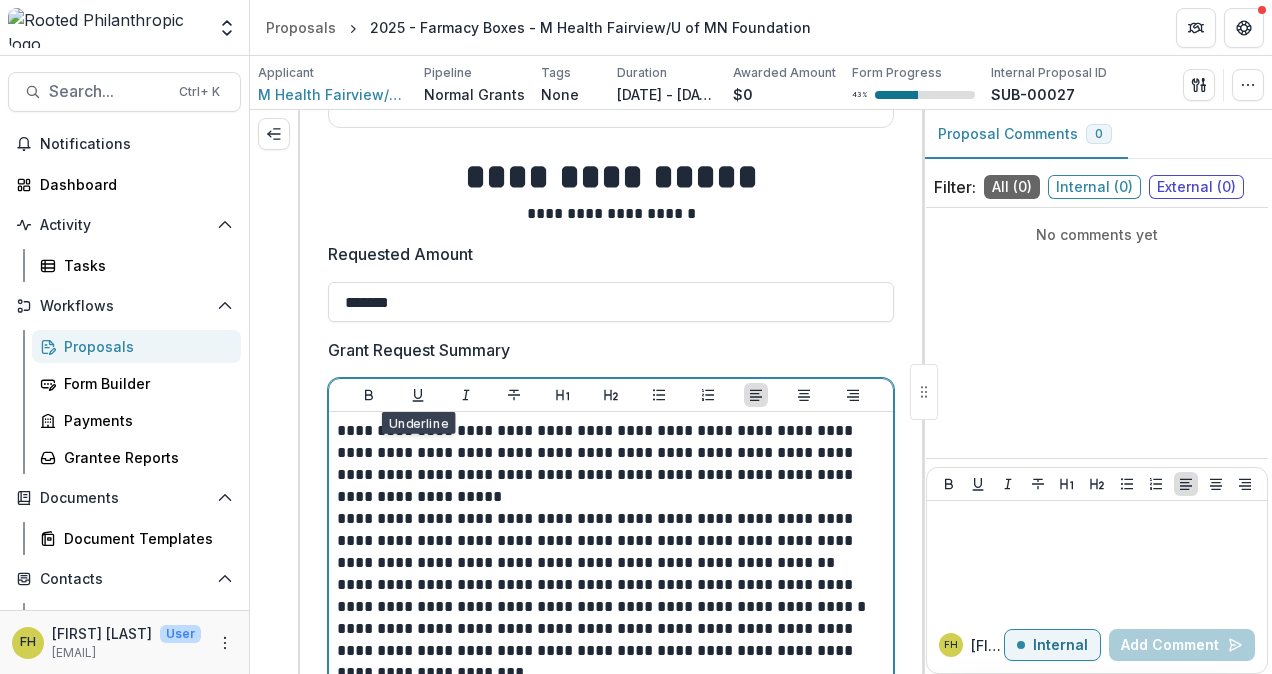 type 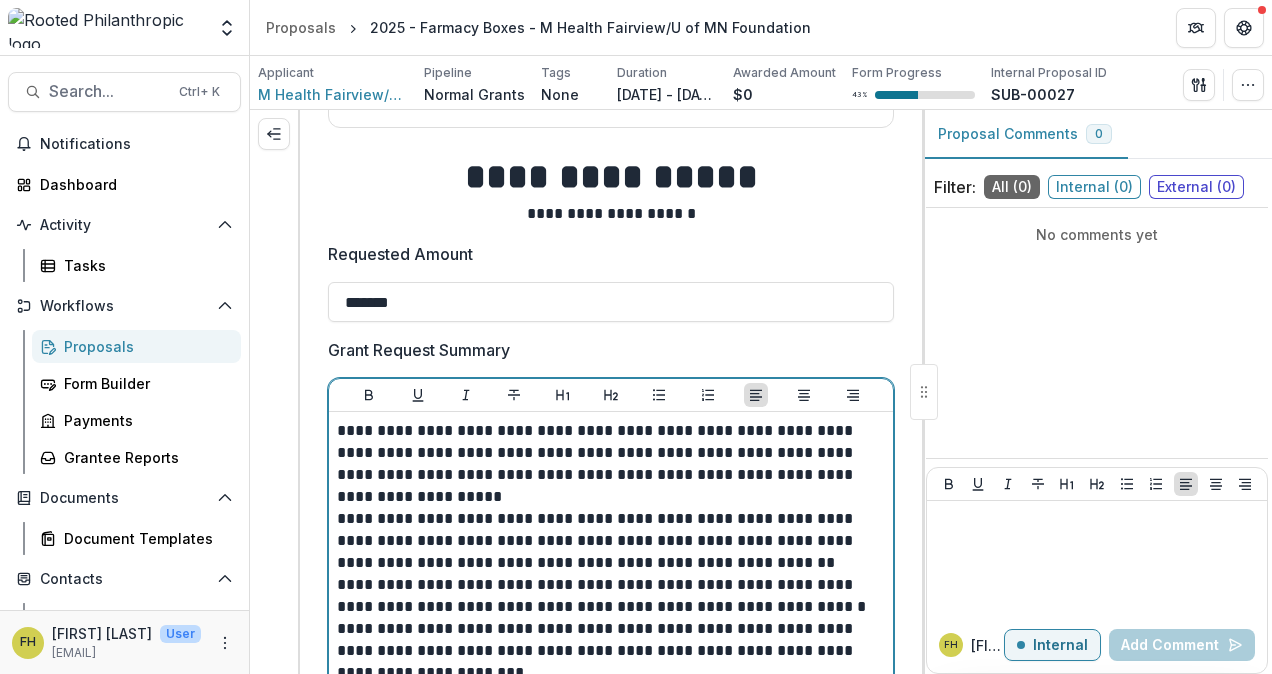 type 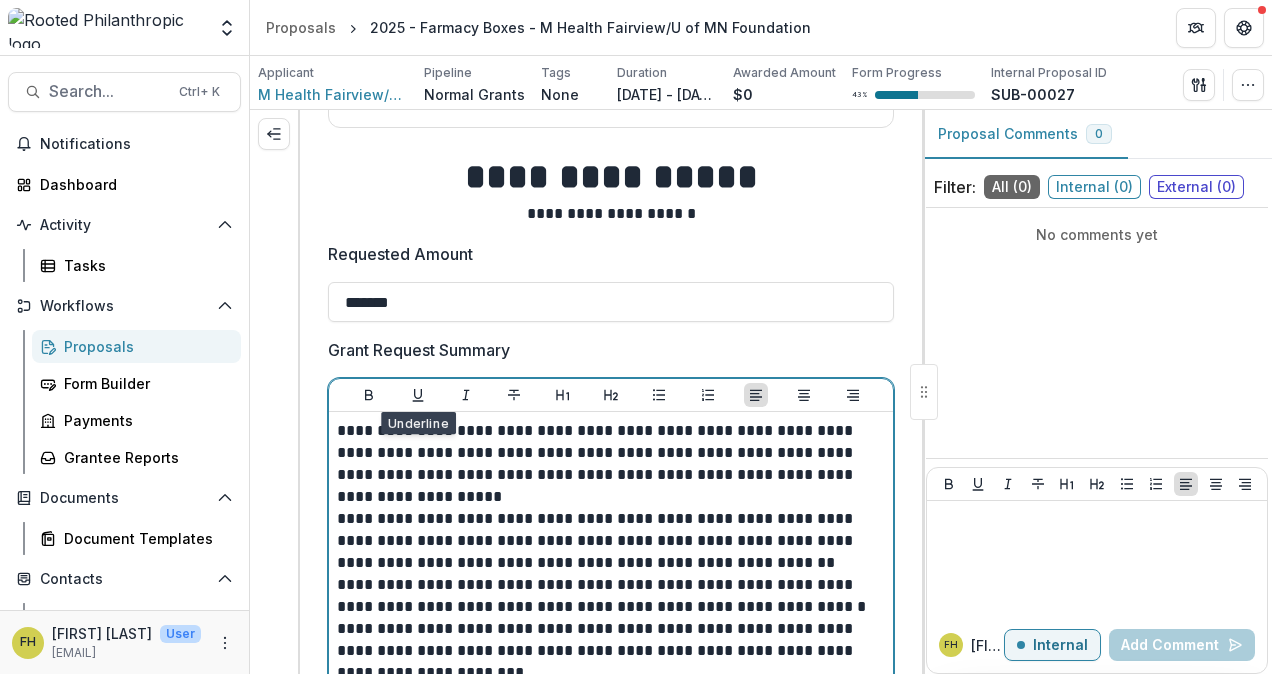 type 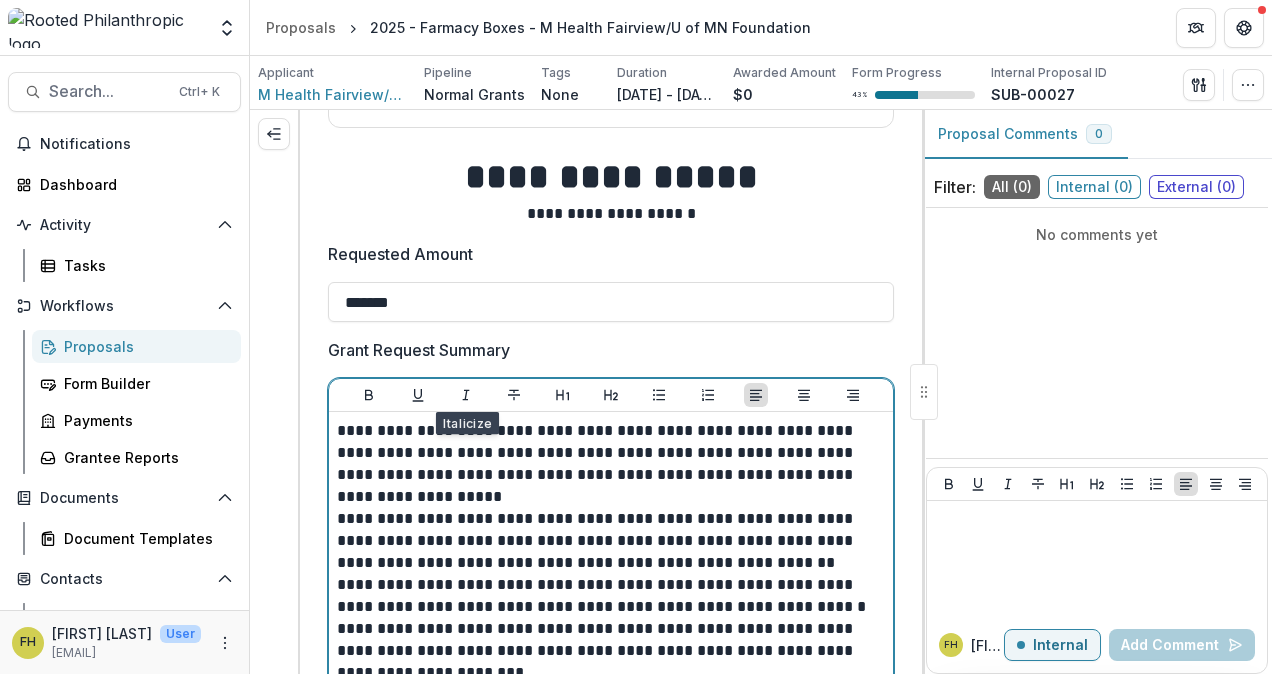 type 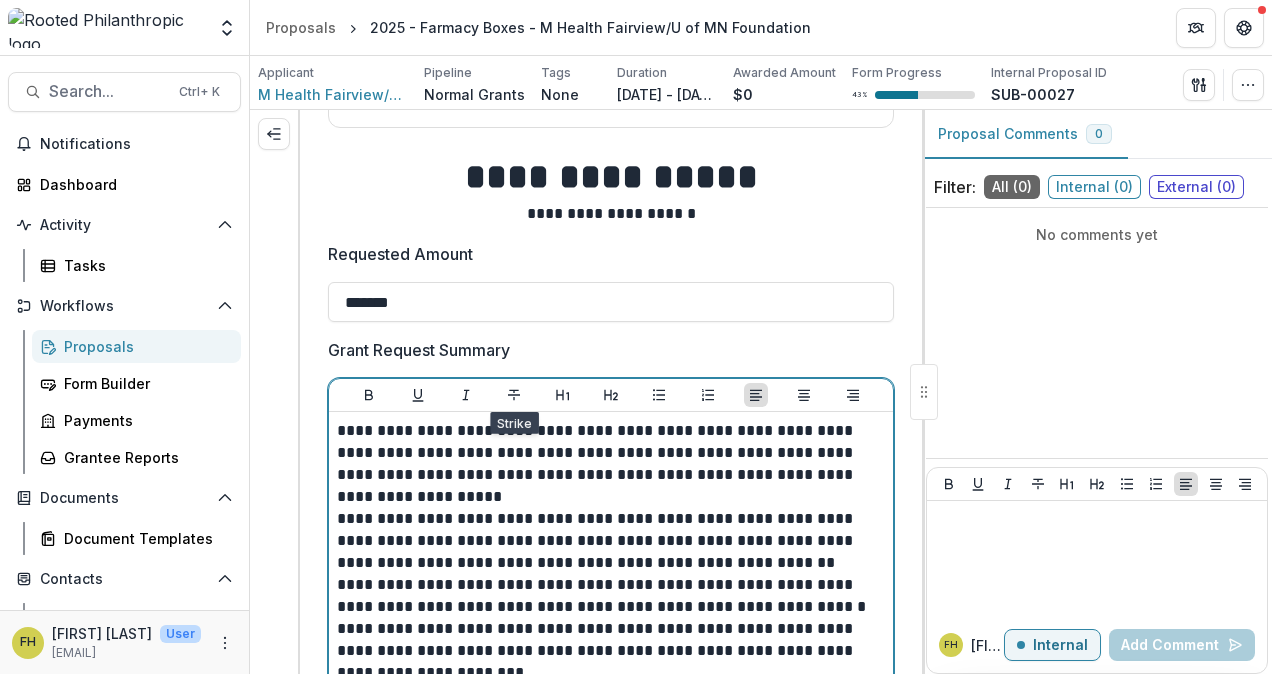 type 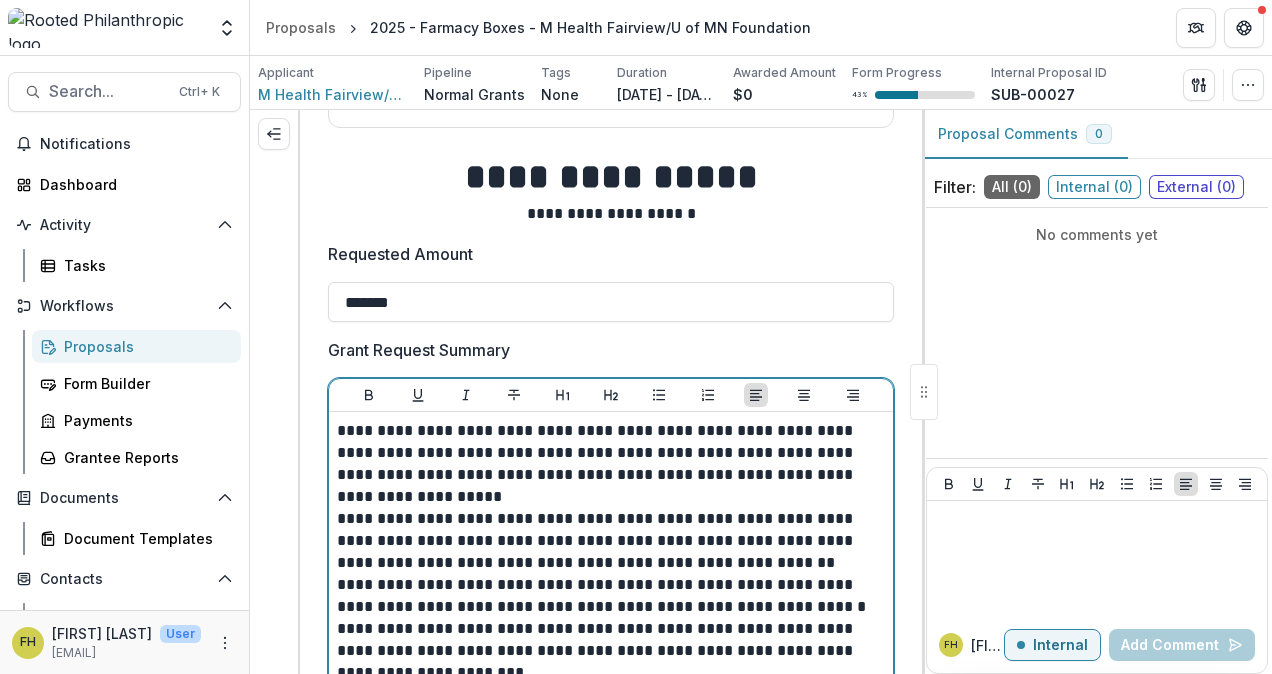 type 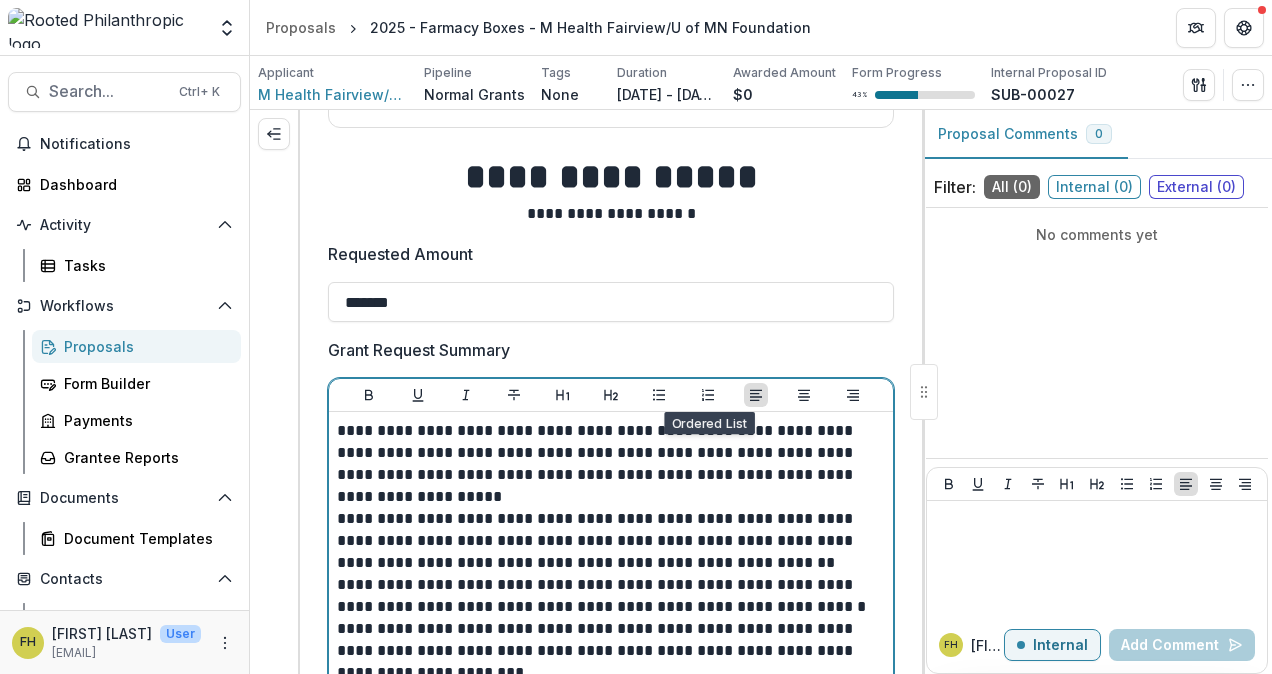 type 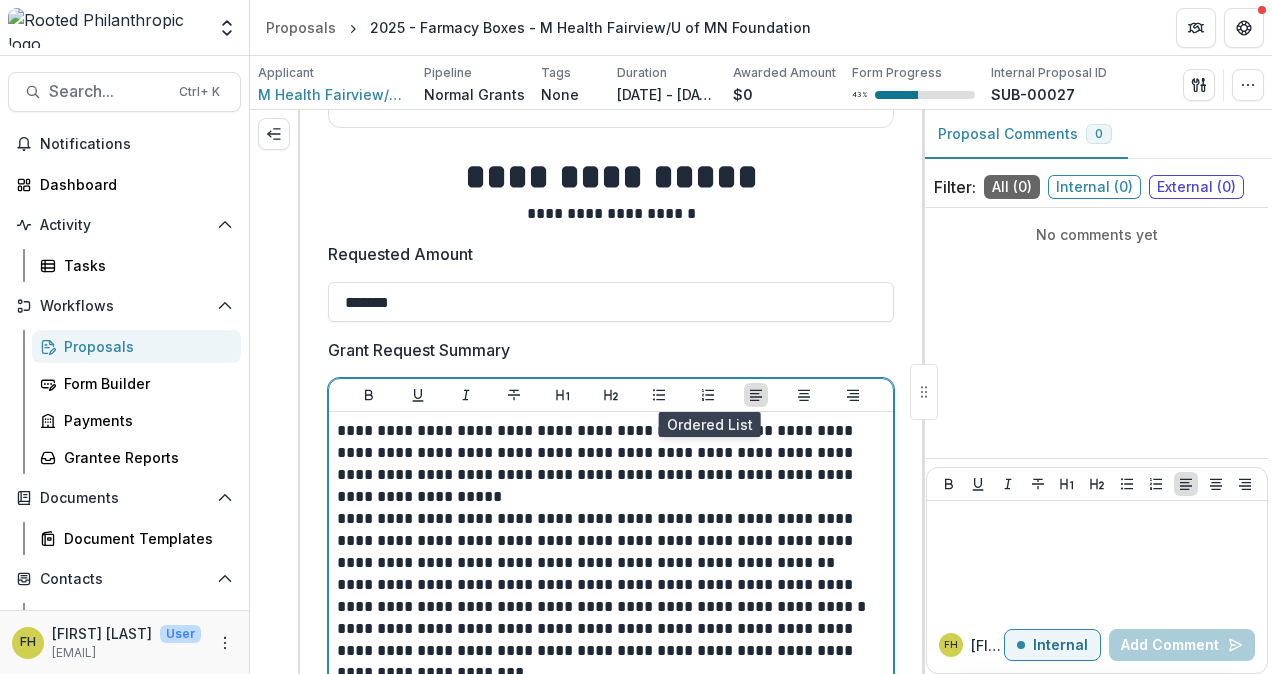 type 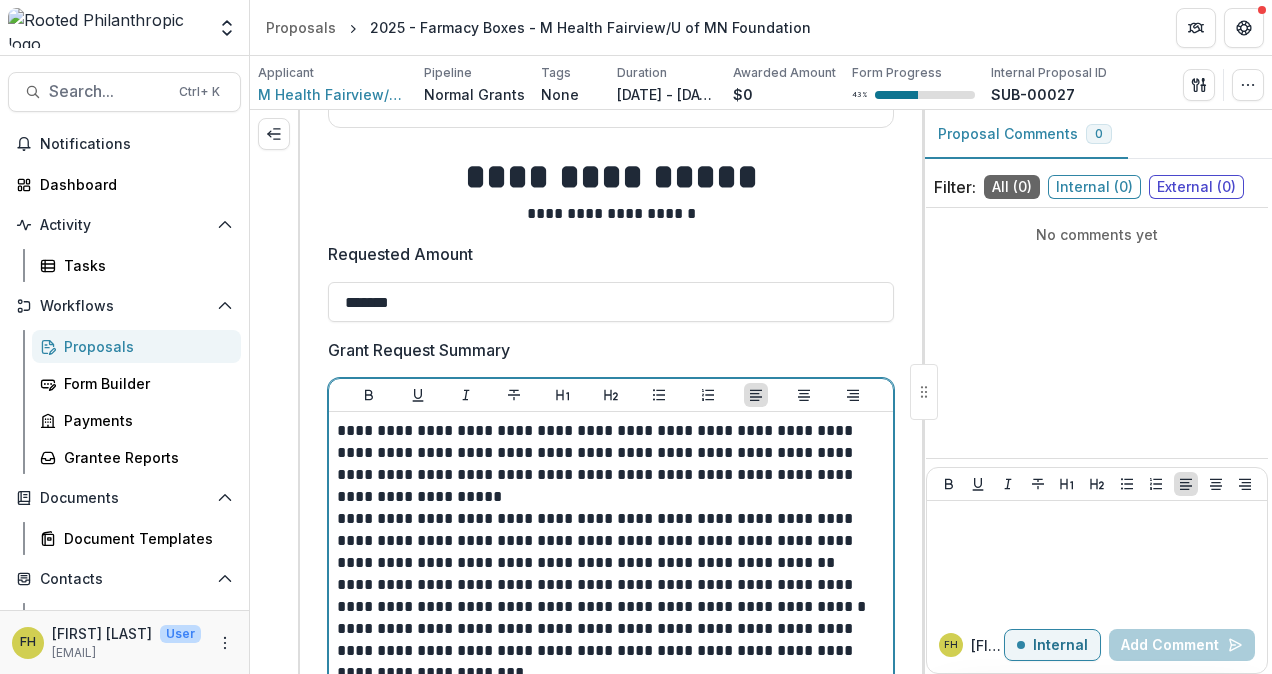 type 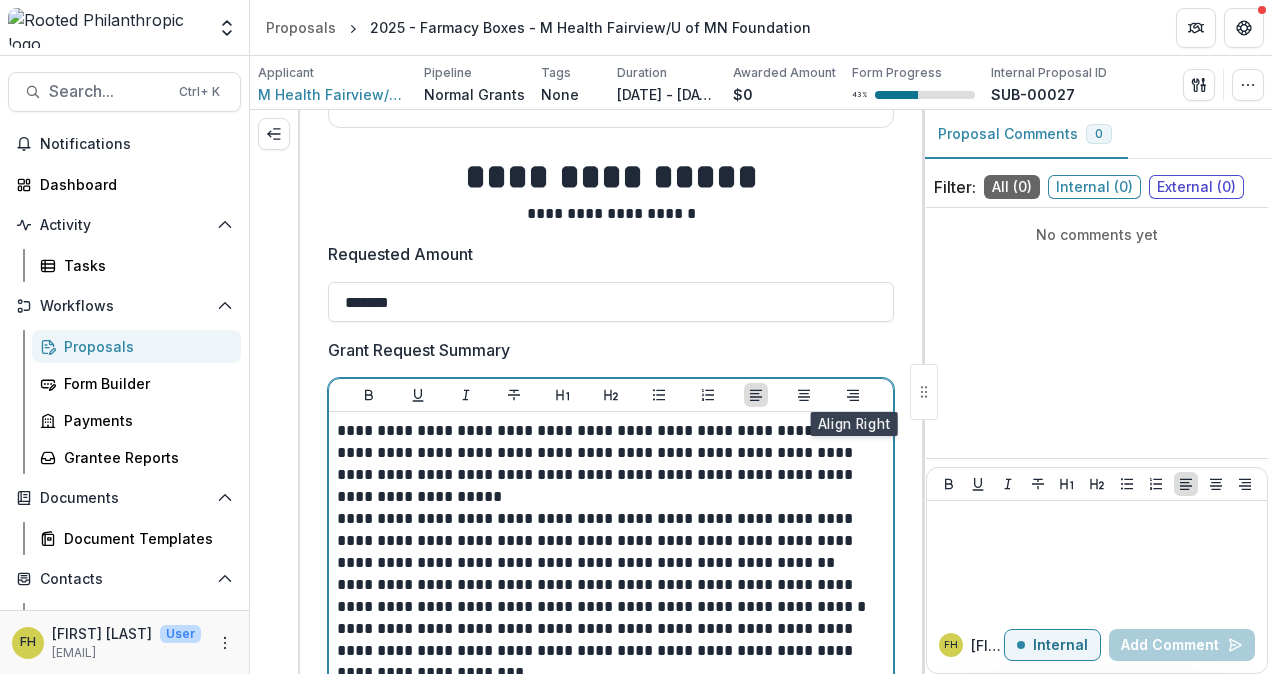 type 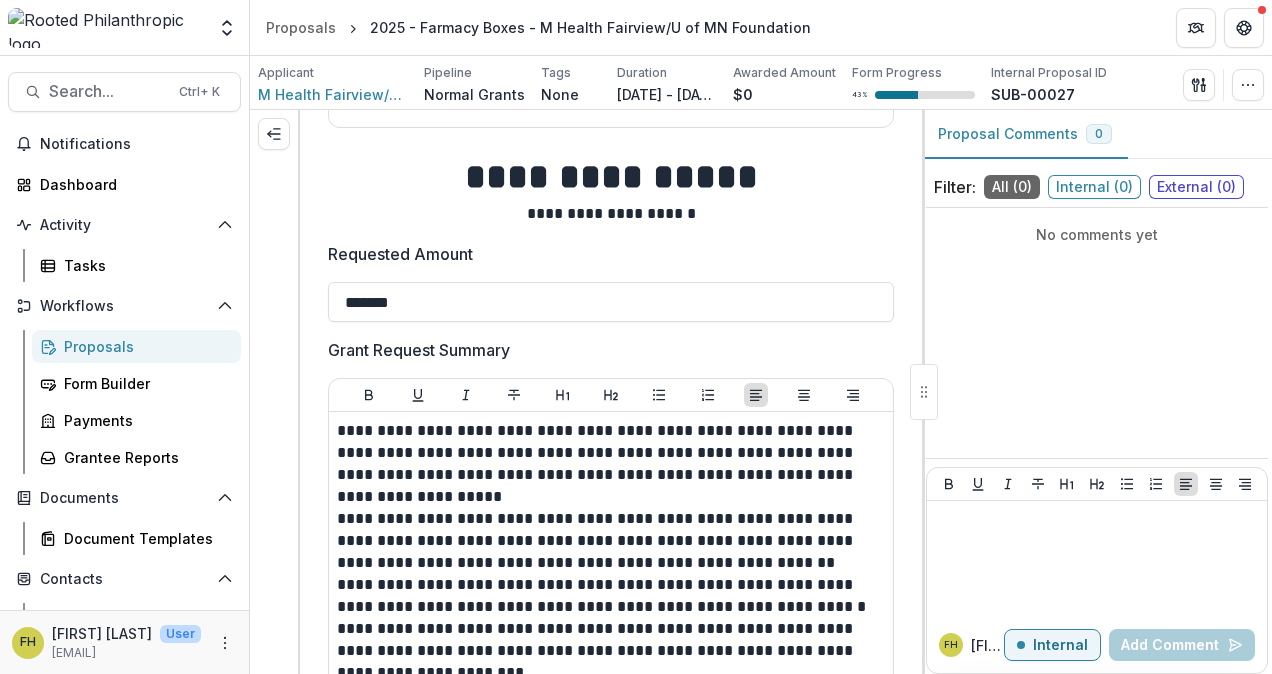 scroll, scrollTop: 4115, scrollLeft: 0, axis: vertical 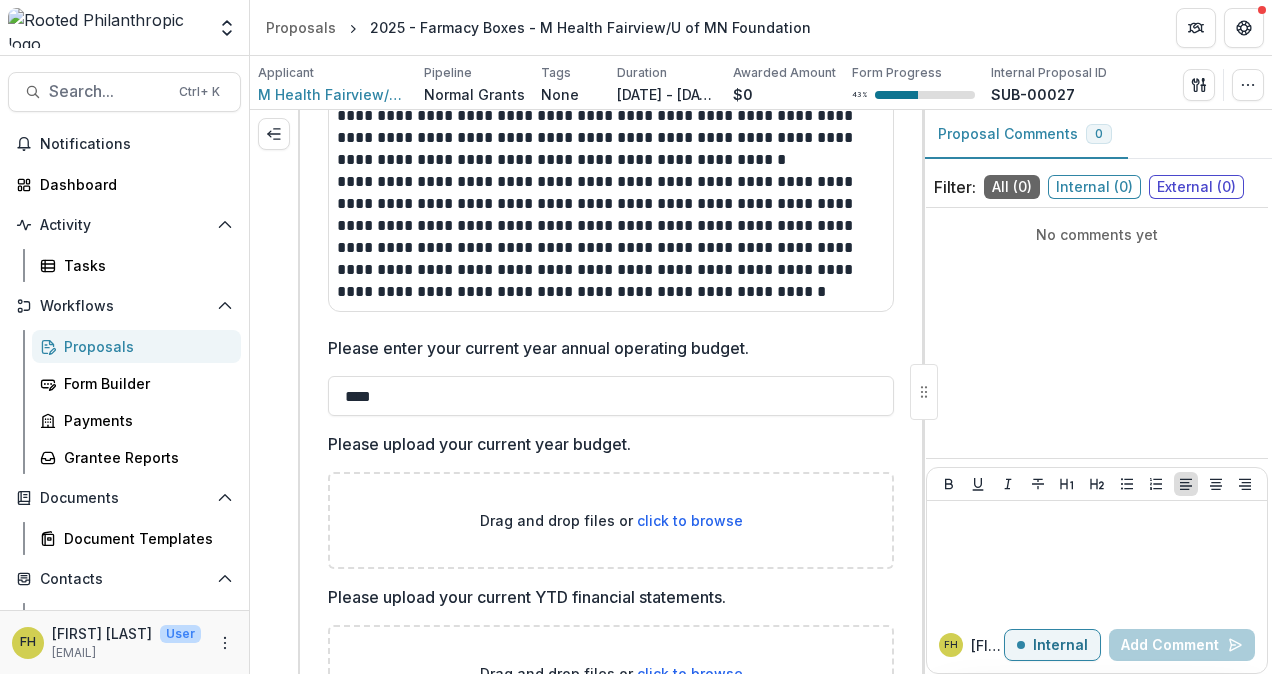 type on "****" 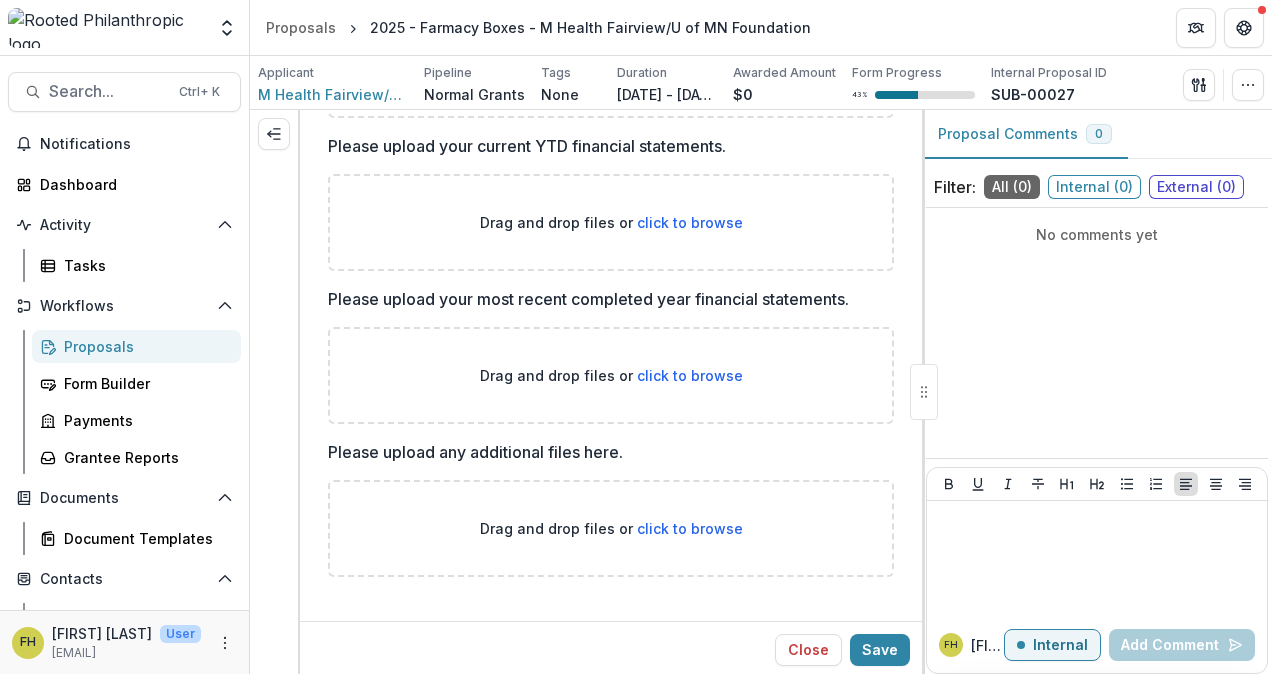 type 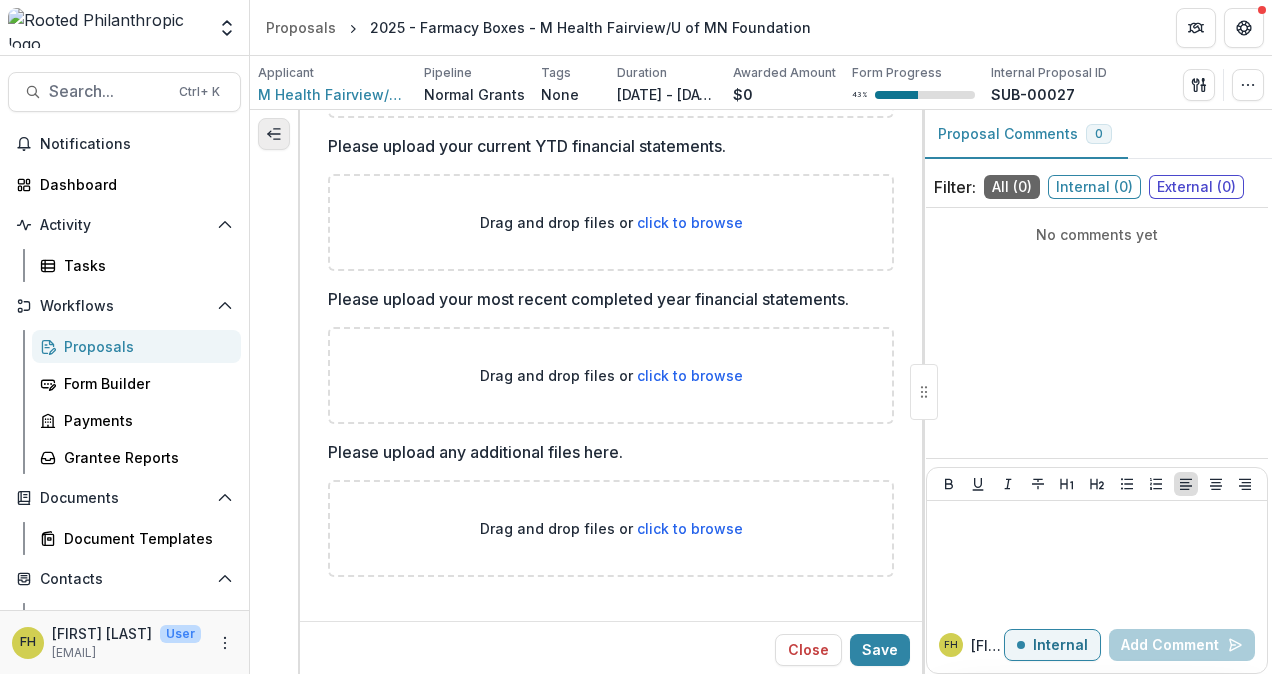 click 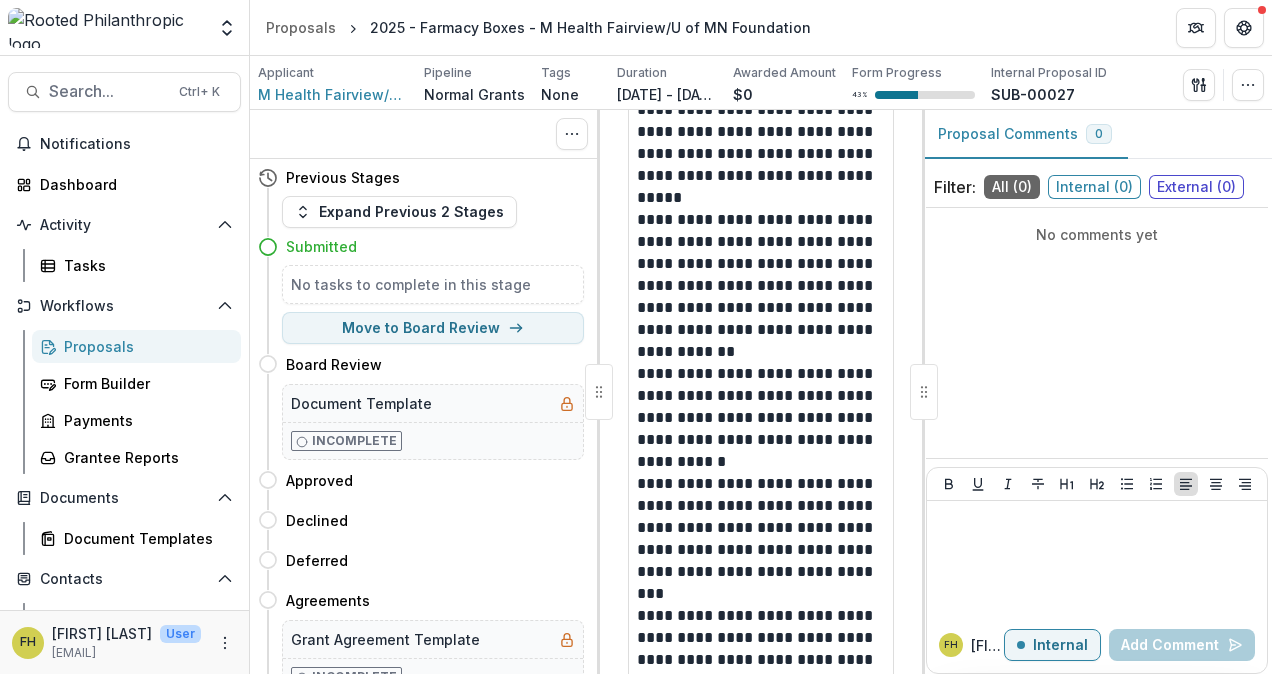 scroll, scrollTop: 6161, scrollLeft: 0, axis: vertical 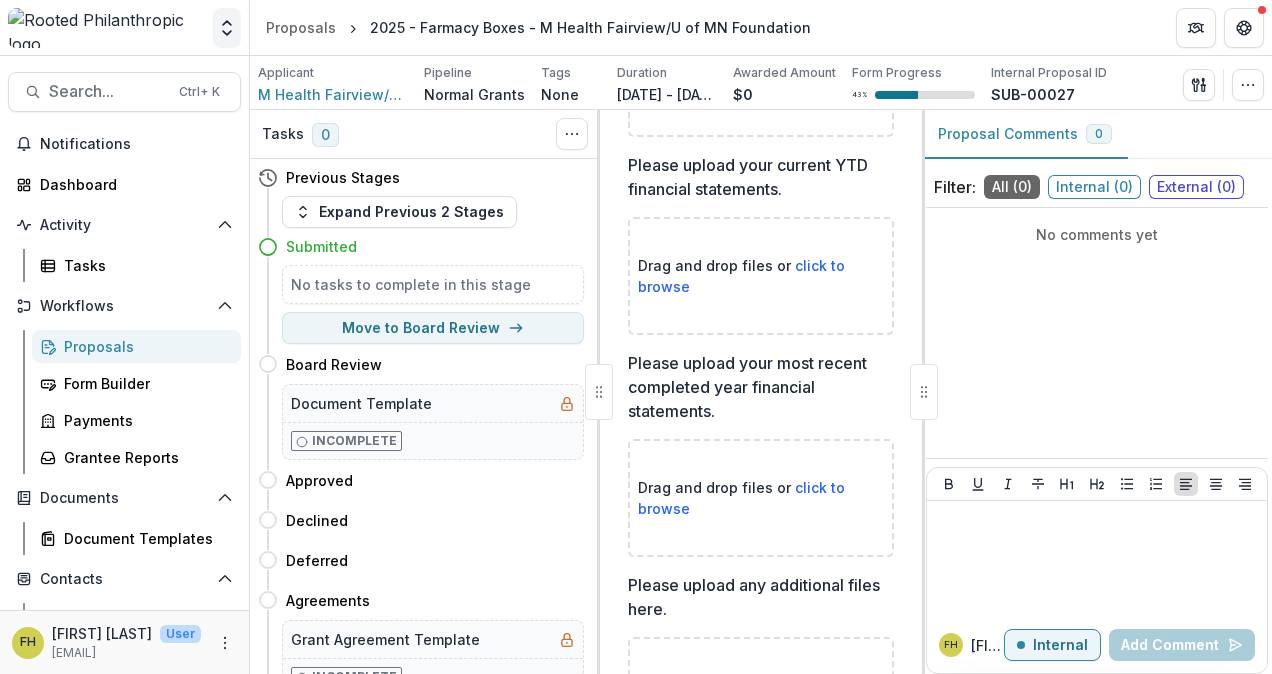 click 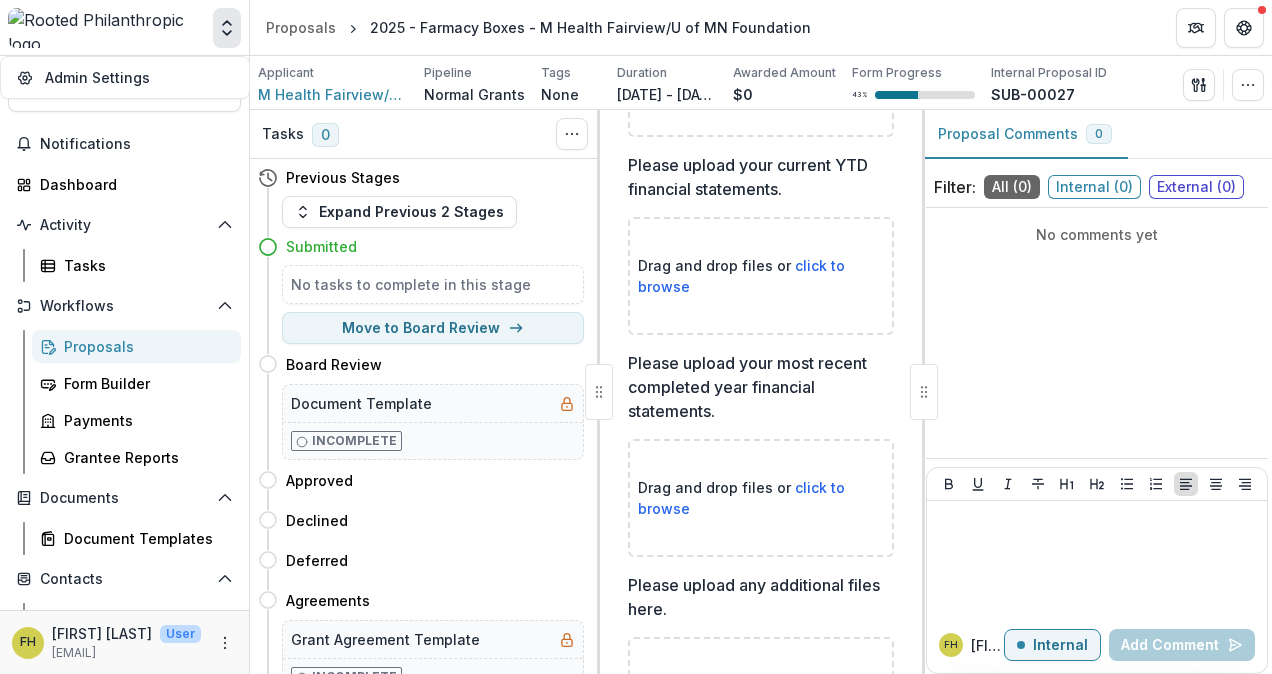 click on "Proposals 2025 - Farmacy Boxes - M Health Fairview/U of MN Foundation" at bounding box center [761, 27] 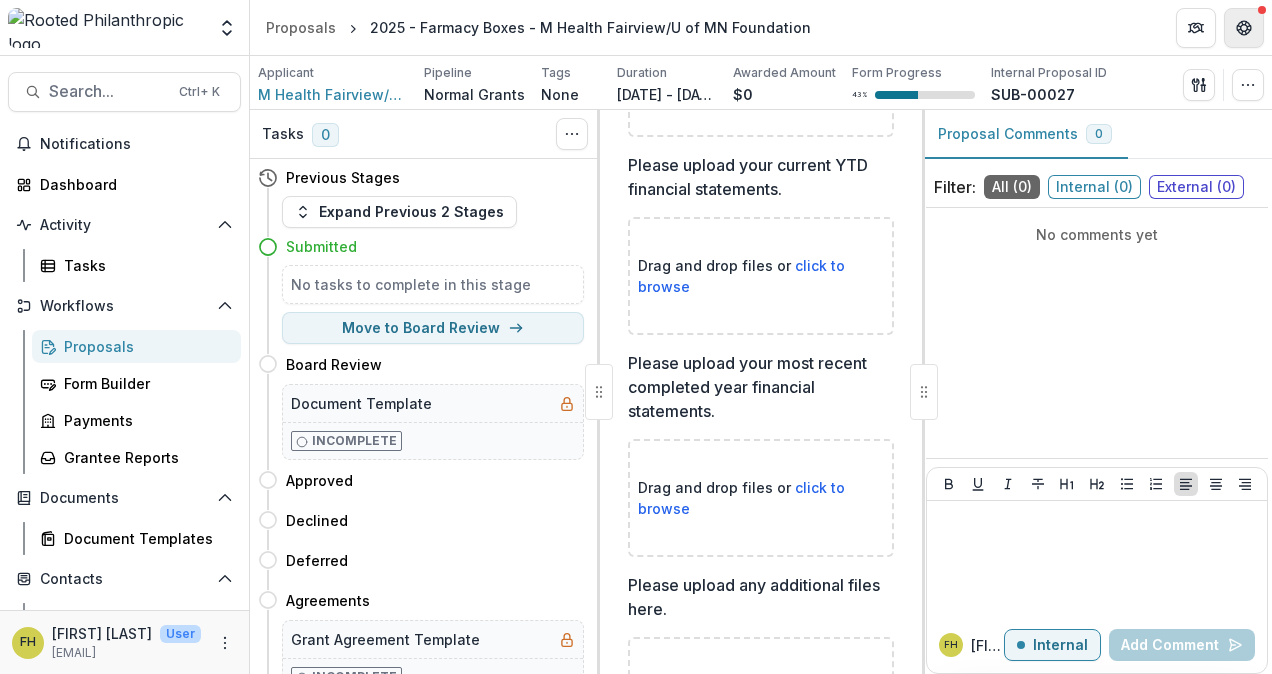 click 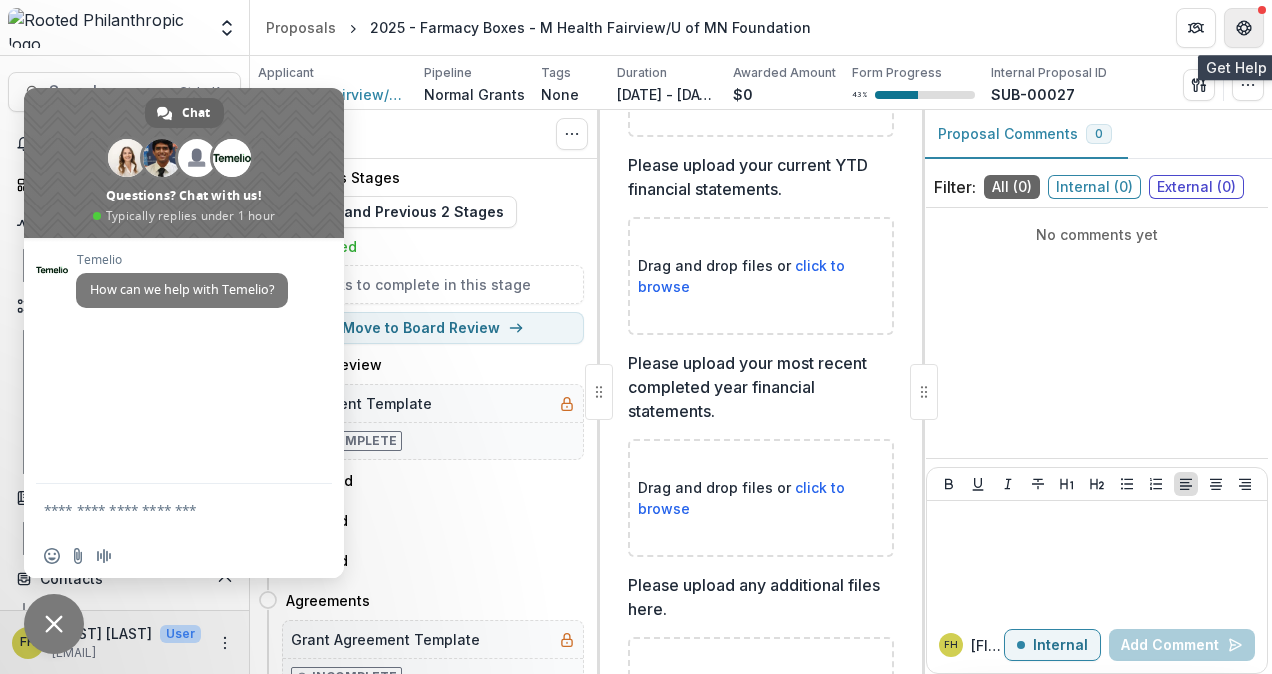 click 